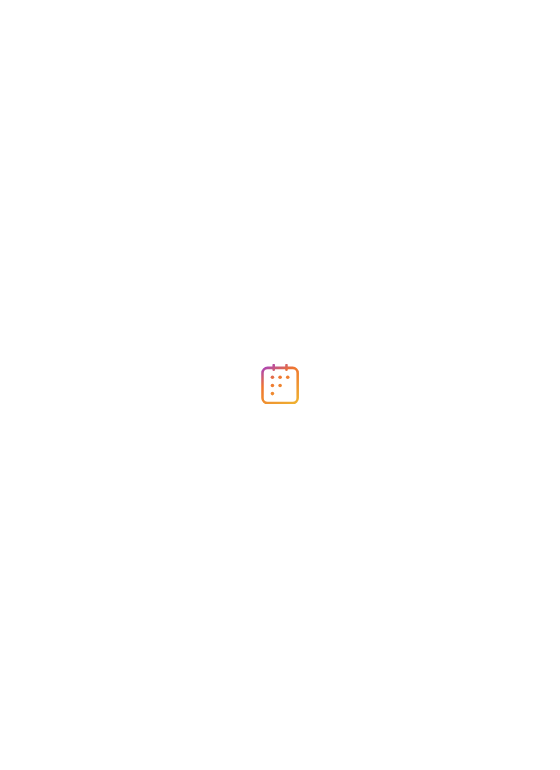 scroll, scrollTop: 0, scrollLeft: 0, axis: both 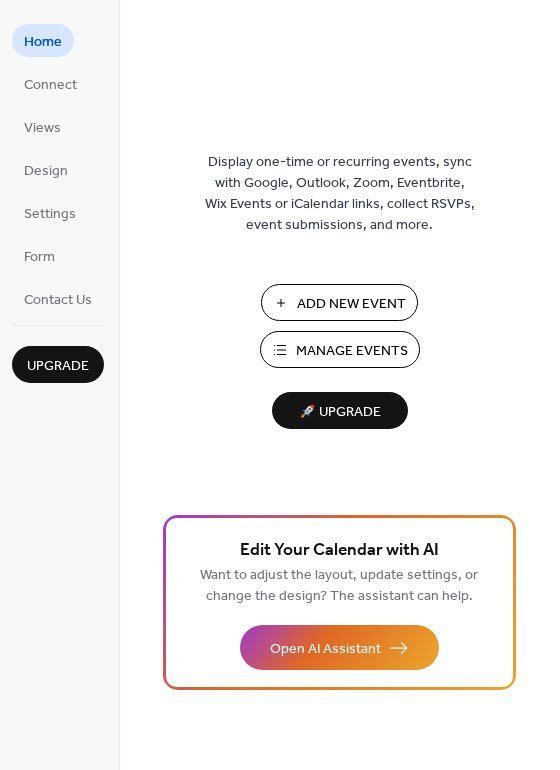 click on "Manage Events" at bounding box center [352, 351] 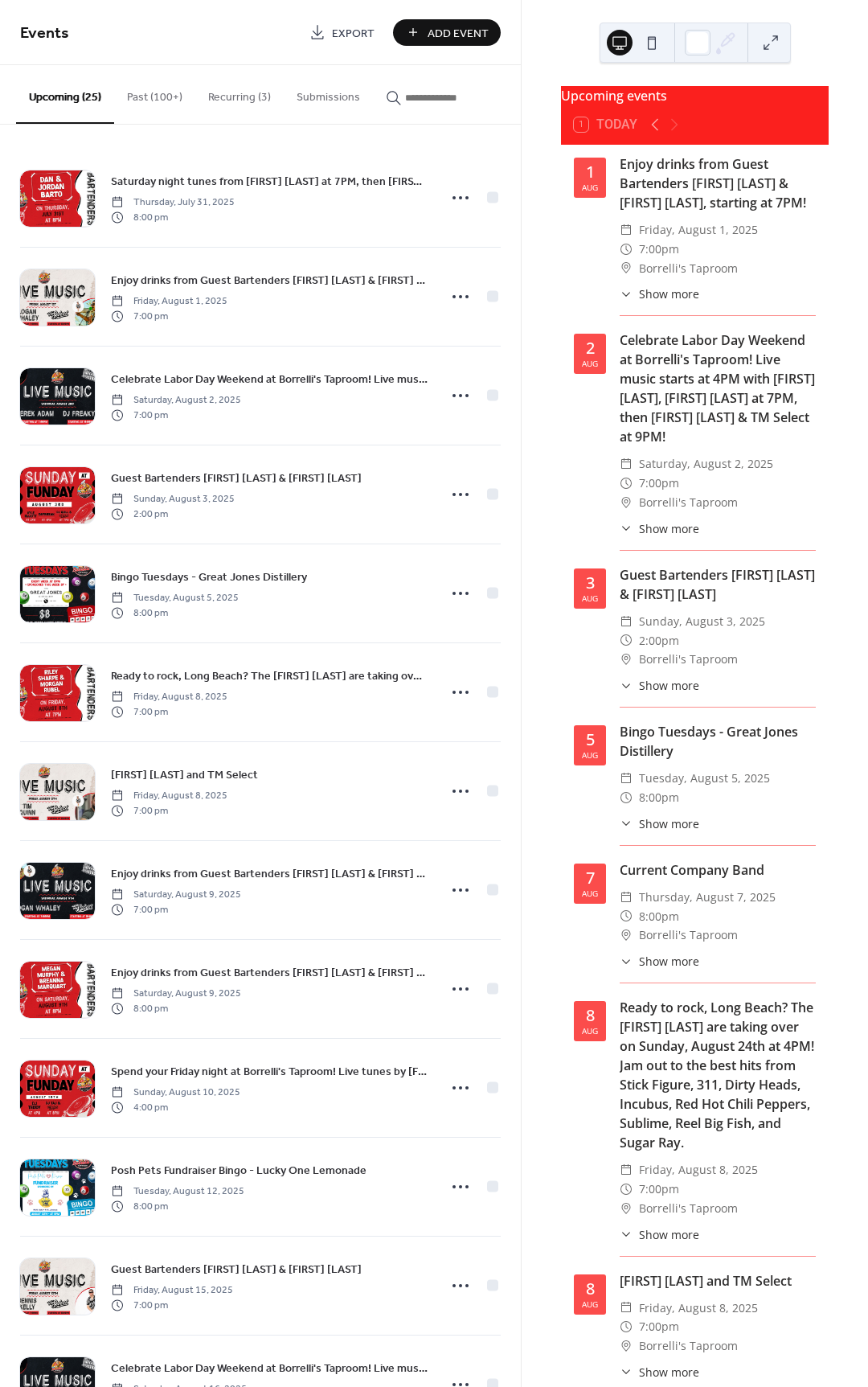 scroll, scrollTop: 0, scrollLeft: 0, axis: both 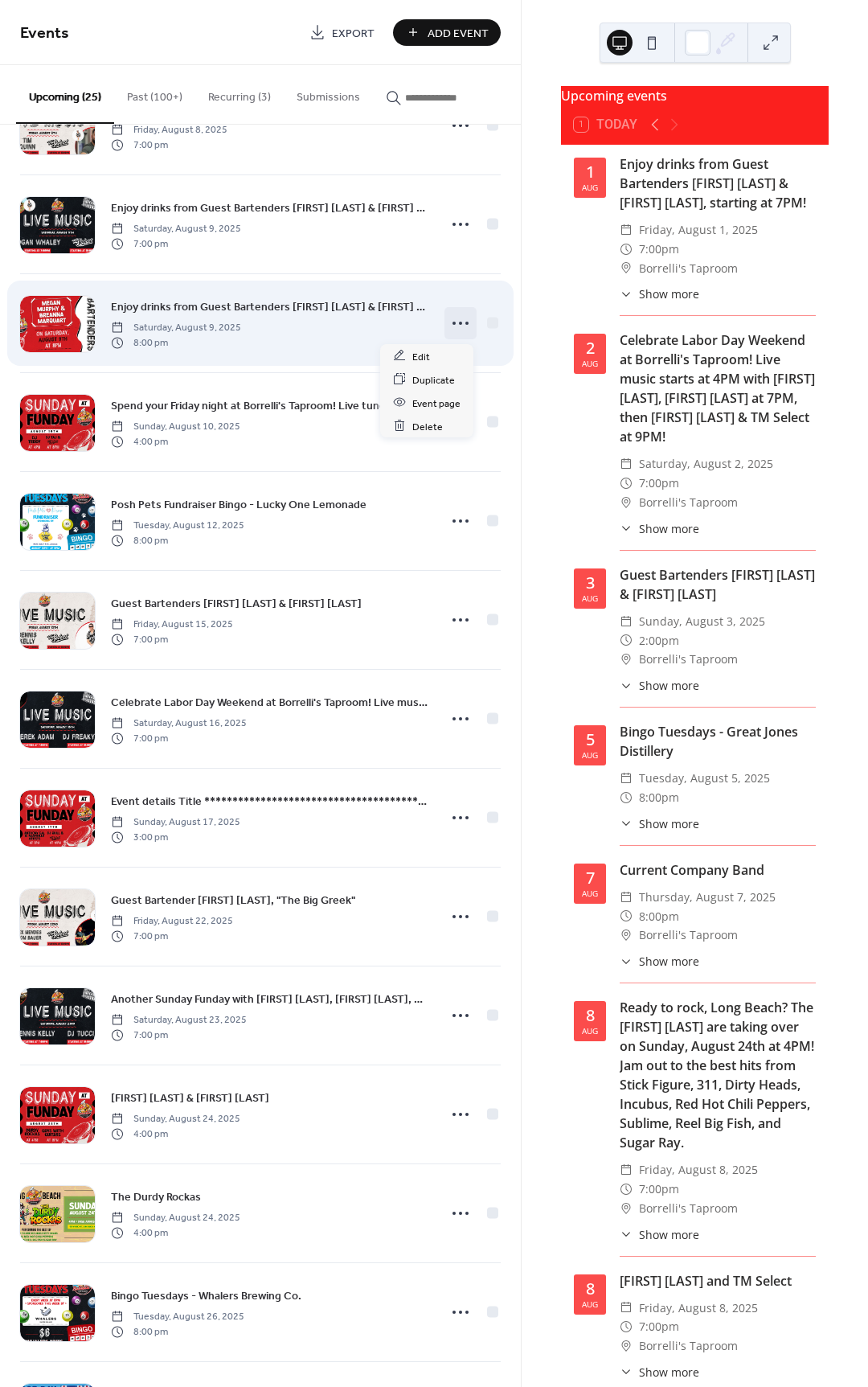 click 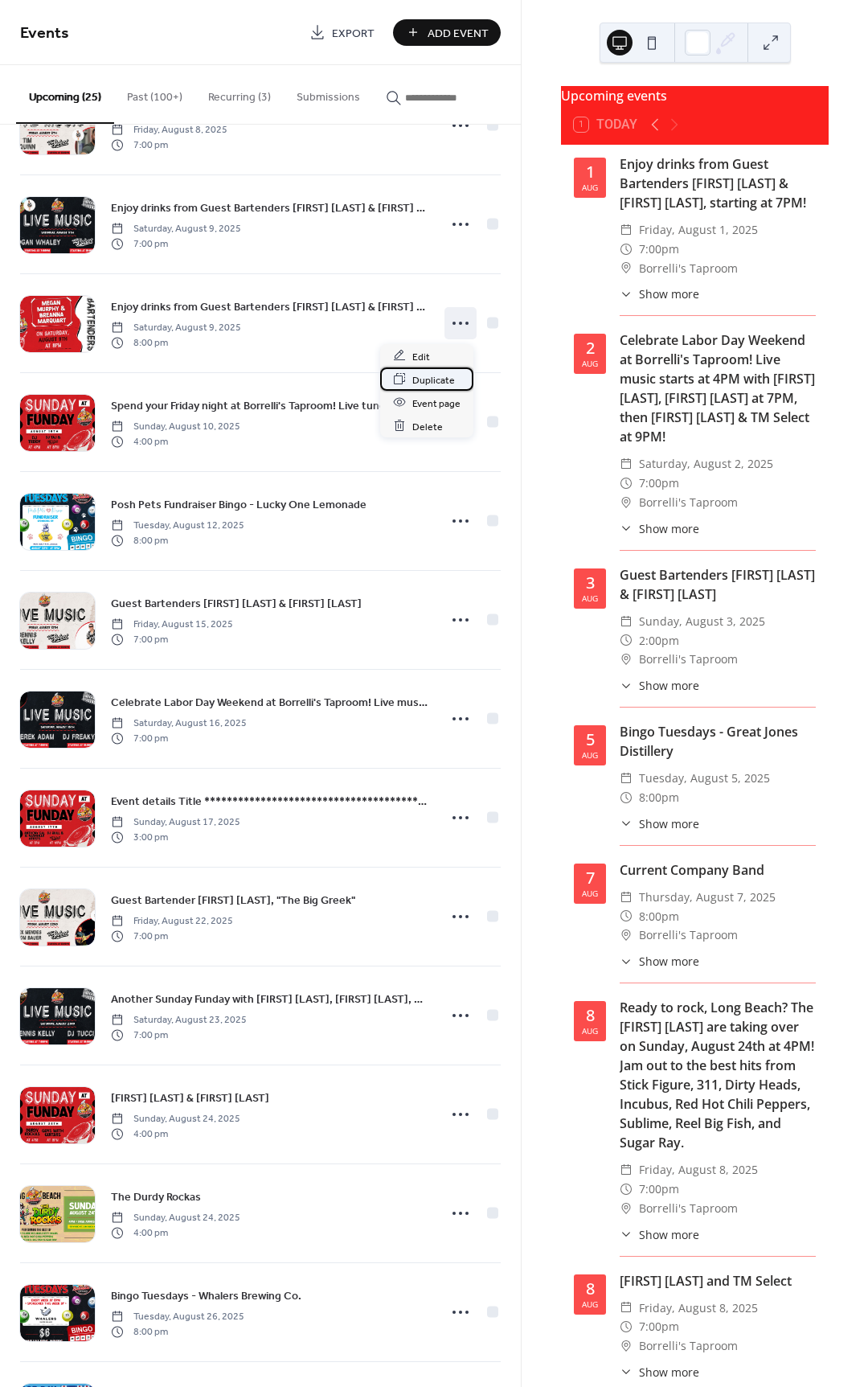 scroll, scrollTop: 671, scrollLeft: 0, axis: vertical 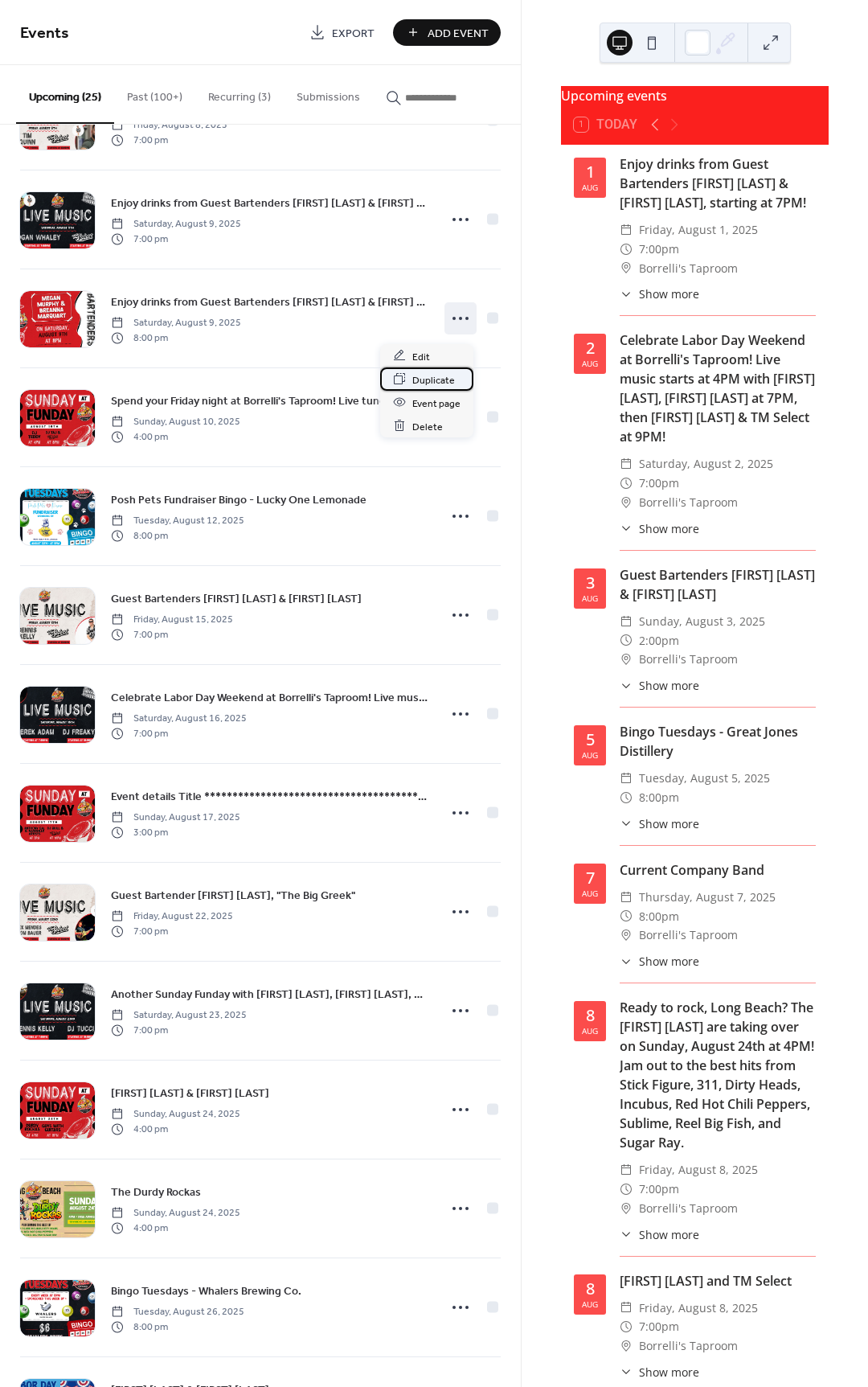 click on "Duplicate" at bounding box center (433, 380) 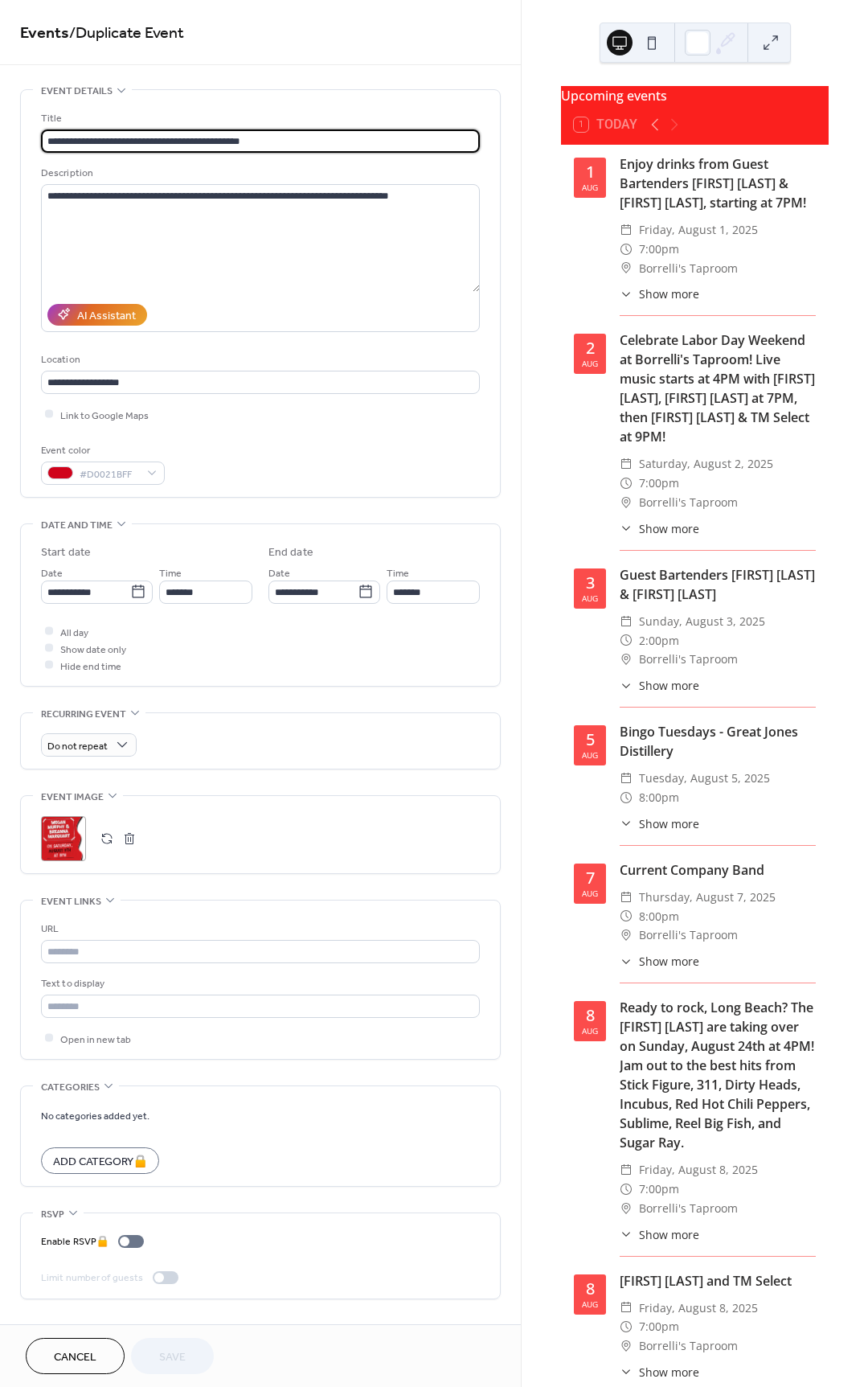 drag, startPoint x: 331, startPoint y: 146, endPoint x: 359, endPoint y: 163, distance: 32.756679 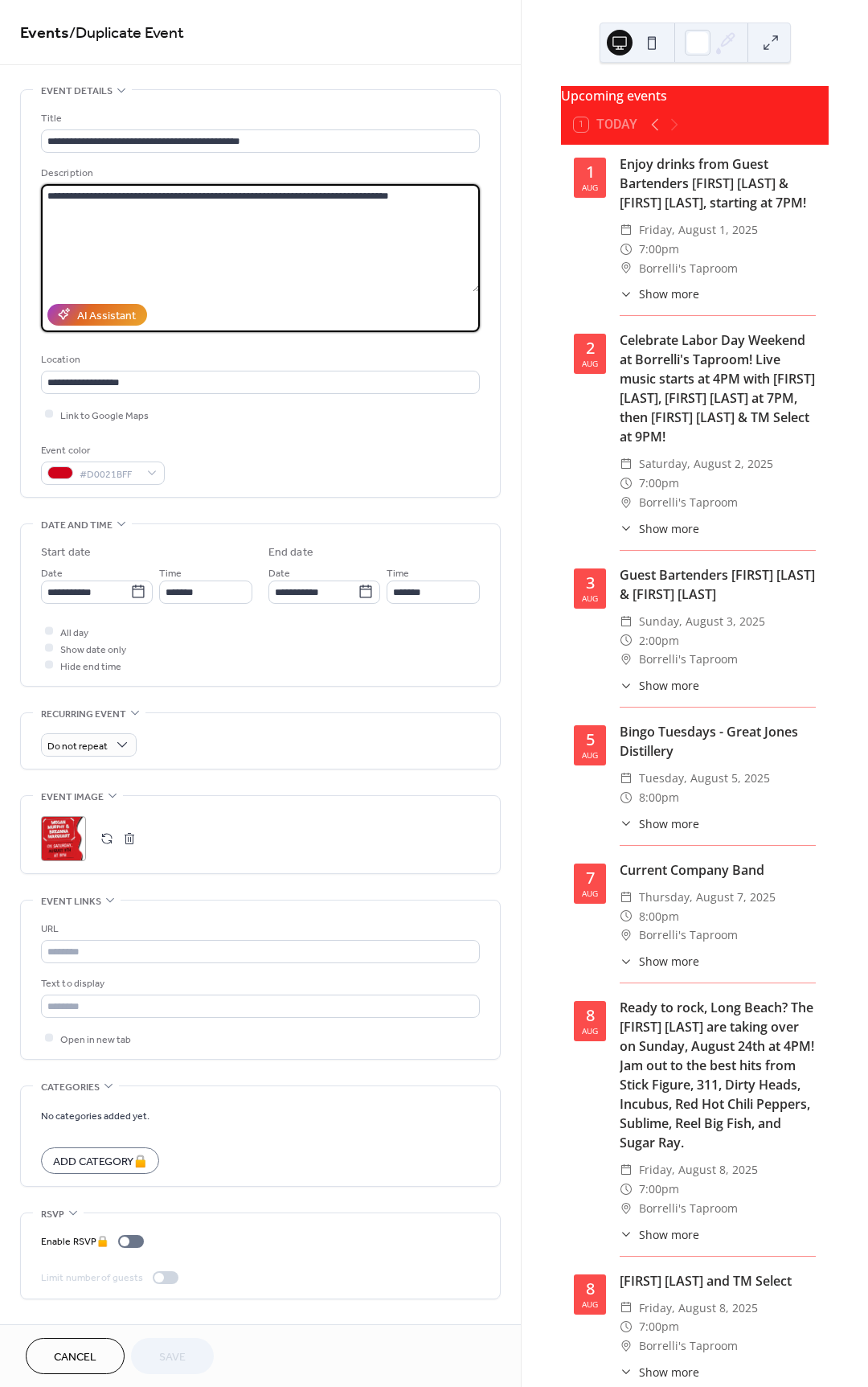 drag, startPoint x: 395, startPoint y: 218, endPoint x: -49, endPoint y: 179, distance: 445.7095 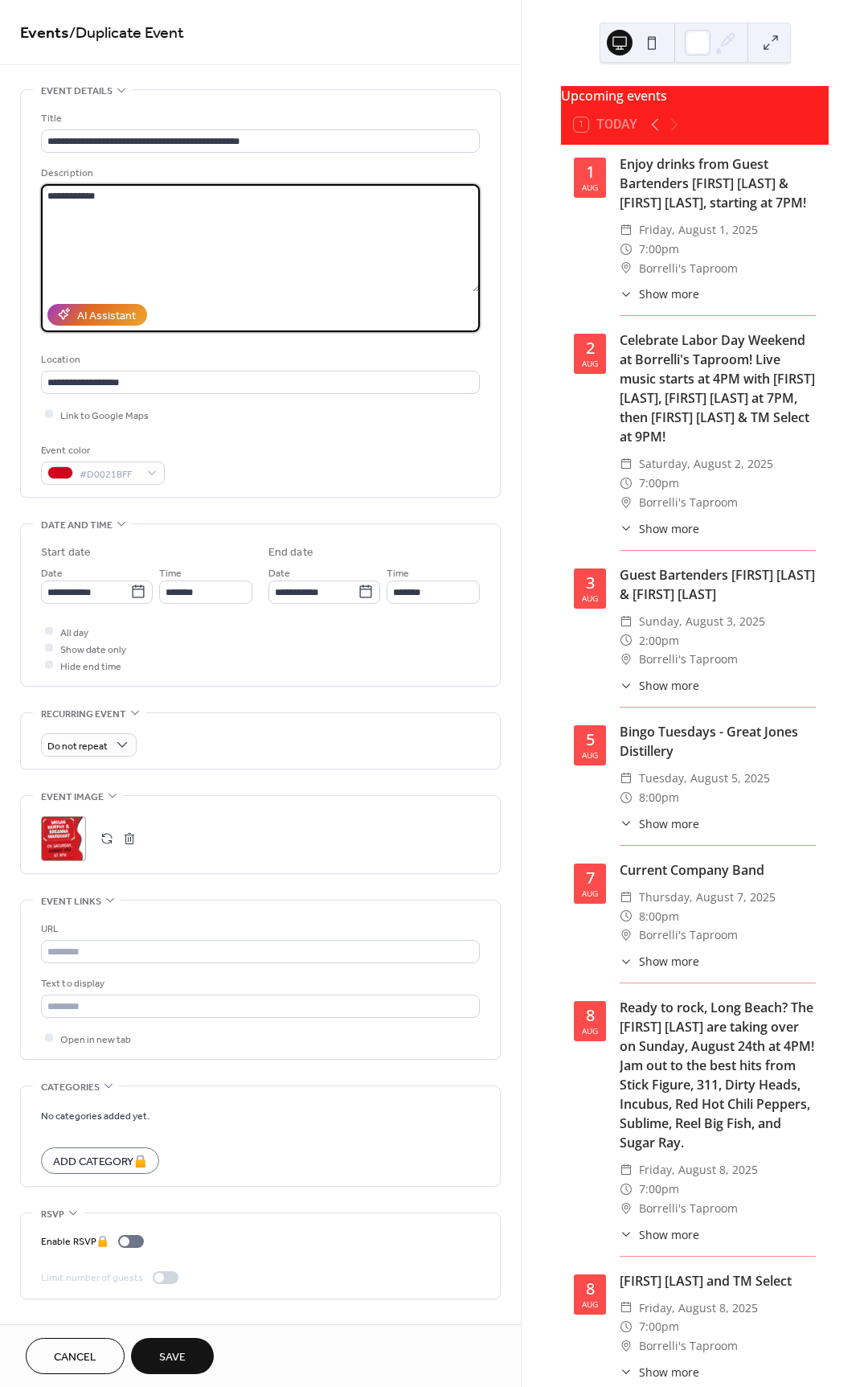drag, startPoint x: 217, startPoint y: 225, endPoint x: 2, endPoint y: 183, distance: 219.06392 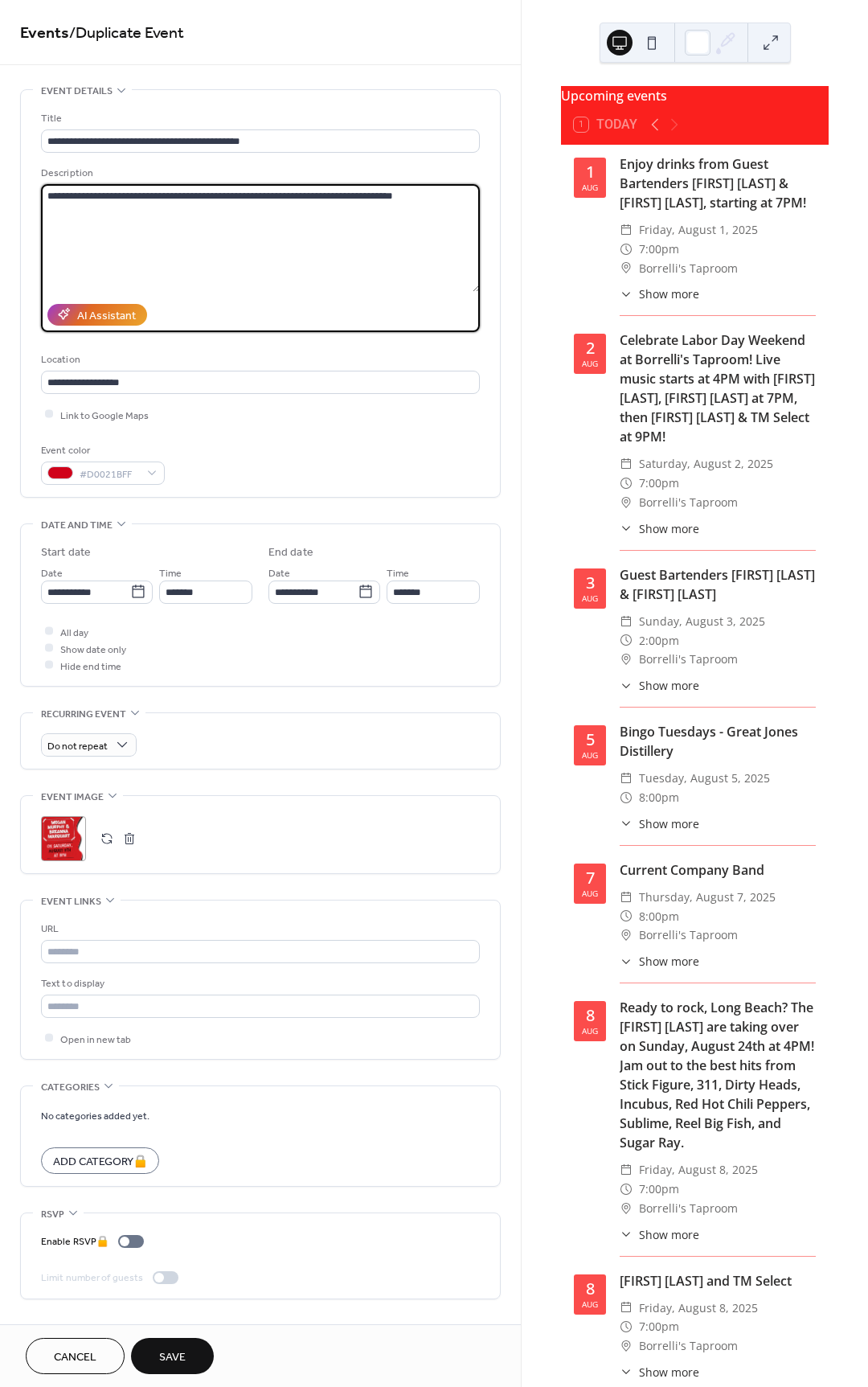 drag, startPoint x: 124, startPoint y: 195, endPoint x: 349, endPoint y: 199, distance: 225.03555 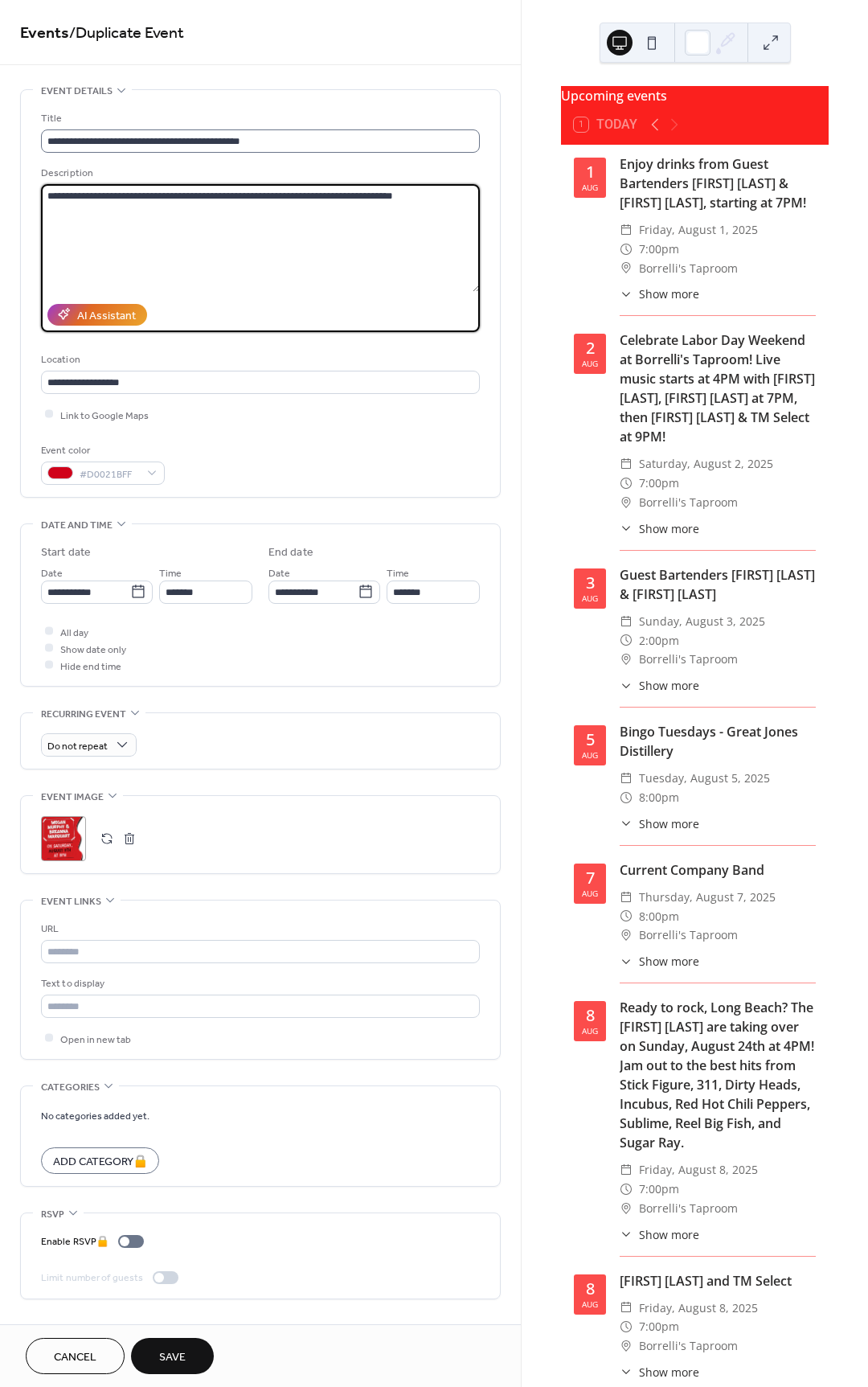 type on "**********" 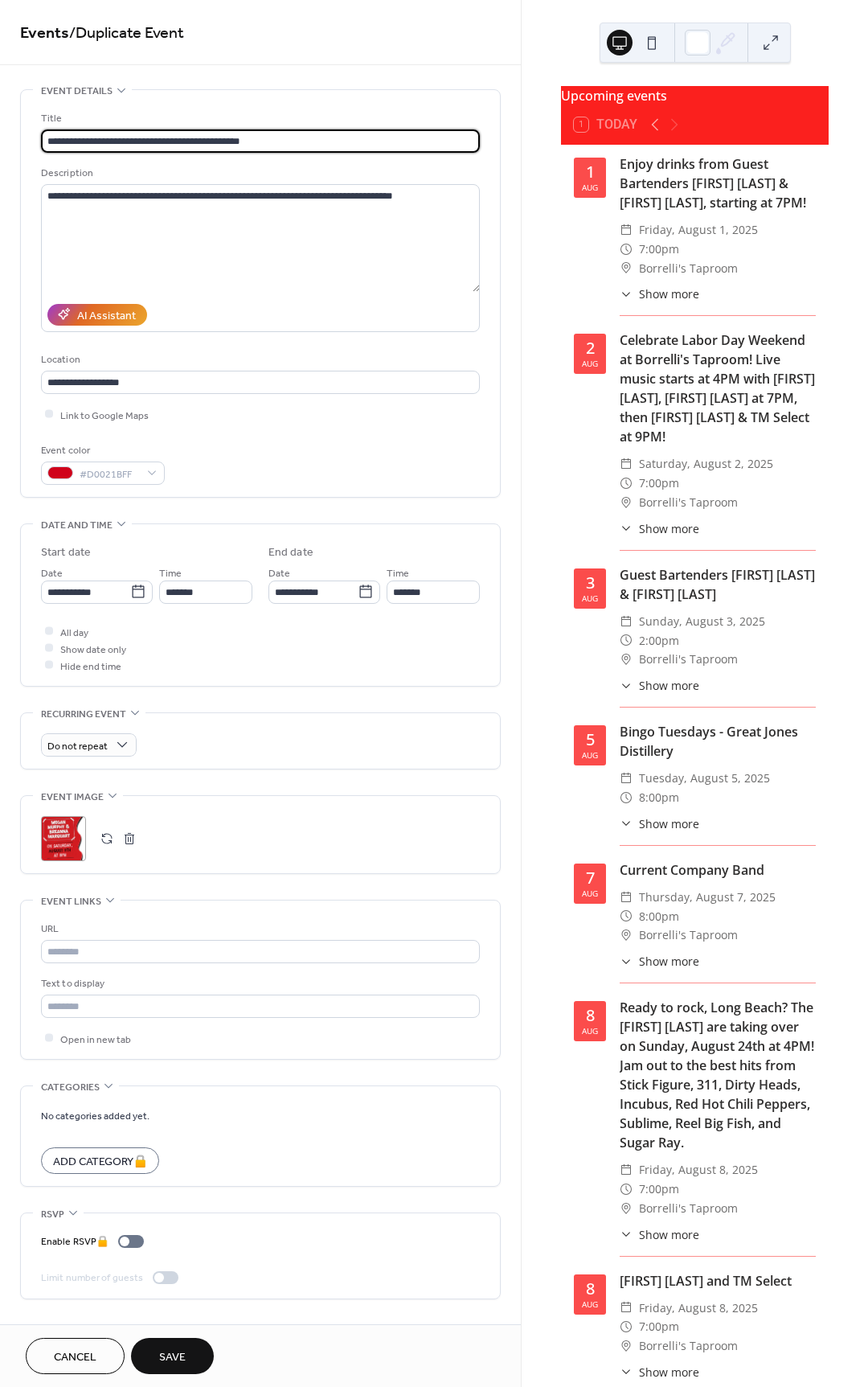paste on "*" 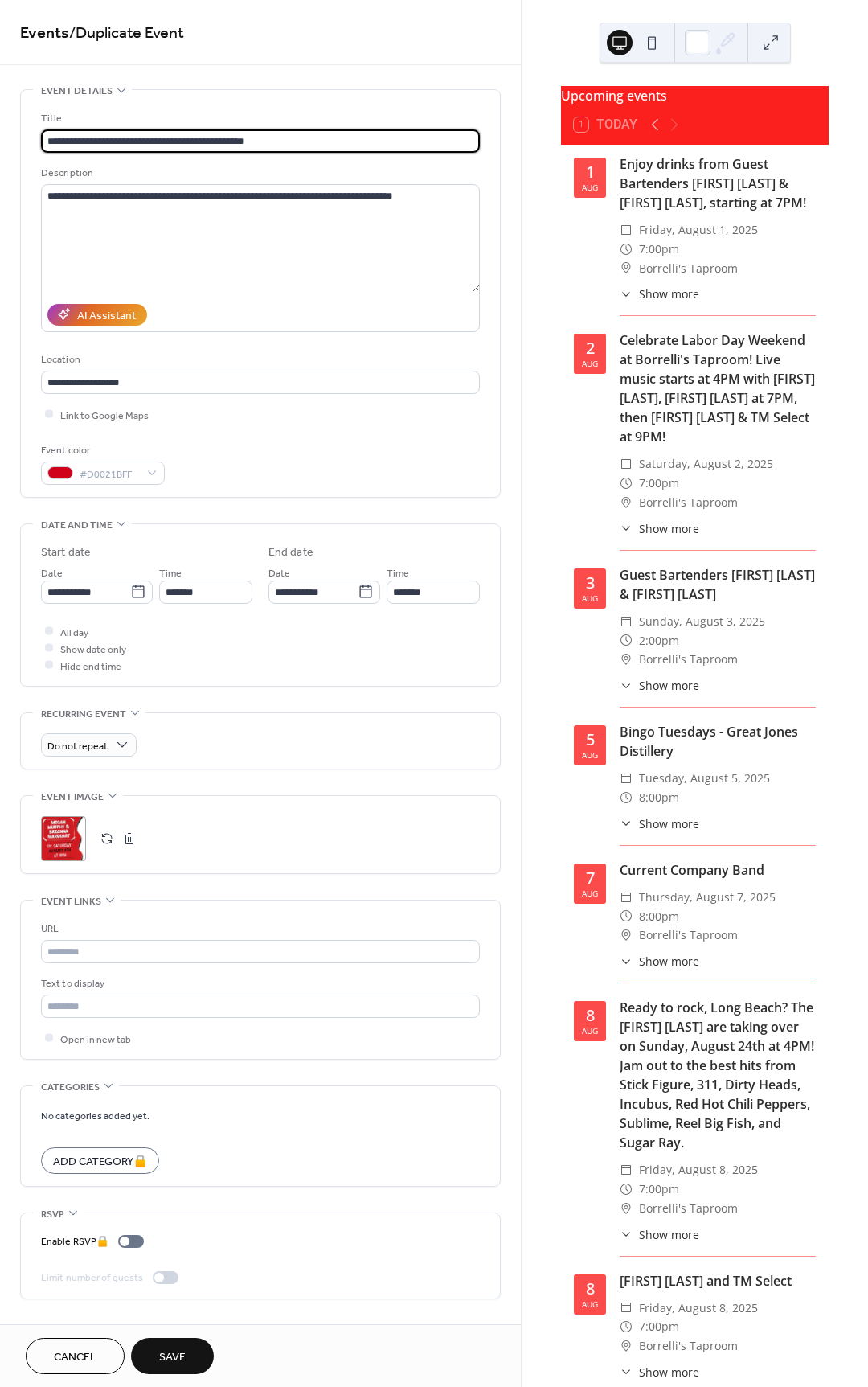 drag, startPoint x: 281, startPoint y: 141, endPoint x: 2, endPoint y: 139, distance: 279.00717 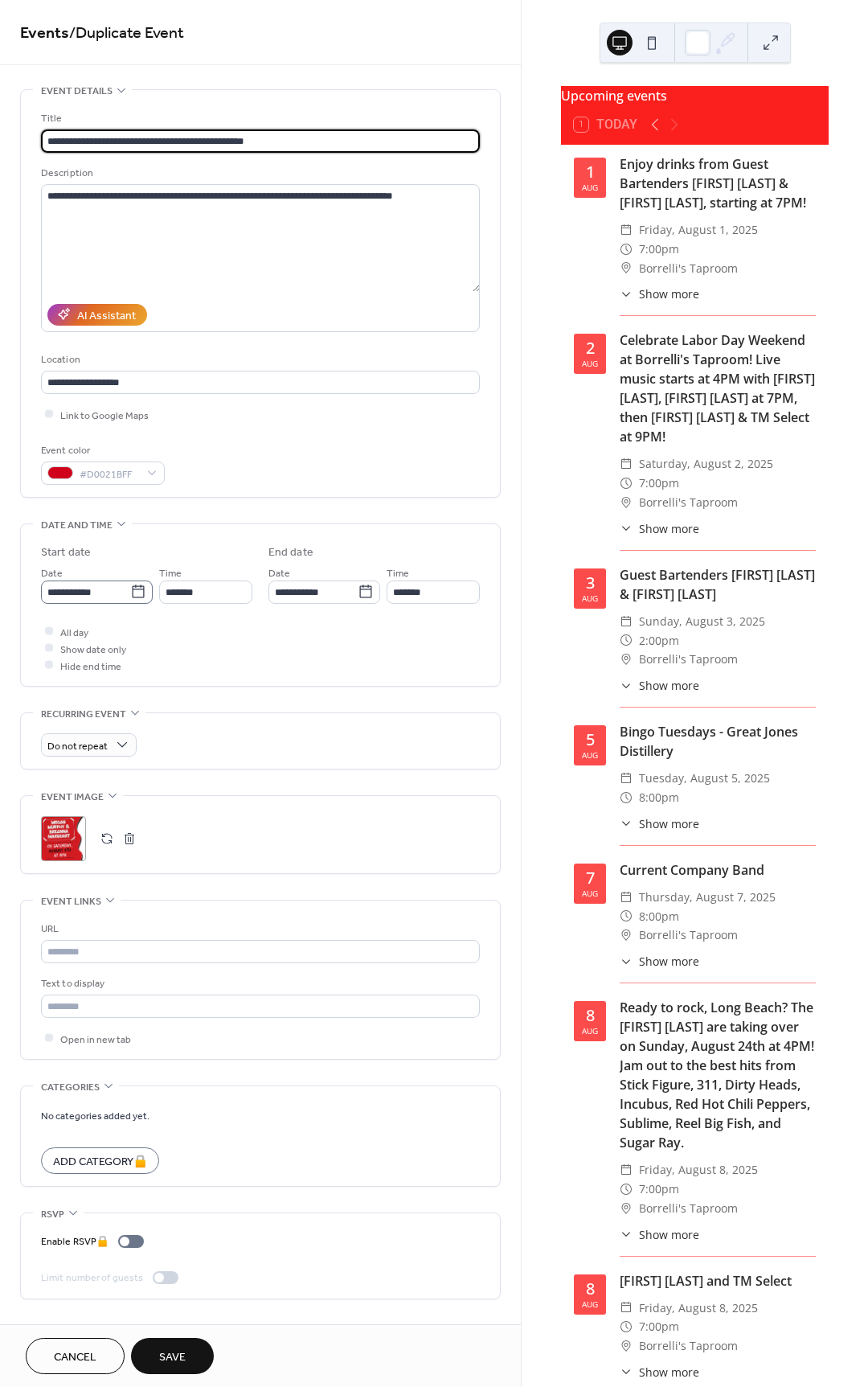 type on "**********" 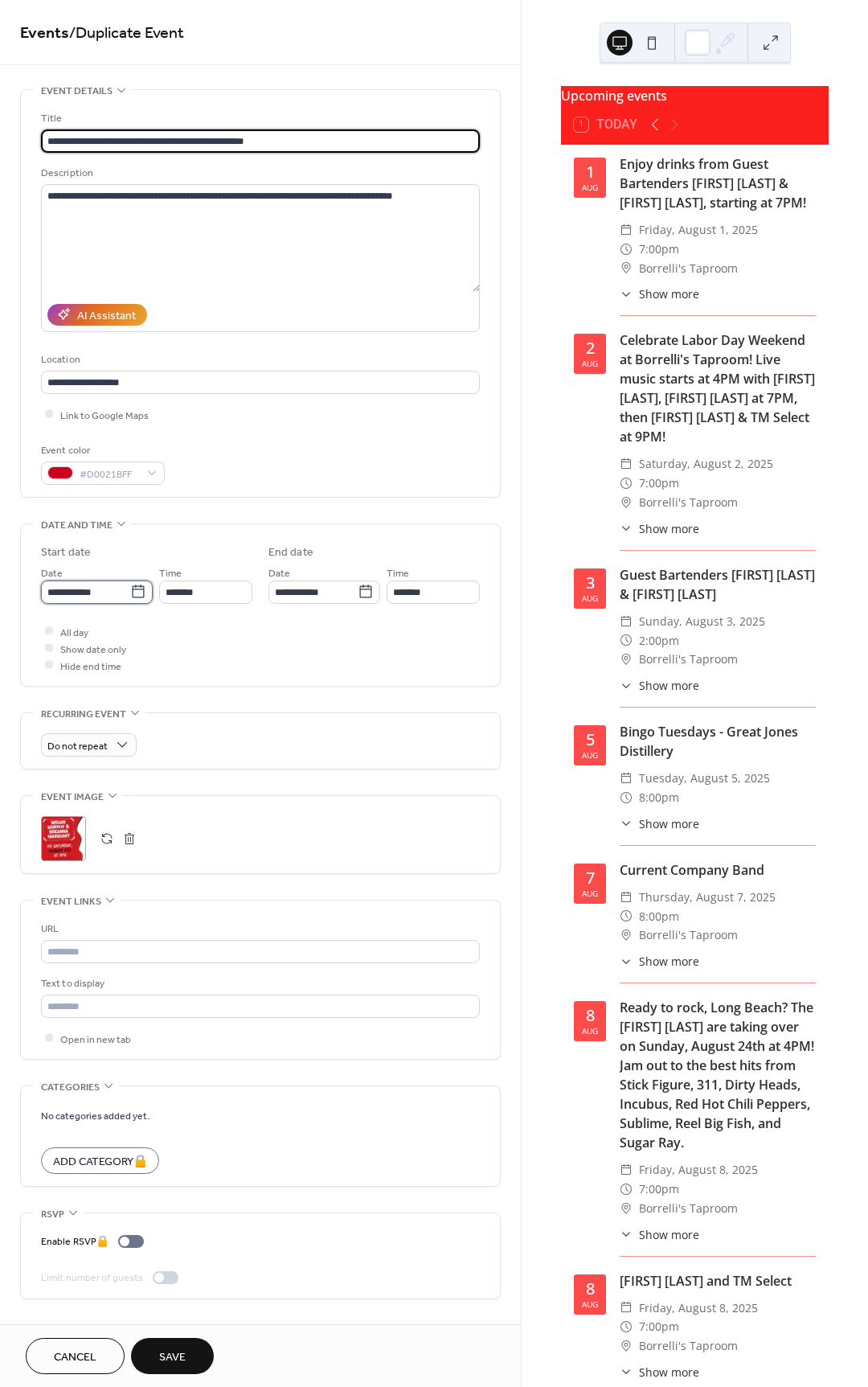 click on "**********" at bounding box center [85, 592] 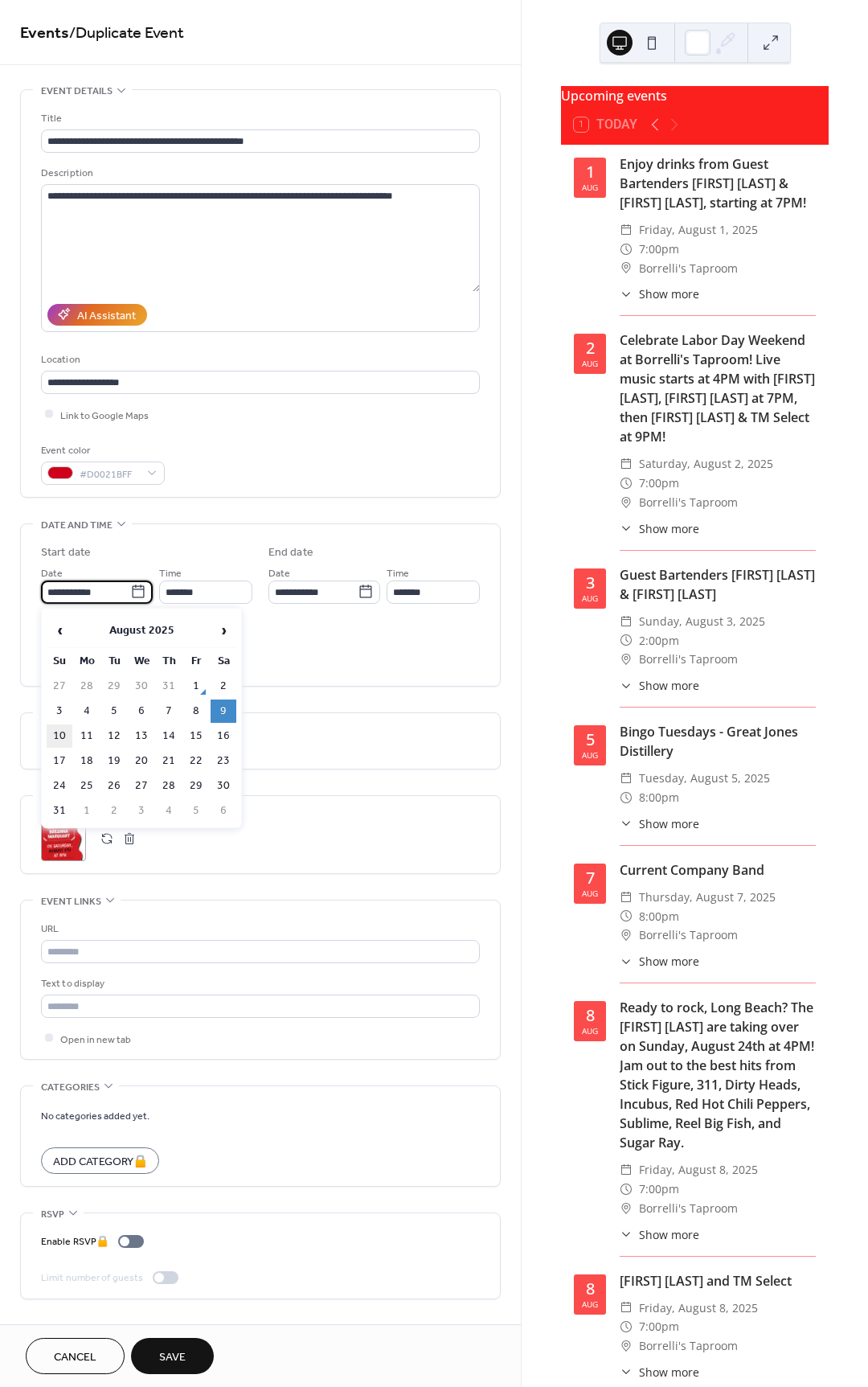 click on "10" at bounding box center [59, 736] 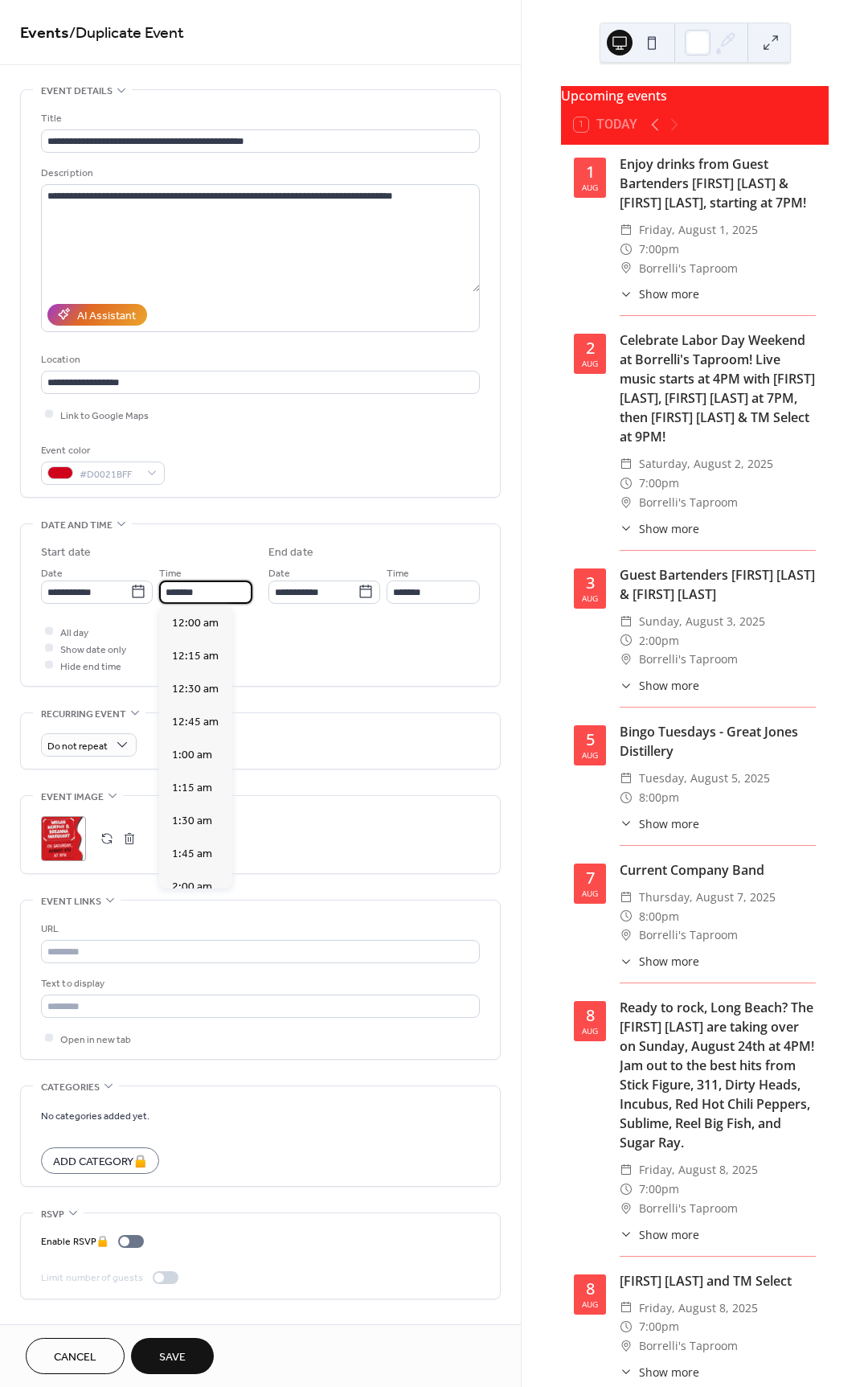 scroll, scrollTop: 2593, scrollLeft: 0, axis: vertical 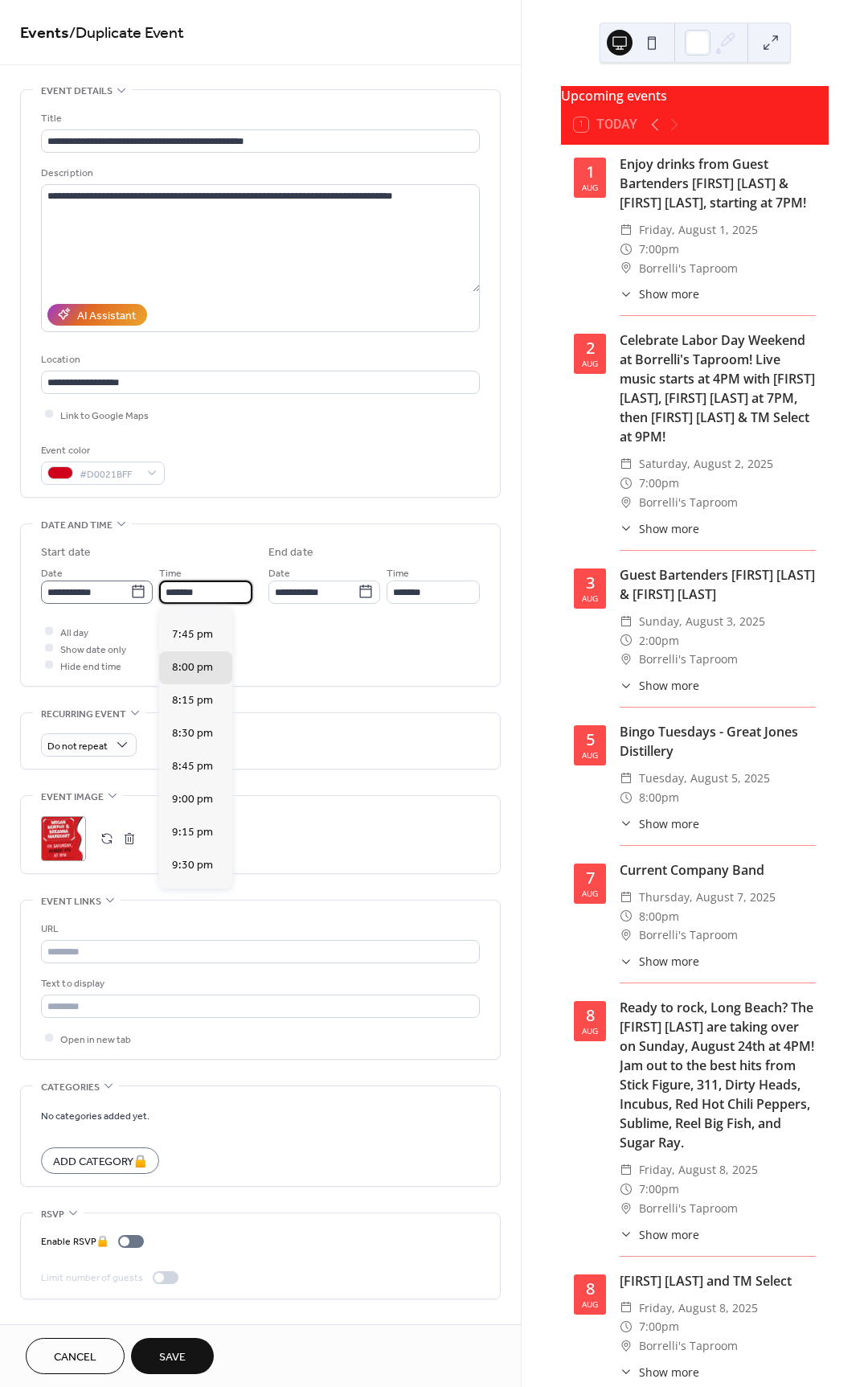 drag, startPoint x: 170, startPoint y: 589, endPoint x: 151, endPoint y: 588, distance: 19.026298 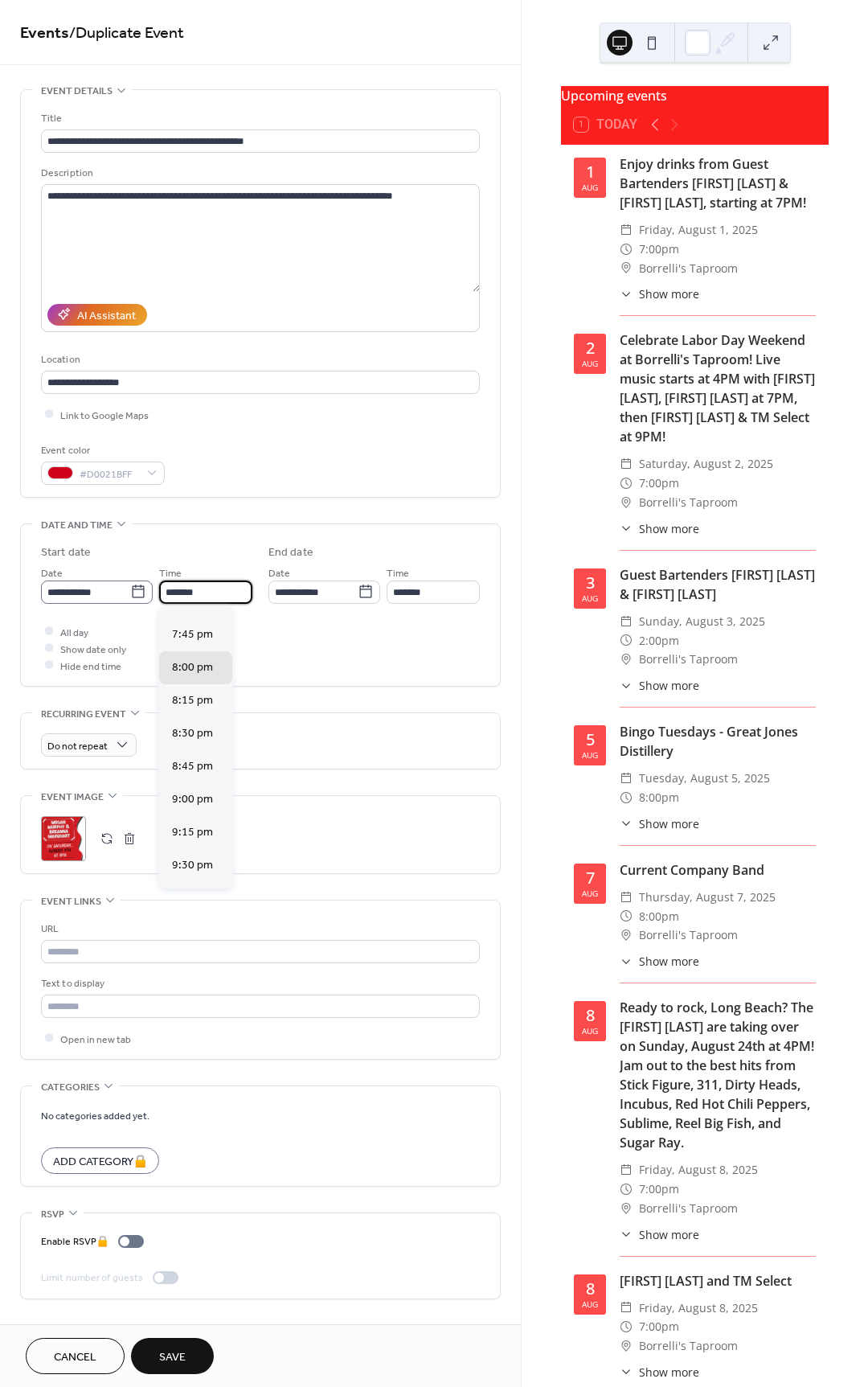 click on "**********" at bounding box center [146, 584] 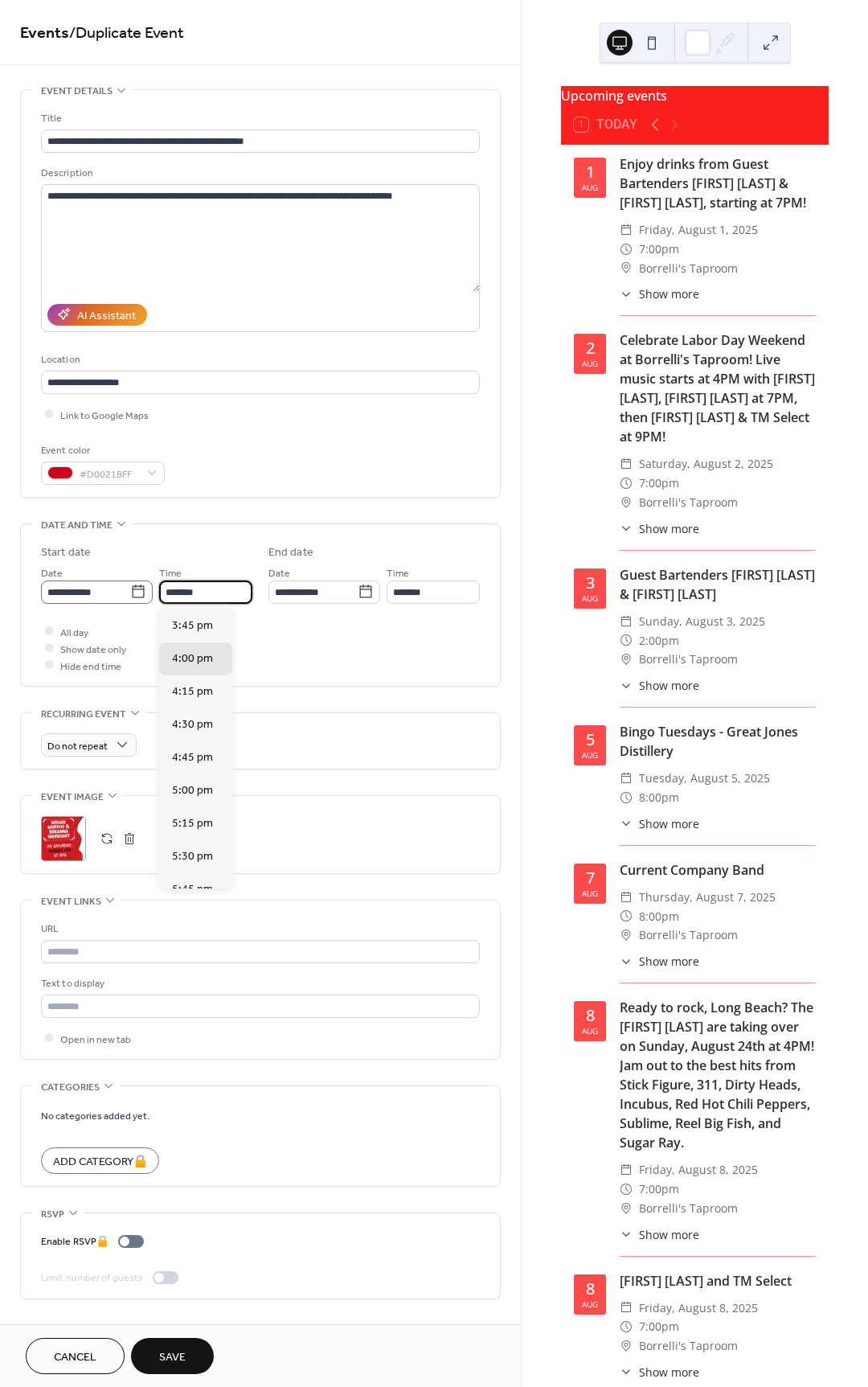 scroll, scrollTop: 2074, scrollLeft: 0, axis: vertical 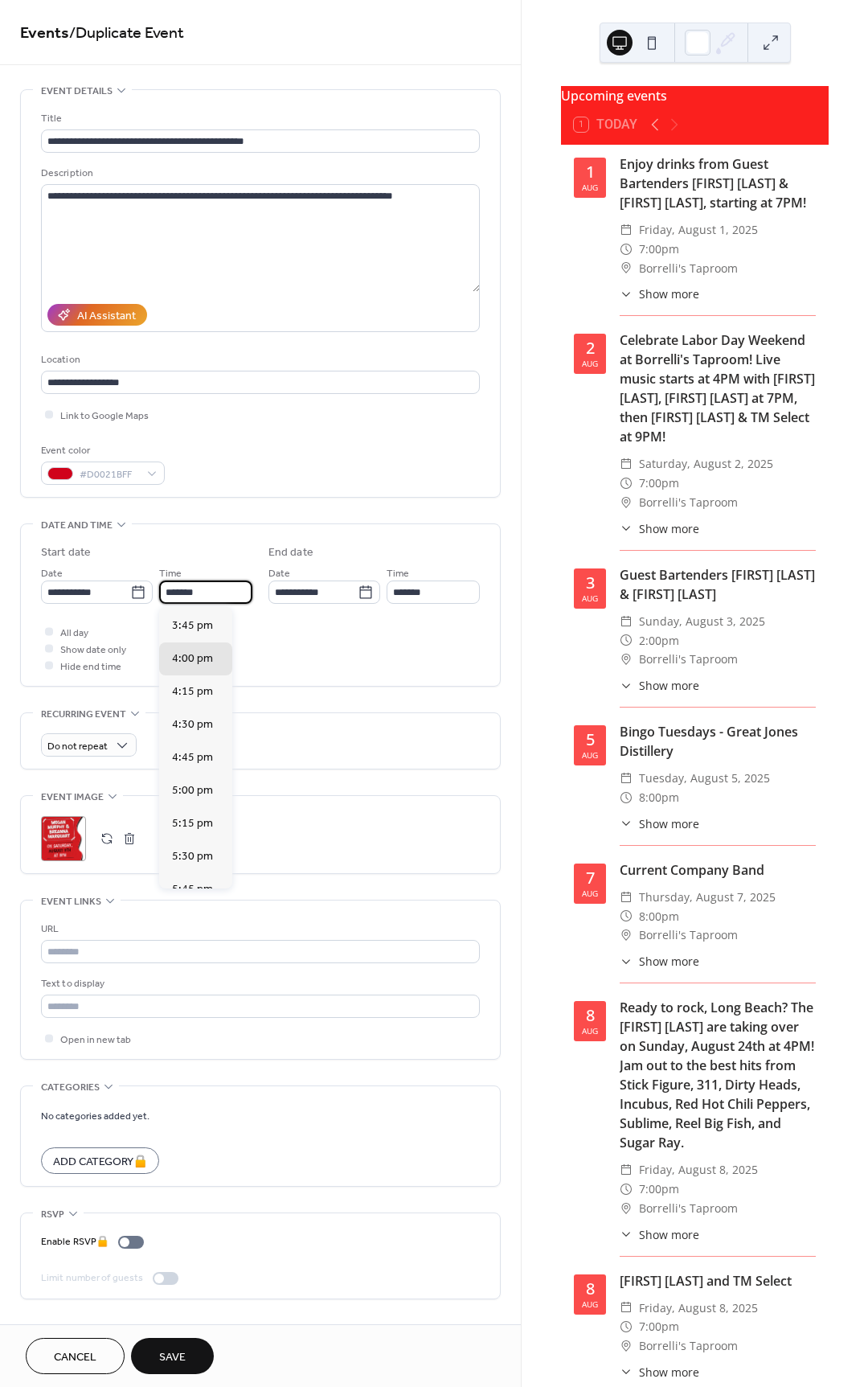 type on "*******" 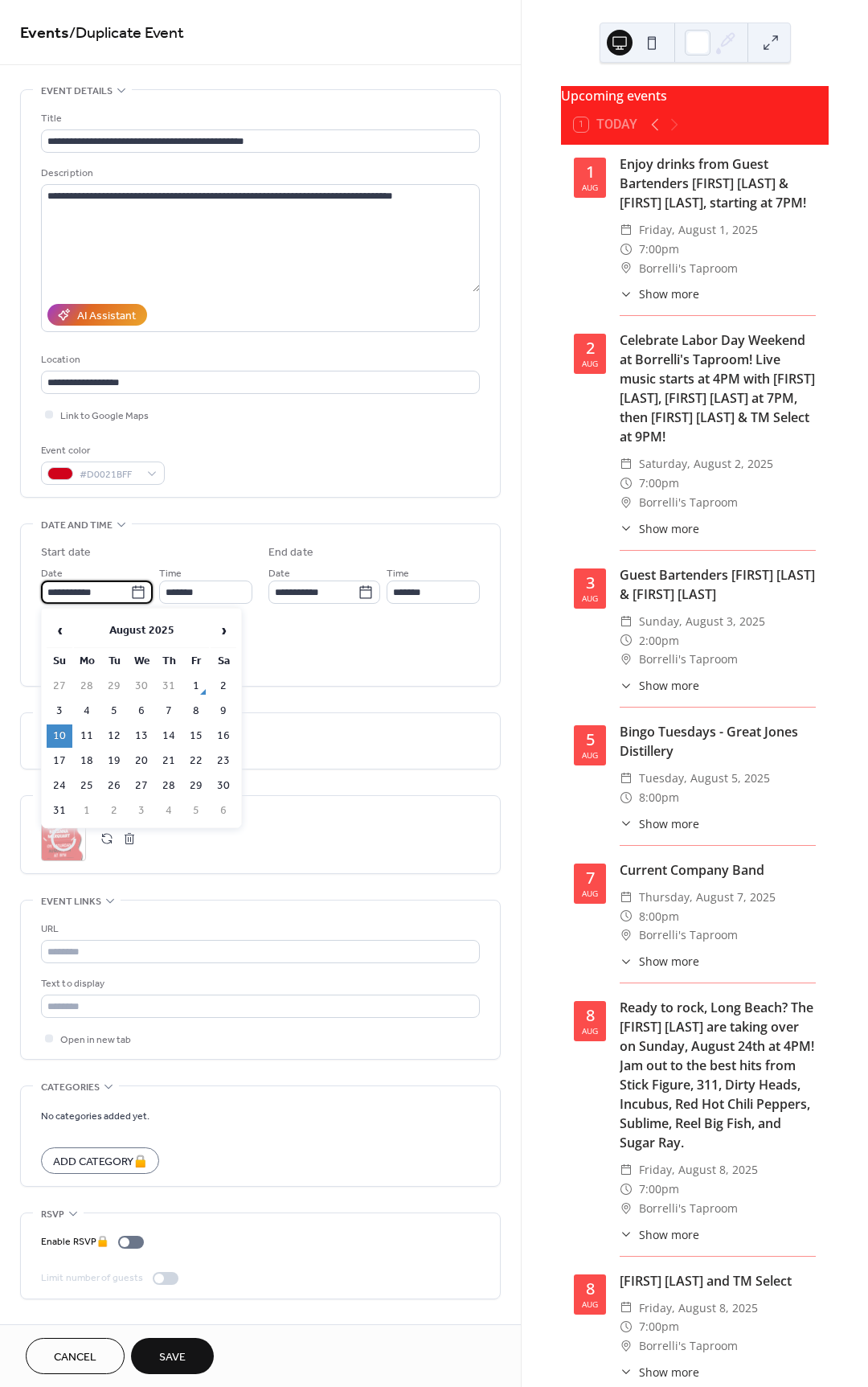 drag, startPoint x: 95, startPoint y: 591, endPoint x: 109, endPoint y: 588, distance: 14.317821 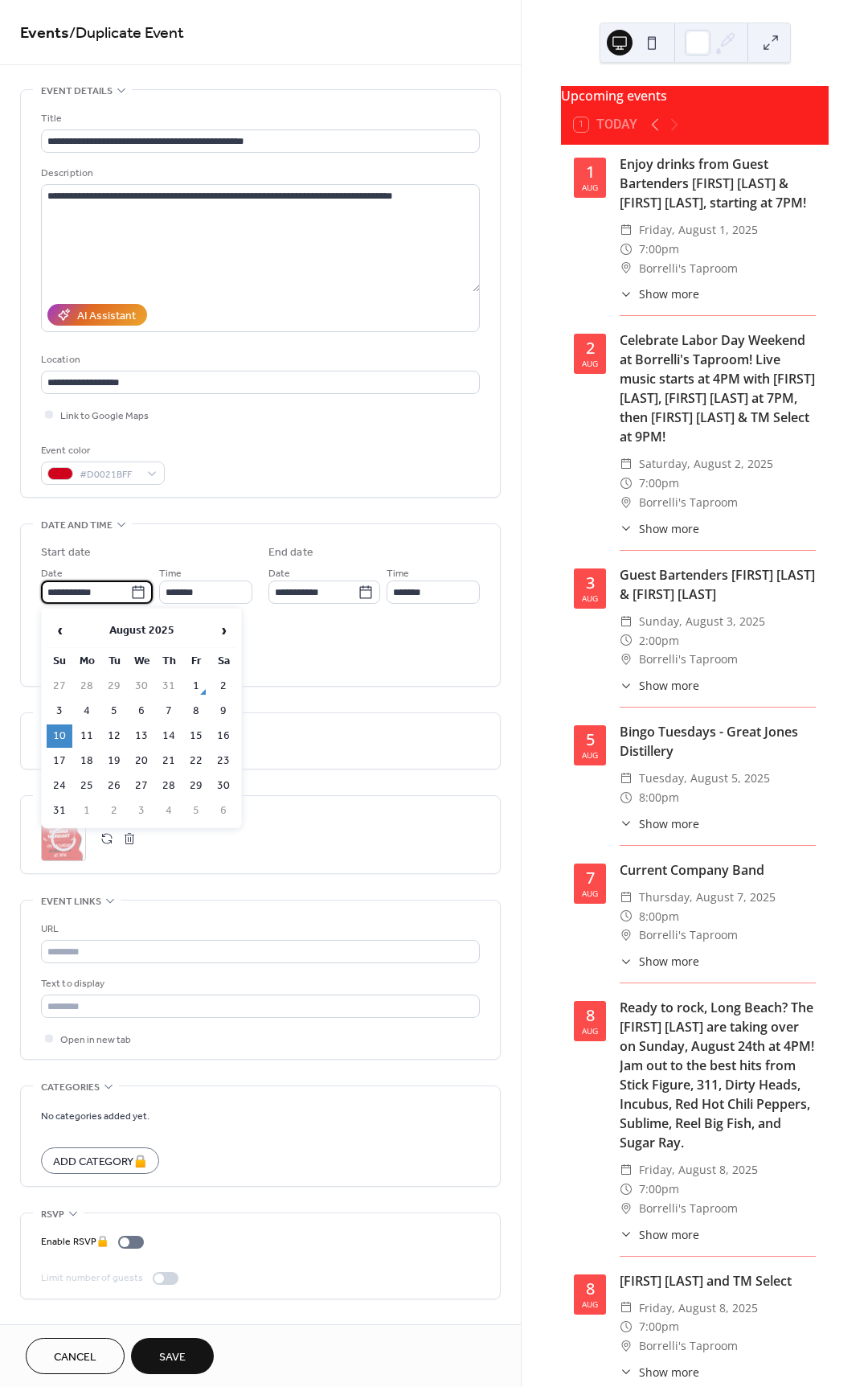click on "**********" at bounding box center (85, 592) 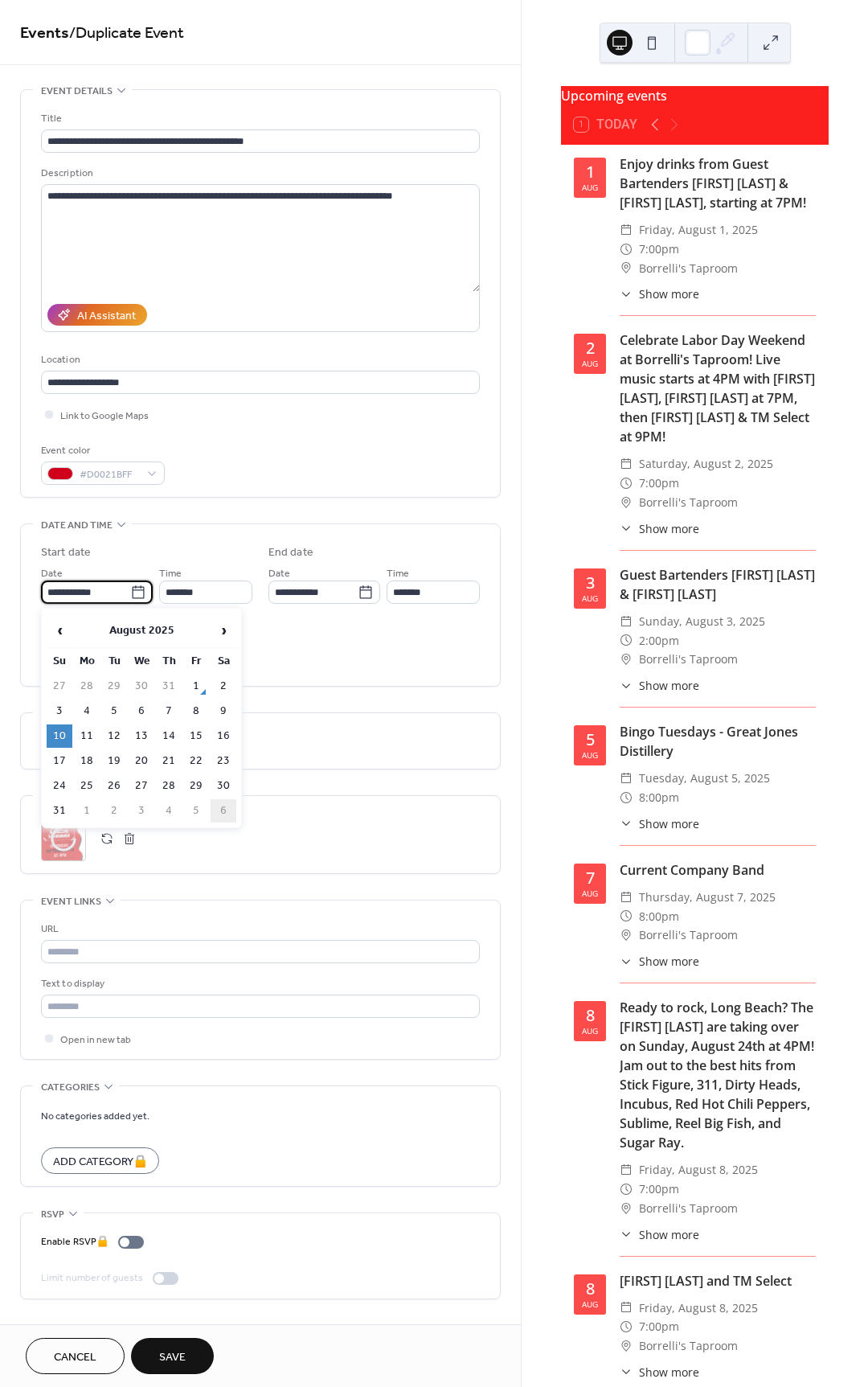 click on "6" at bounding box center (223, 810) 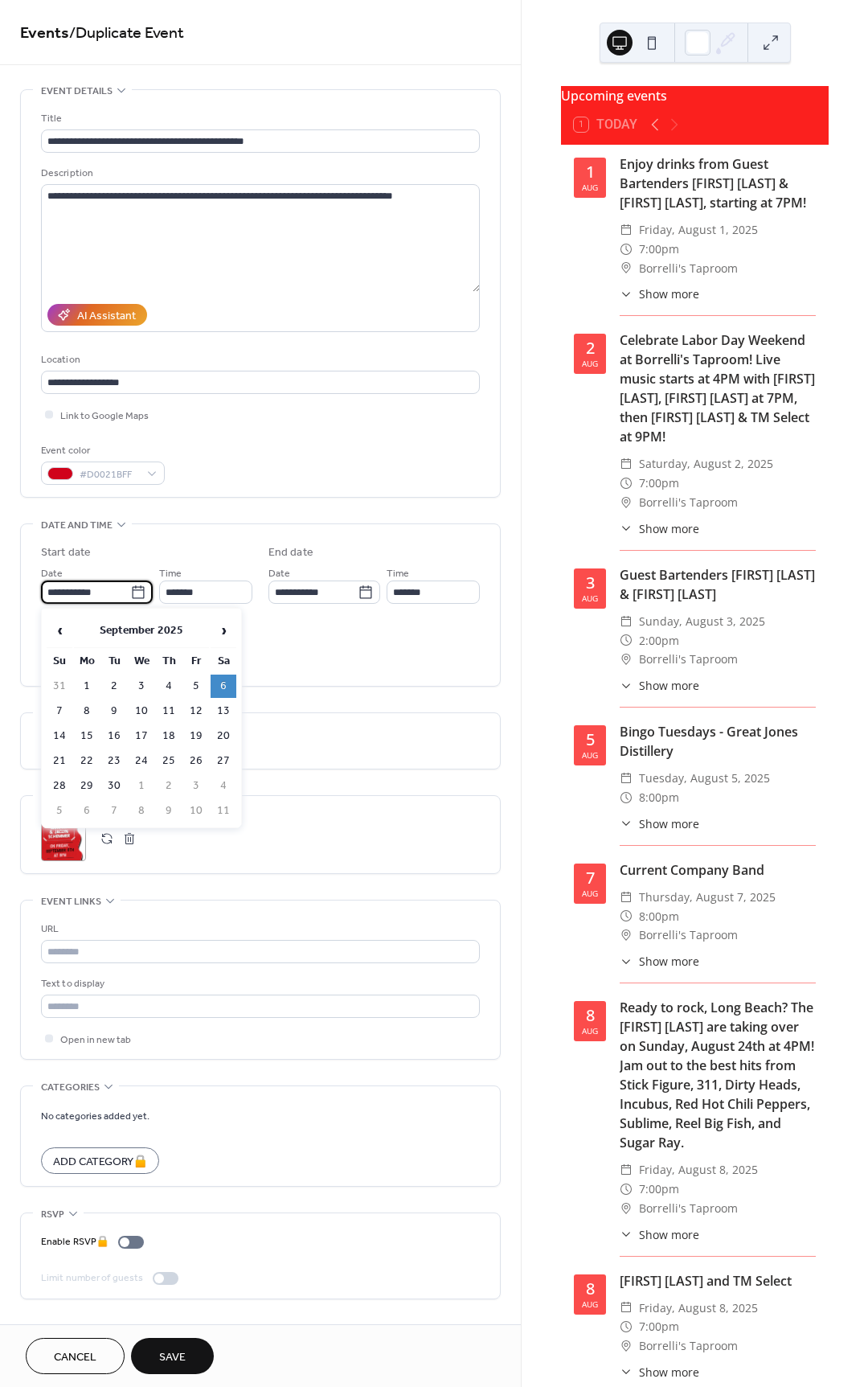 click on "**********" at bounding box center [85, 592] 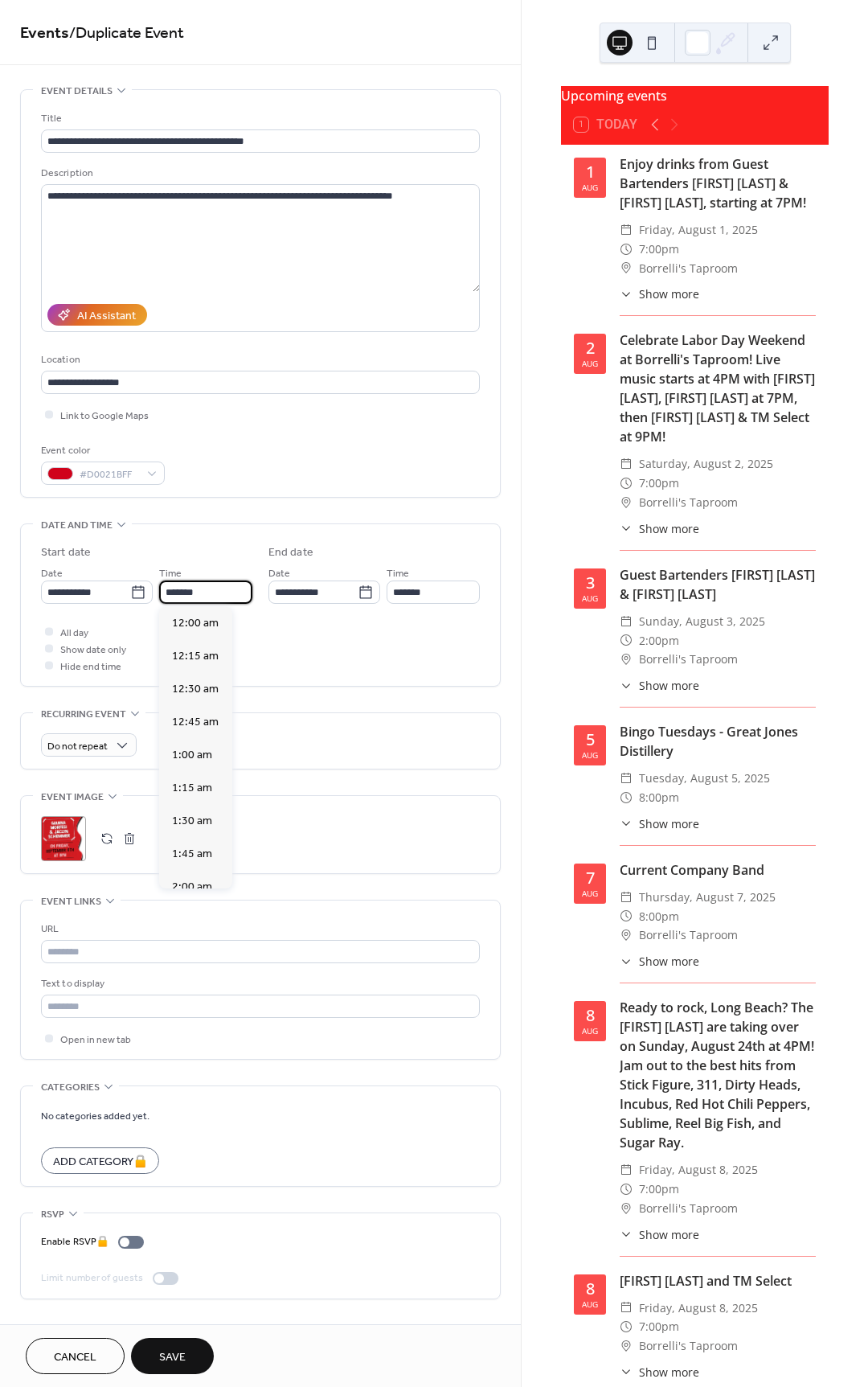 scroll, scrollTop: 2110, scrollLeft: 0, axis: vertical 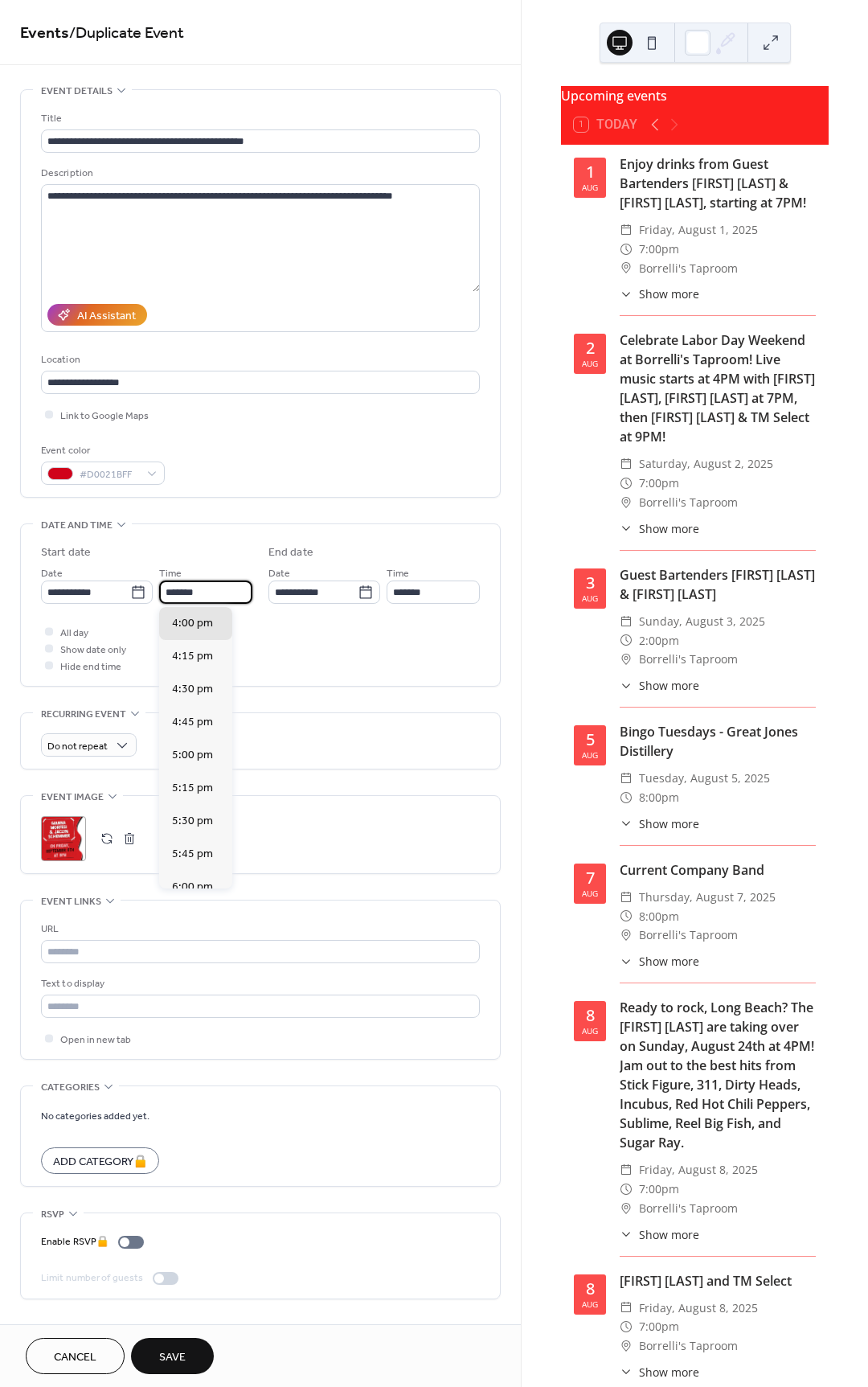 click on "*******" at bounding box center [206, 592] 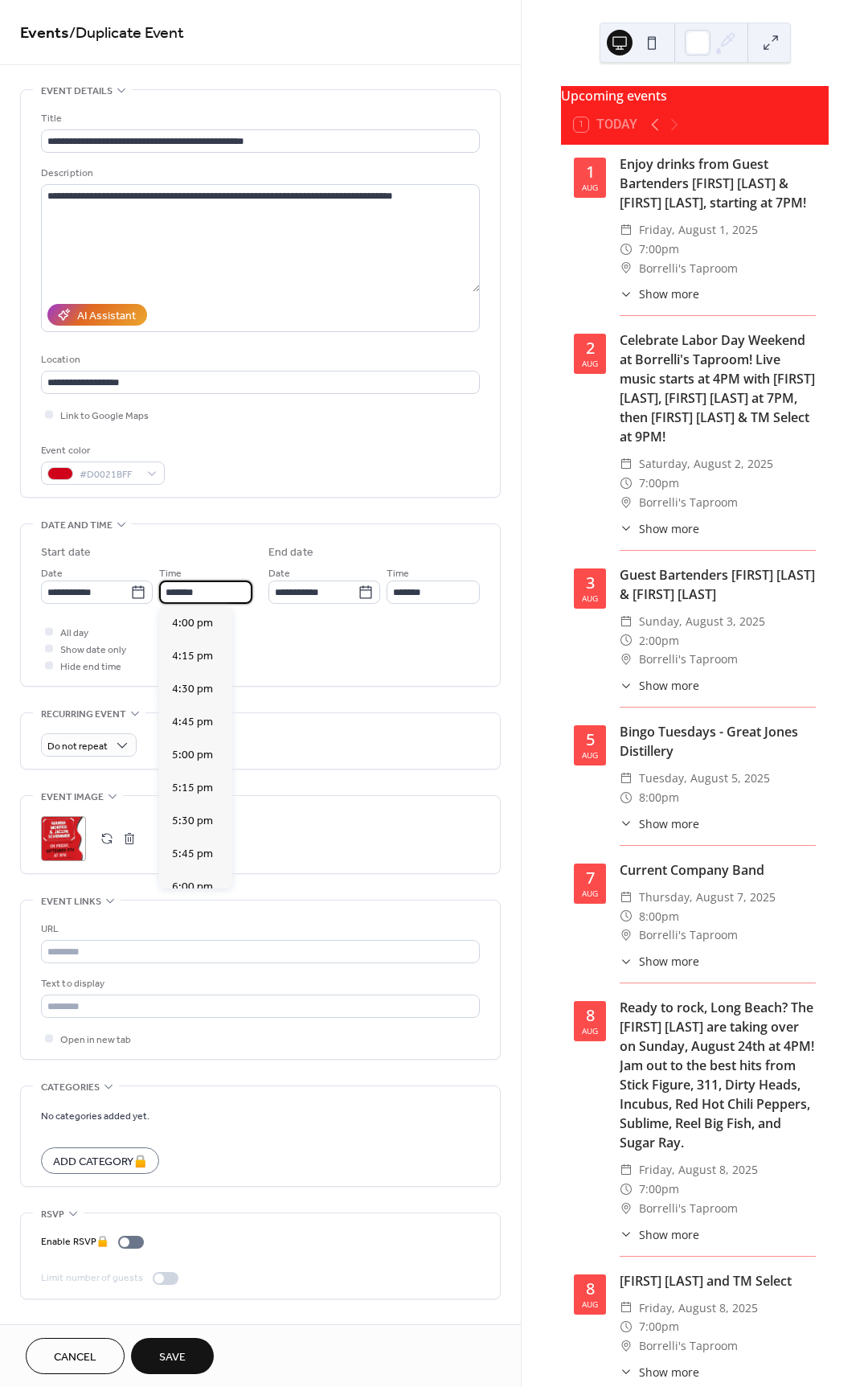 scroll, scrollTop: 2637, scrollLeft: 0, axis: vertical 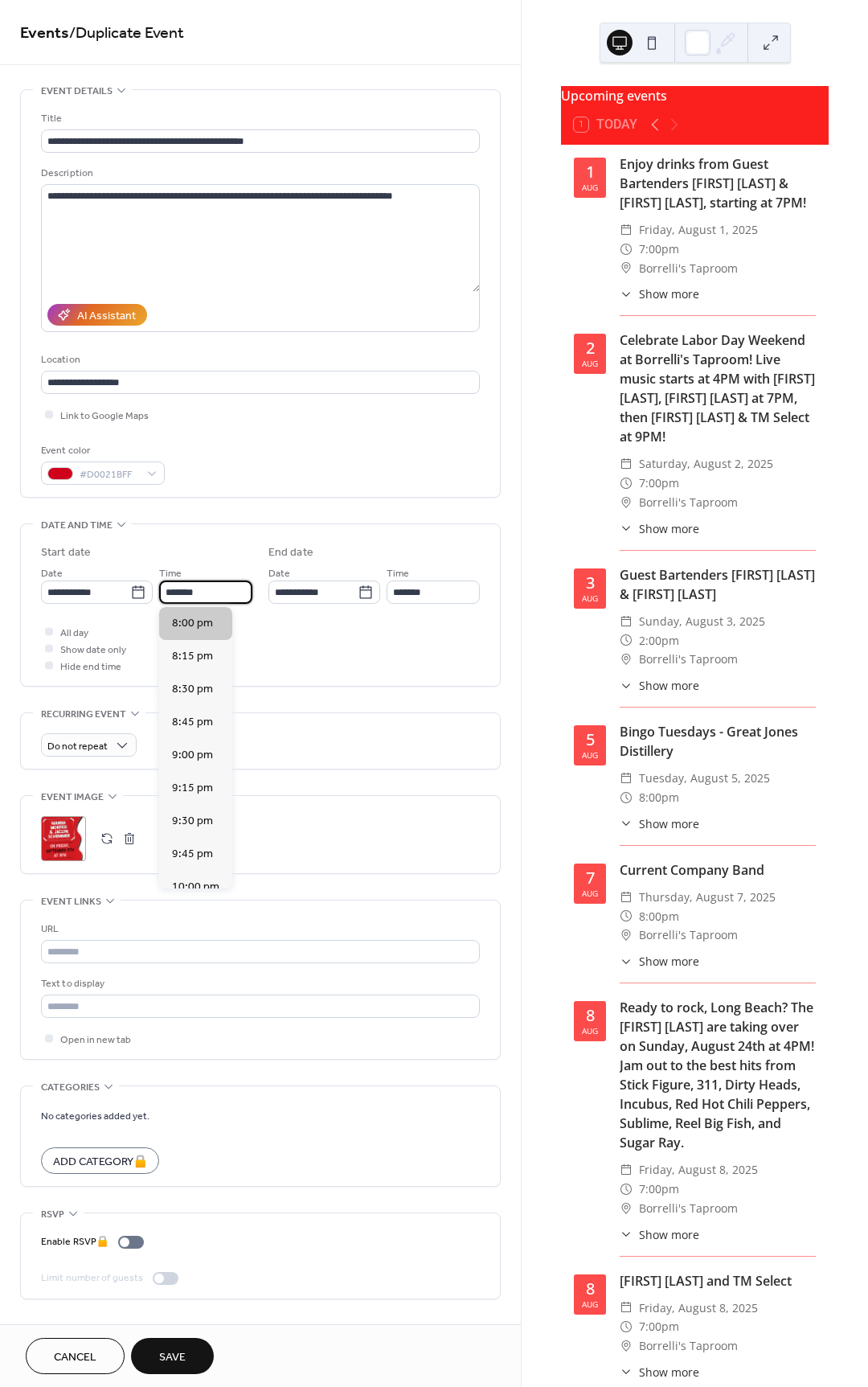 type on "*******" 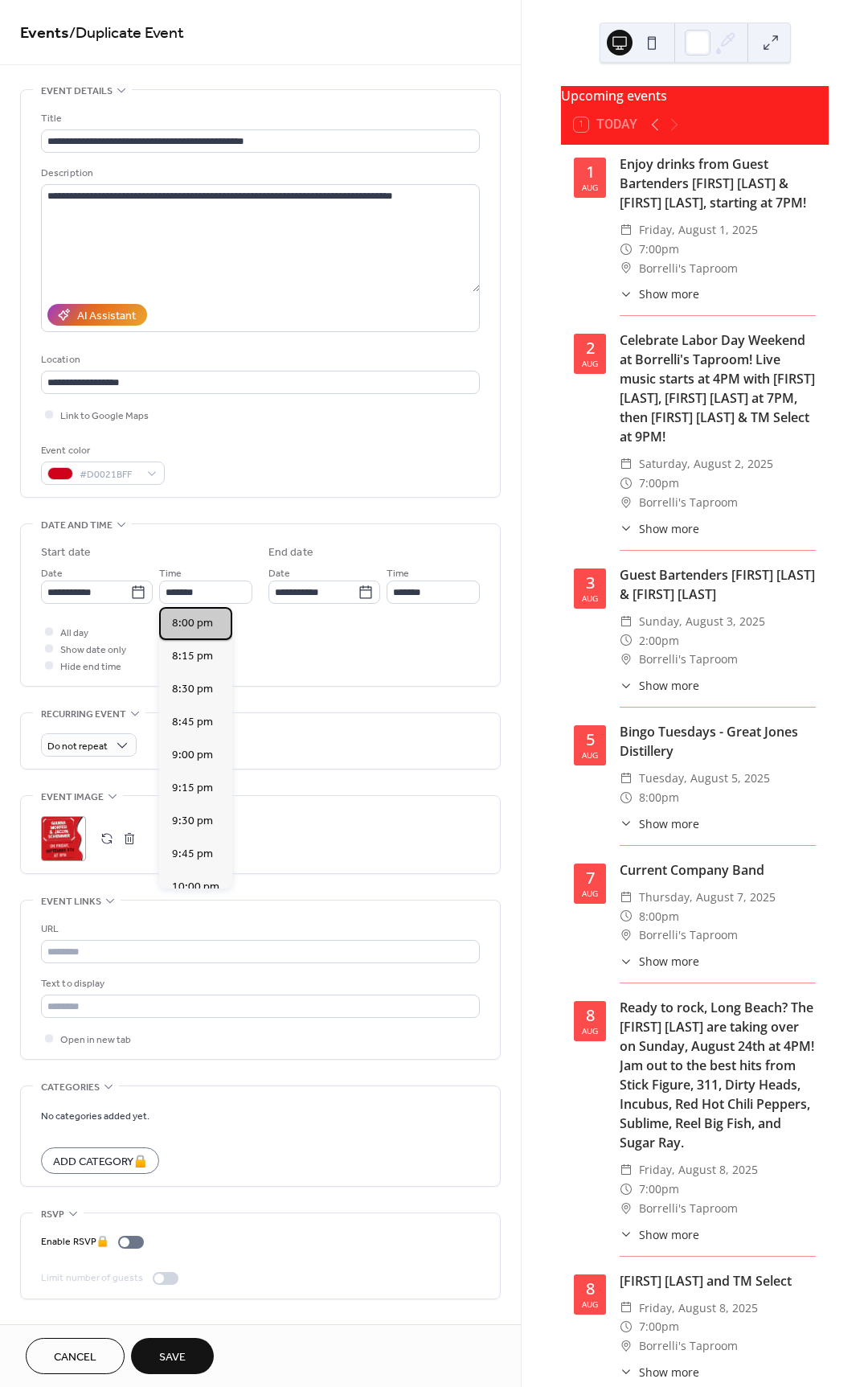 click on "8:00 pm" at bounding box center [192, 623] 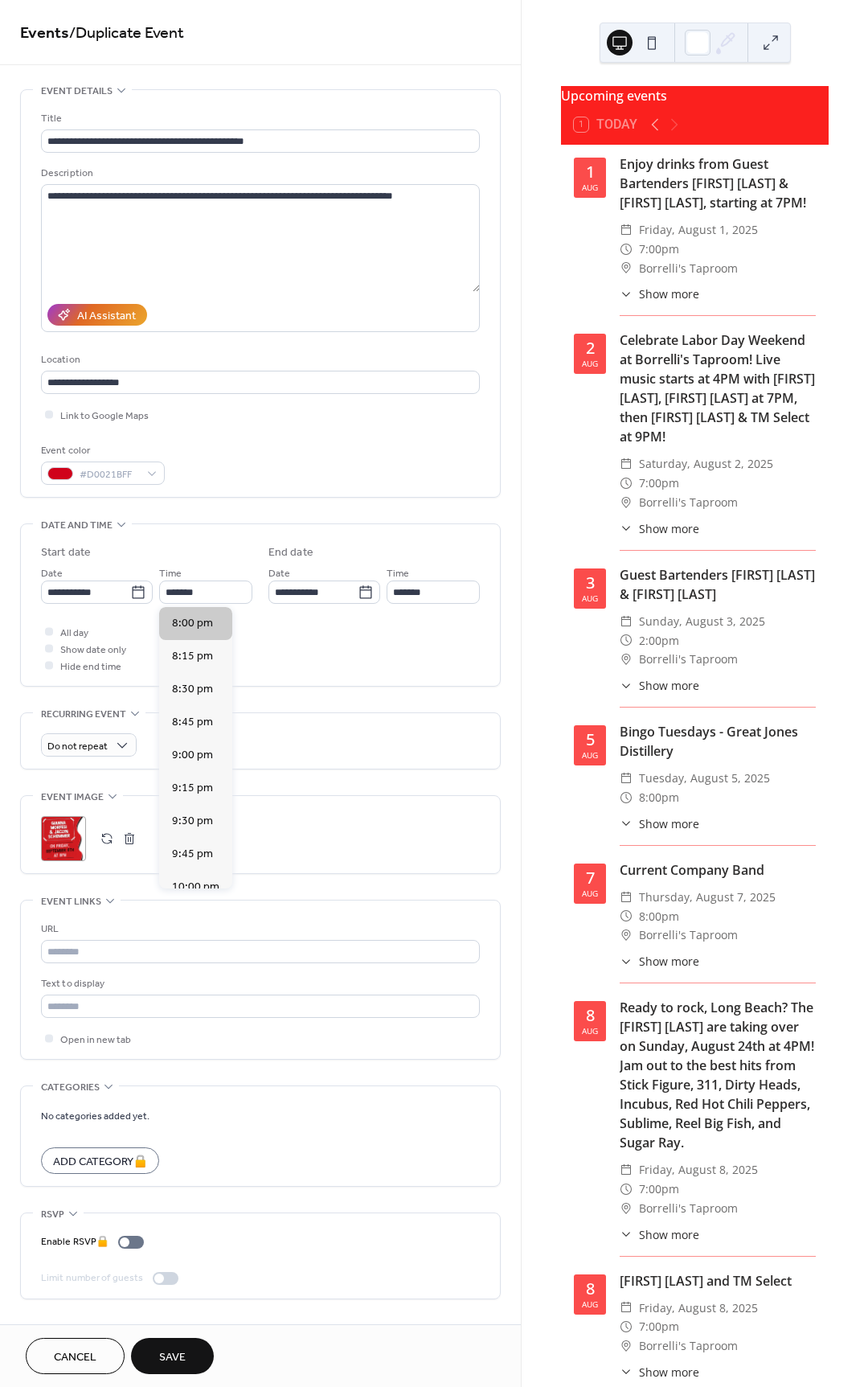 type on "**********" 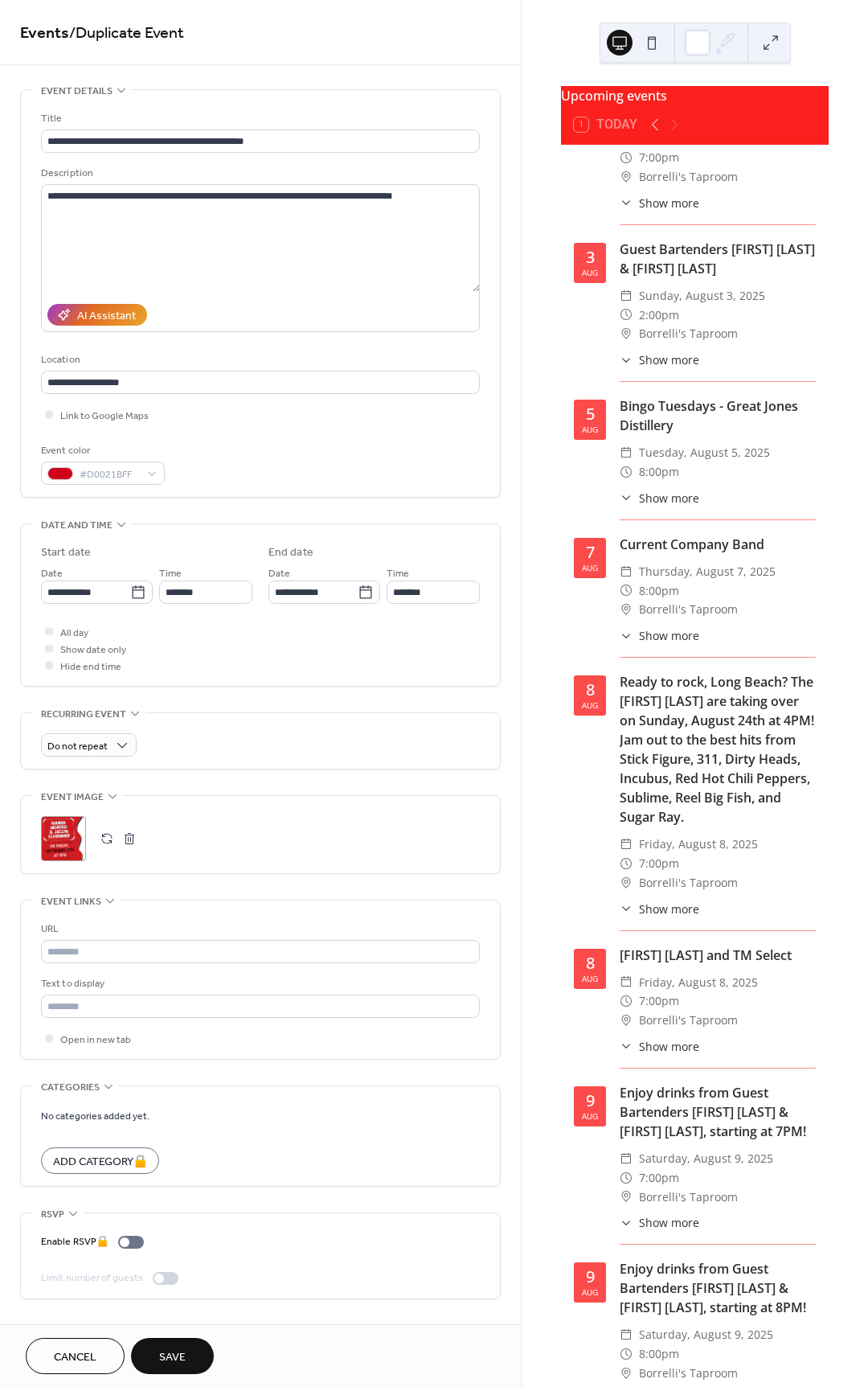 scroll, scrollTop: 339, scrollLeft: 0, axis: vertical 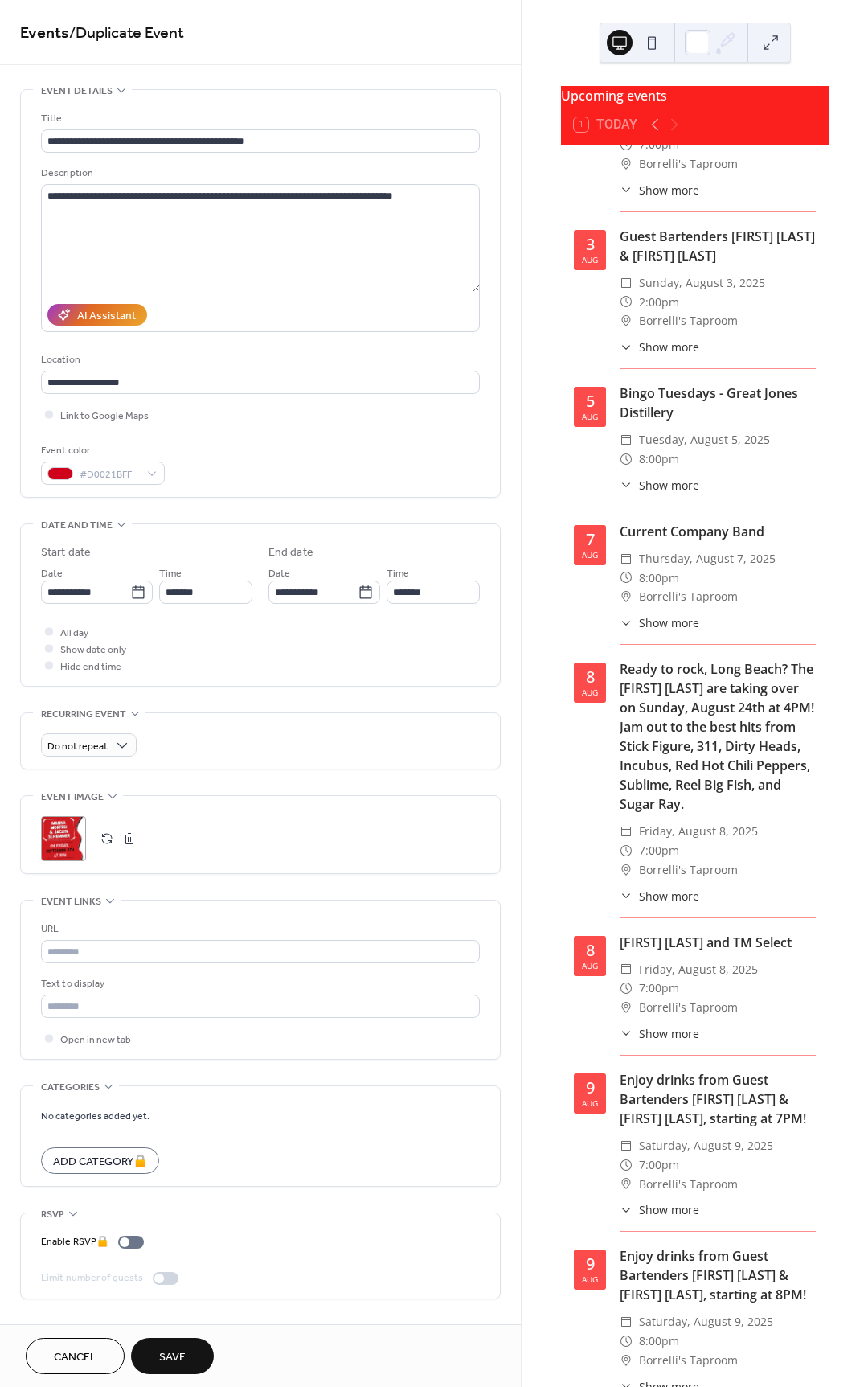 click on "Save" at bounding box center (172, 1356) 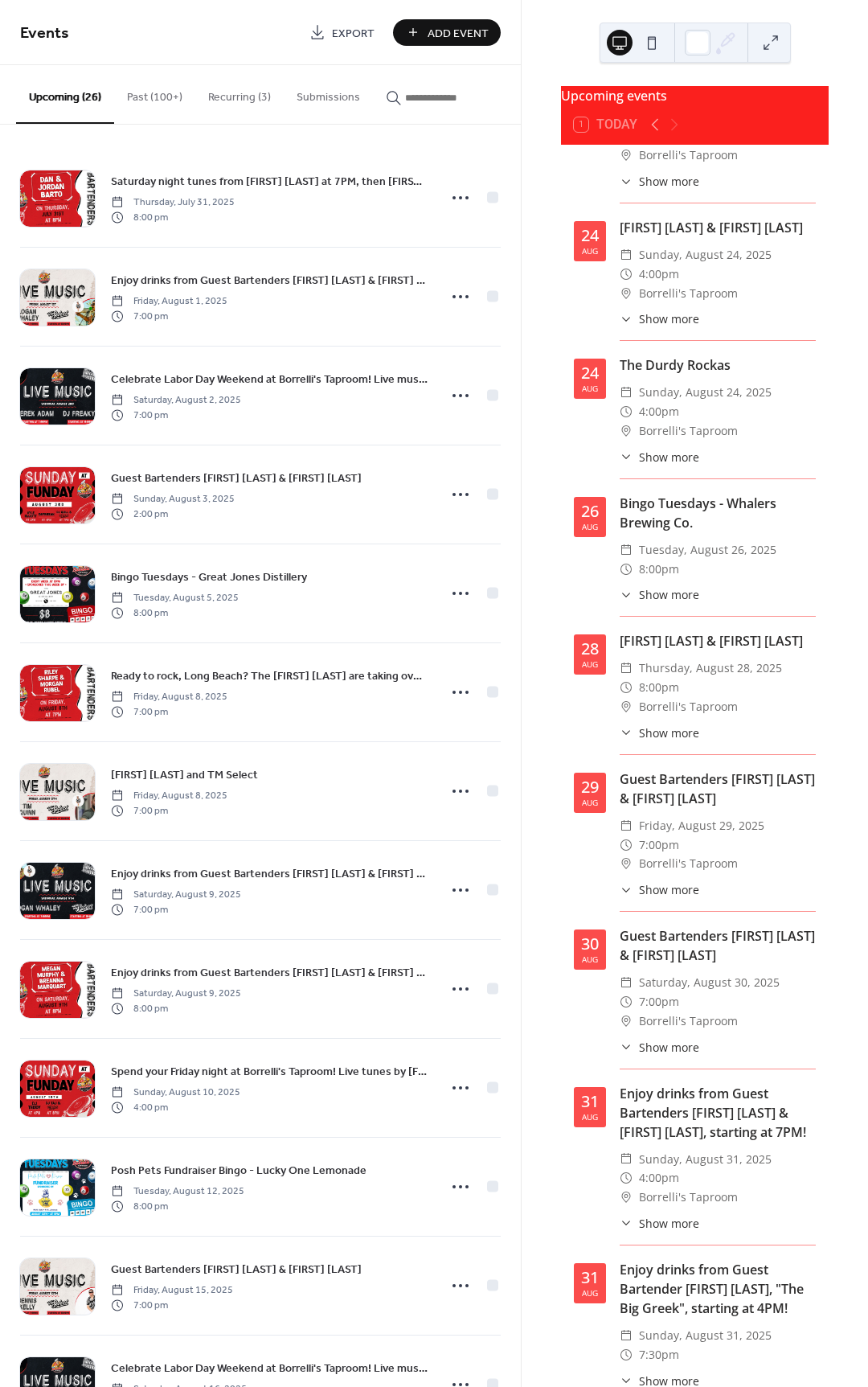 scroll, scrollTop: 3113, scrollLeft: 0, axis: vertical 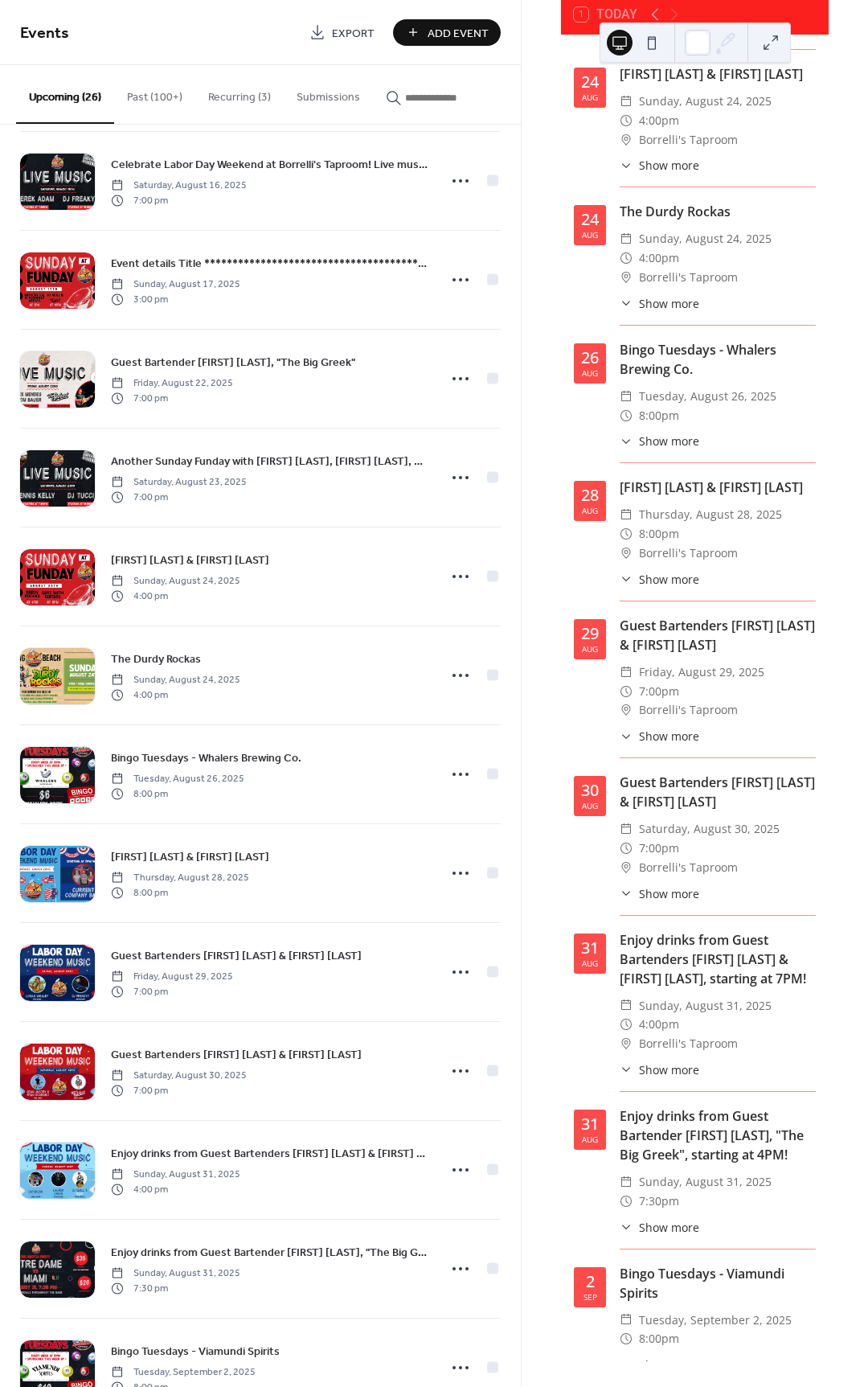 click on "Another Sunday Funday with [FIRST] [LAST], [FIRST] [LAST], [FIRST] [LAST] & TM Select starting at 4PM!" at bounding box center (694, -507) 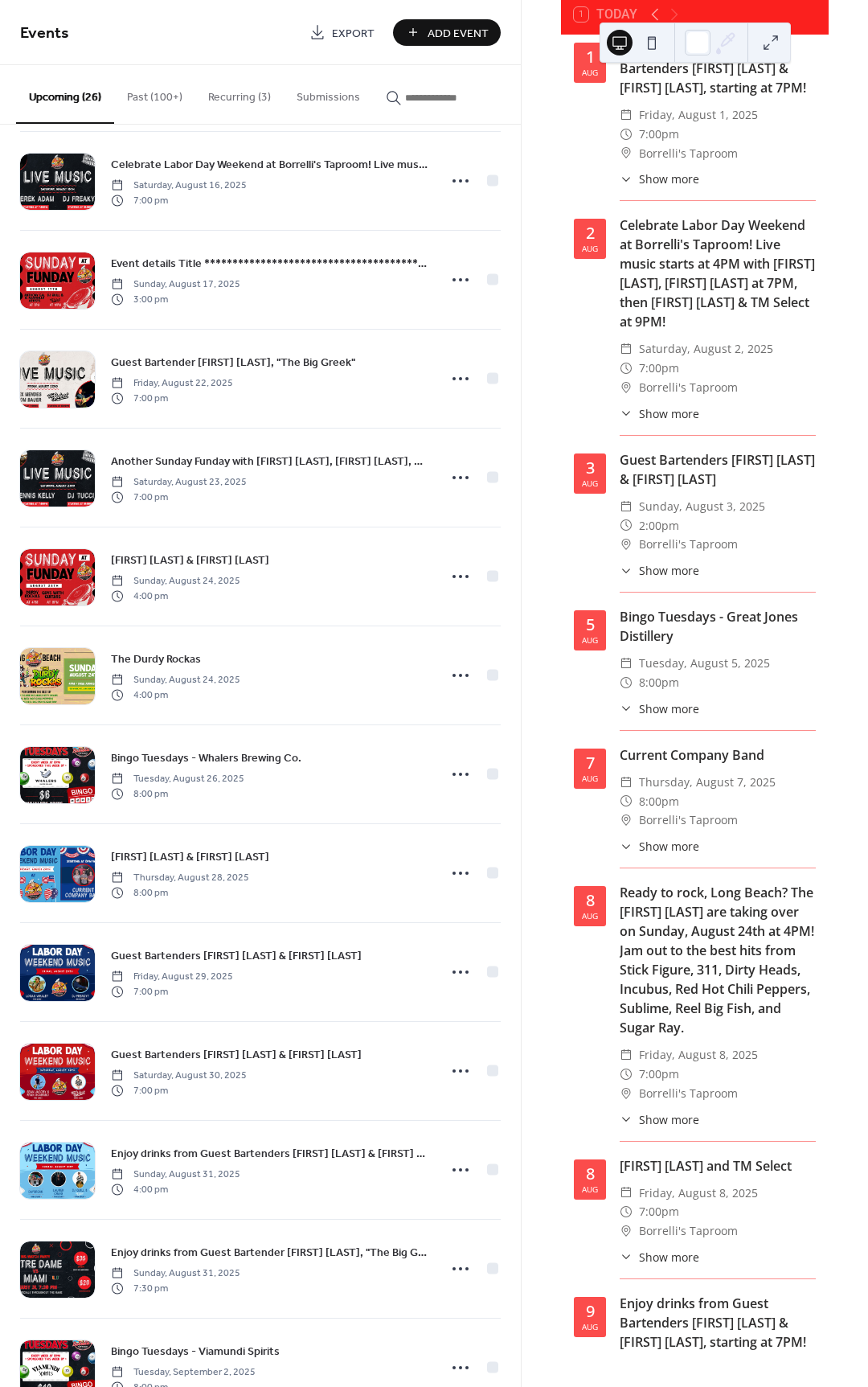 scroll, scrollTop: 0, scrollLeft: 0, axis: both 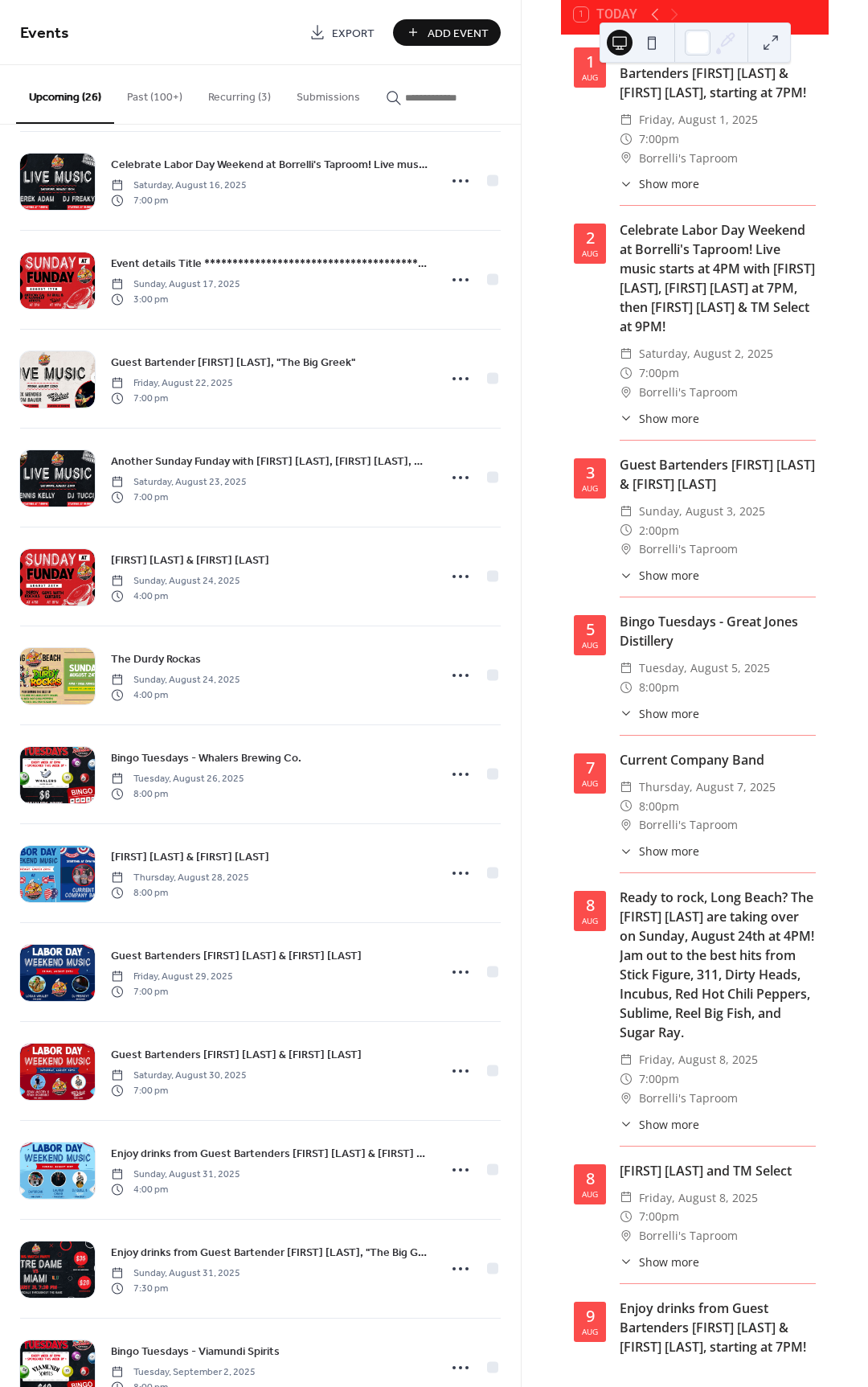 type 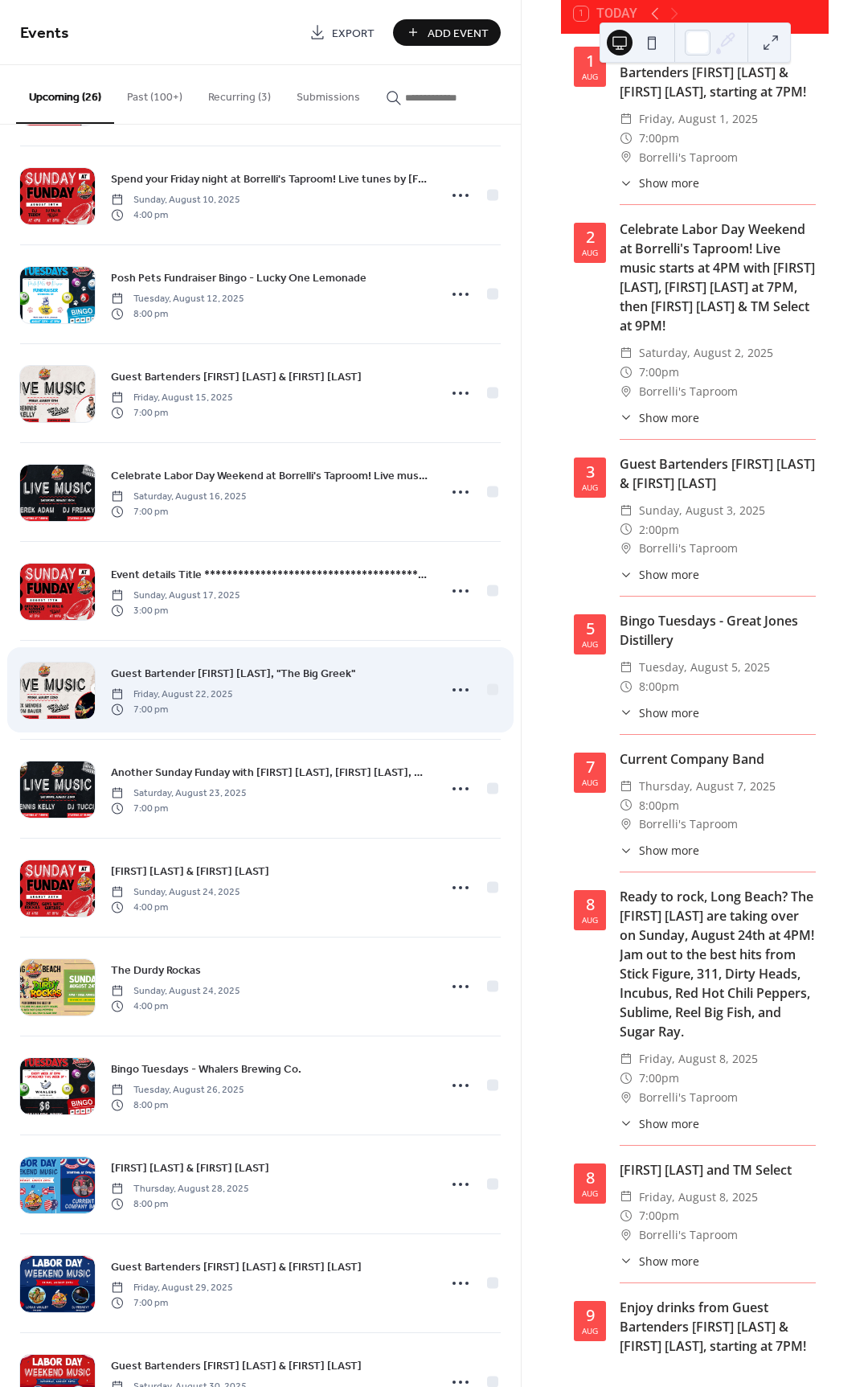 scroll, scrollTop: 0, scrollLeft: 0, axis: both 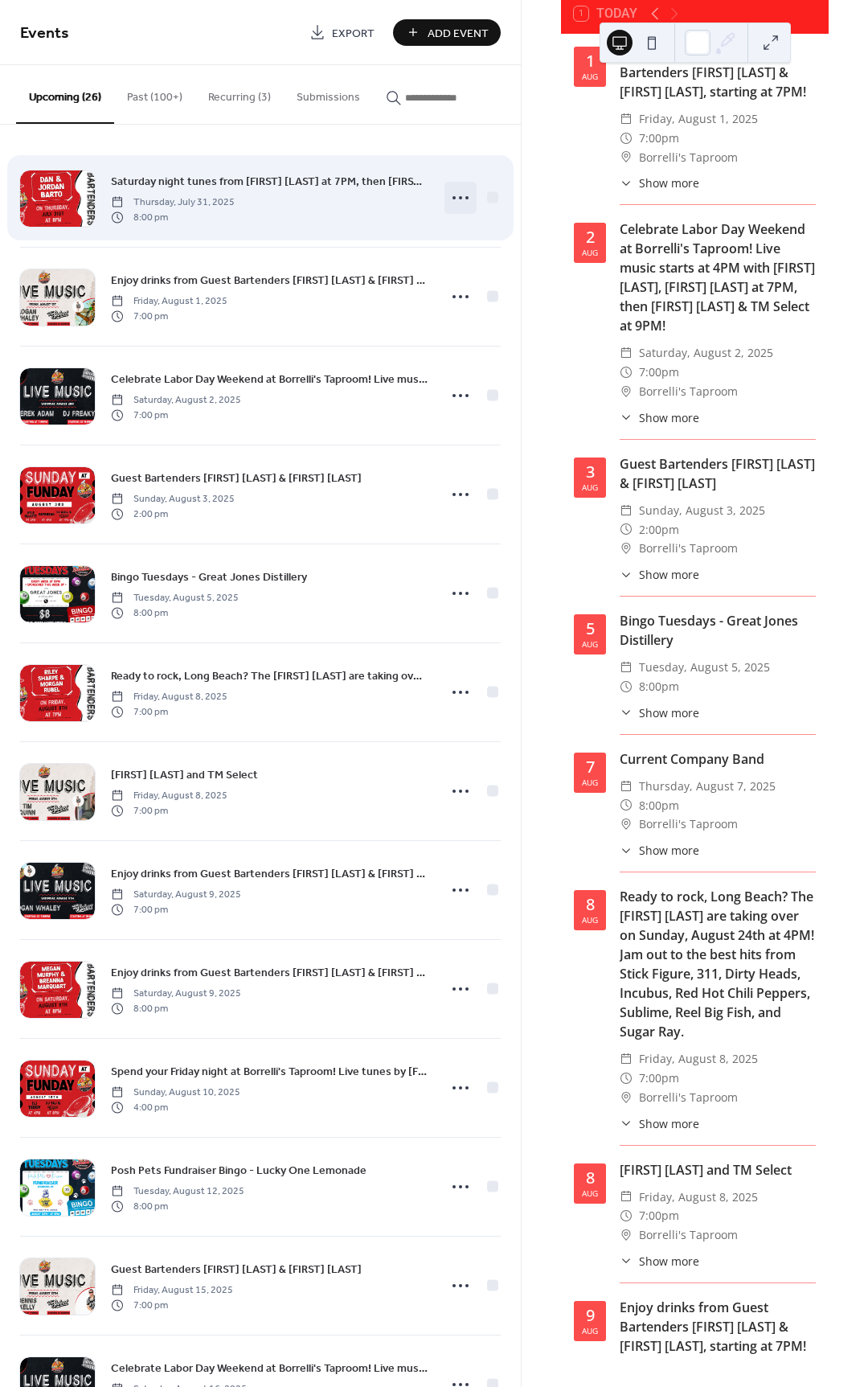click 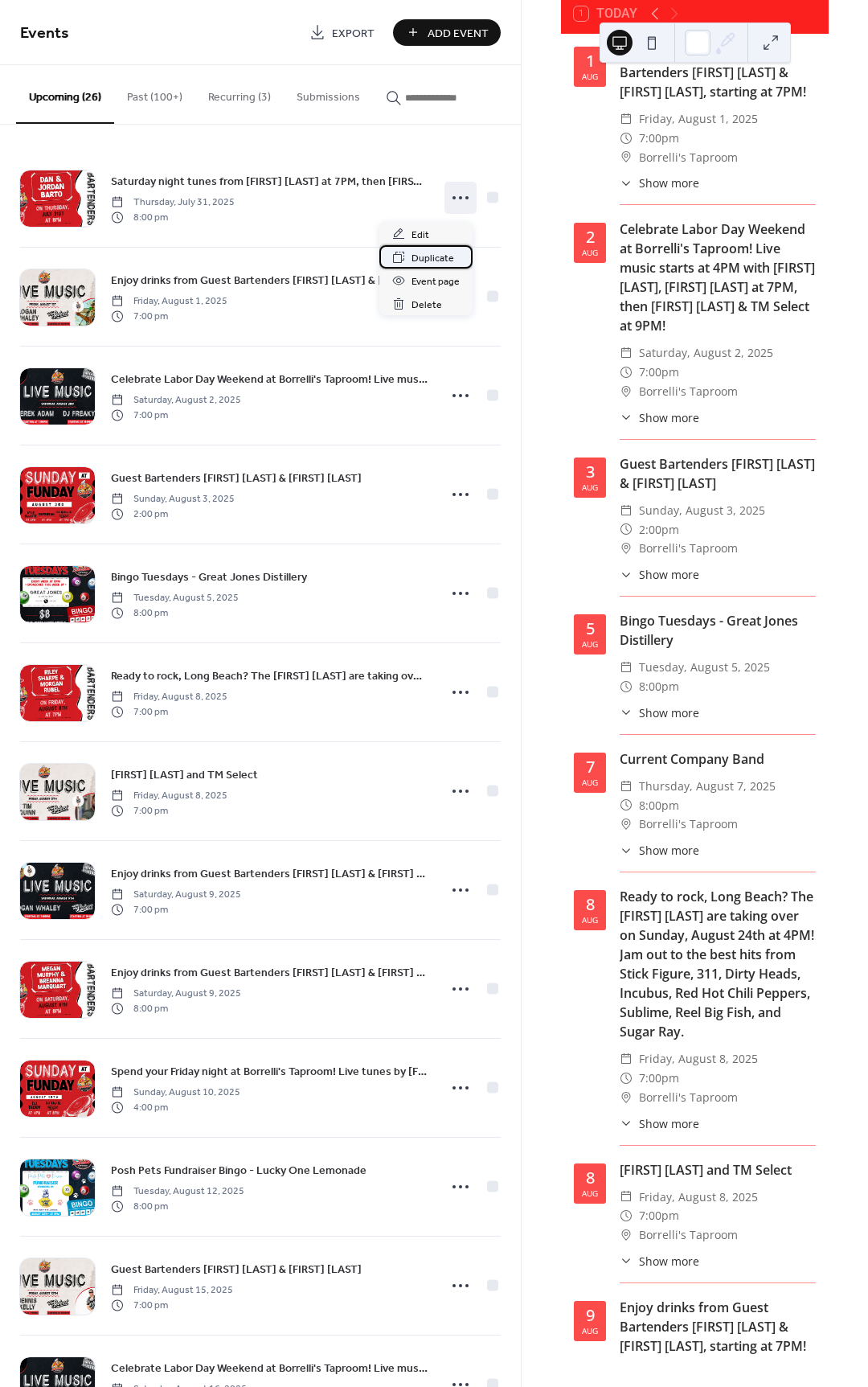 click on "Duplicate" at bounding box center (432, 258) 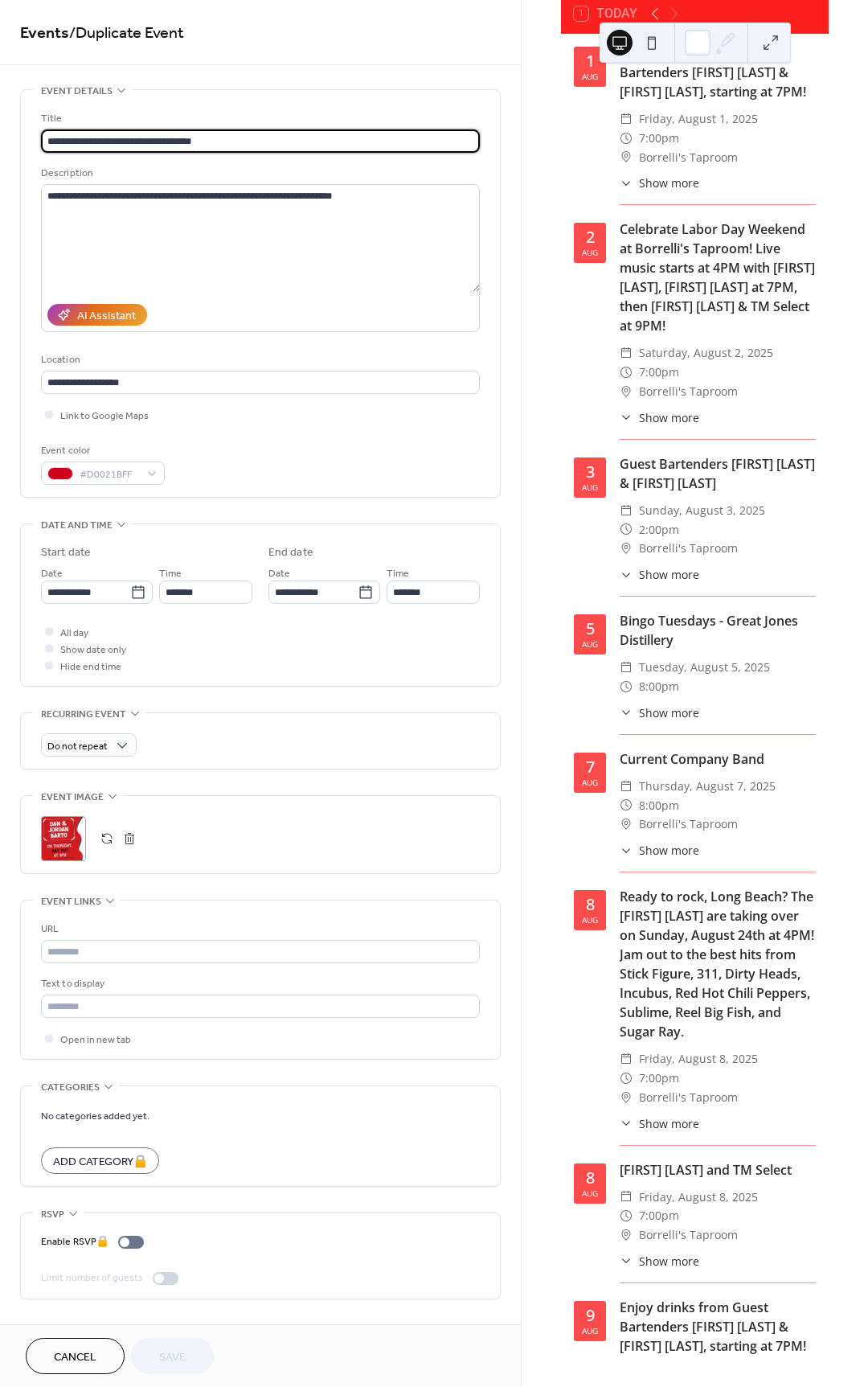 drag, startPoint x: 252, startPoint y: 140, endPoint x: 117, endPoint y: 140, distance: 135 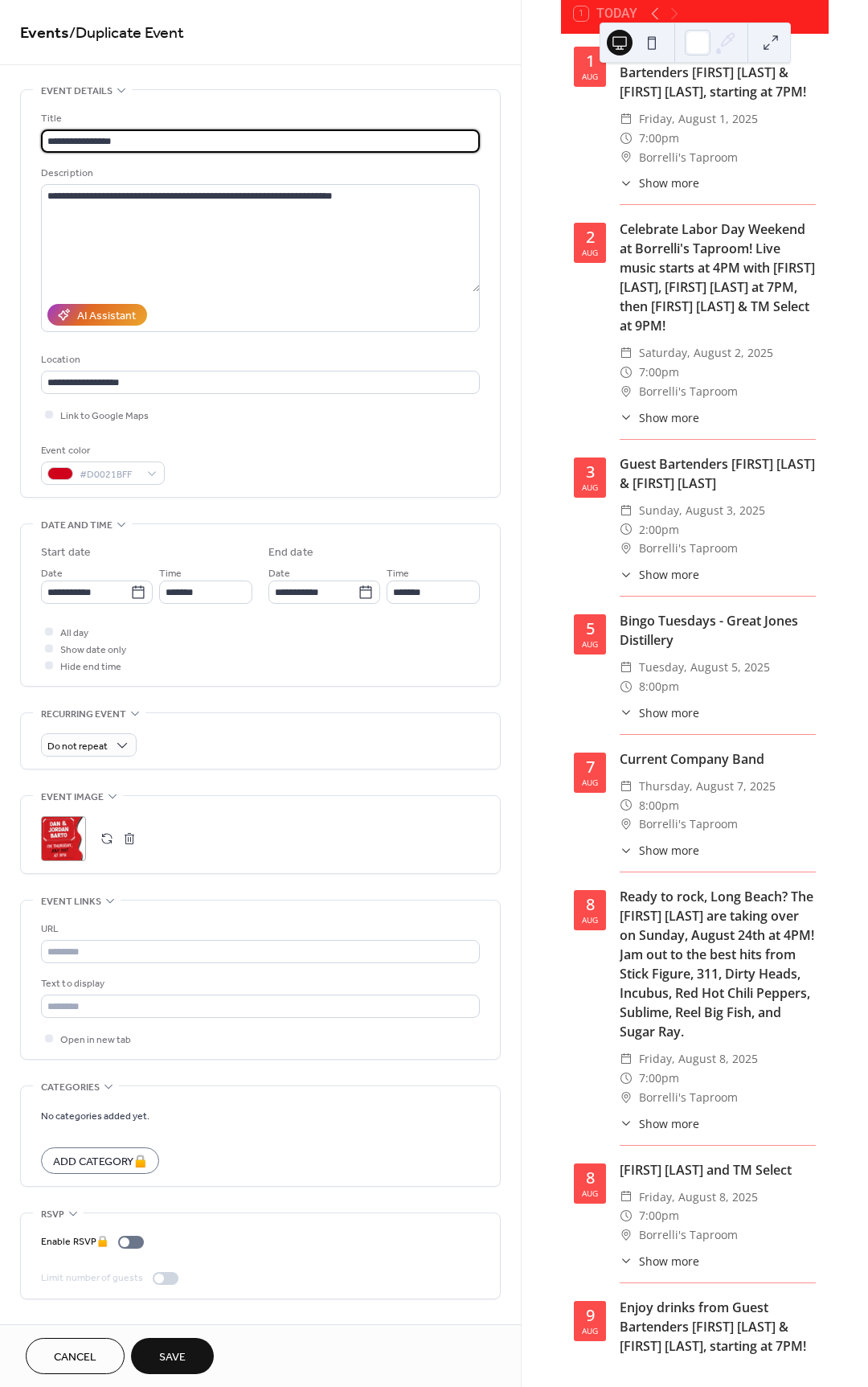 type on "**********" 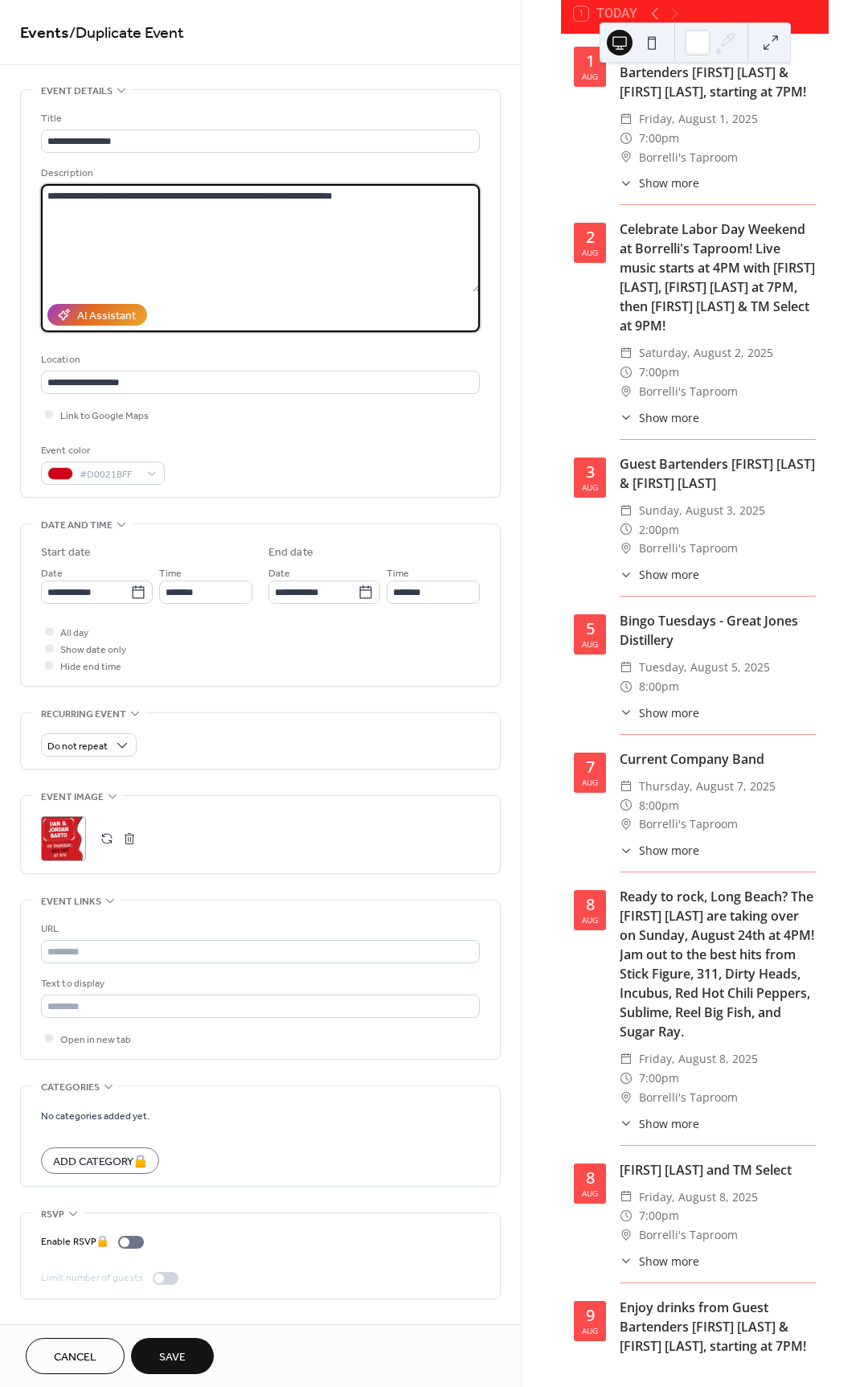 drag, startPoint x: 372, startPoint y: 203, endPoint x: 0, endPoint y: 200, distance: 372.0121 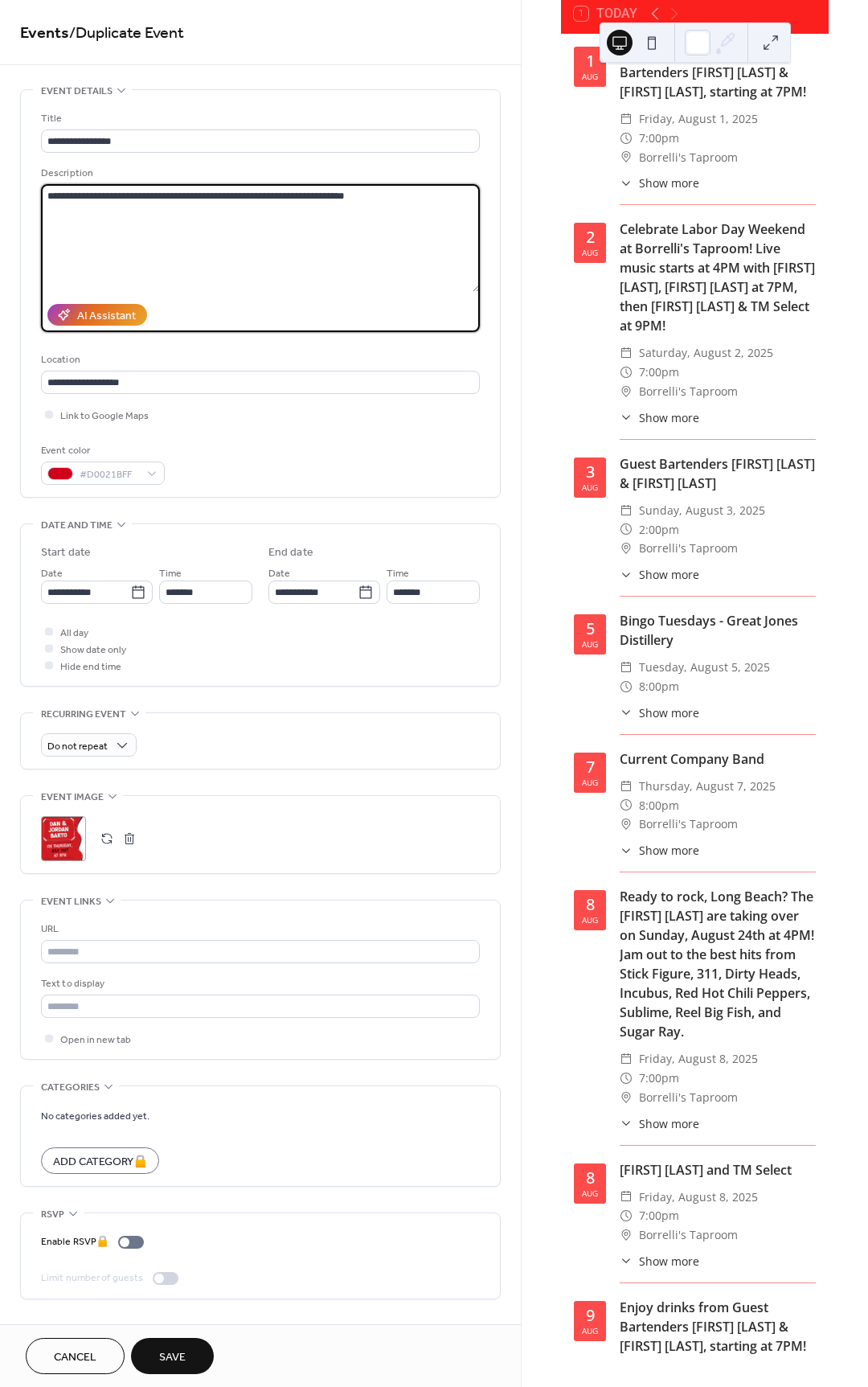 drag, startPoint x: 134, startPoint y: 195, endPoint x: 289, endPoint y: 198, distance: 155.02903 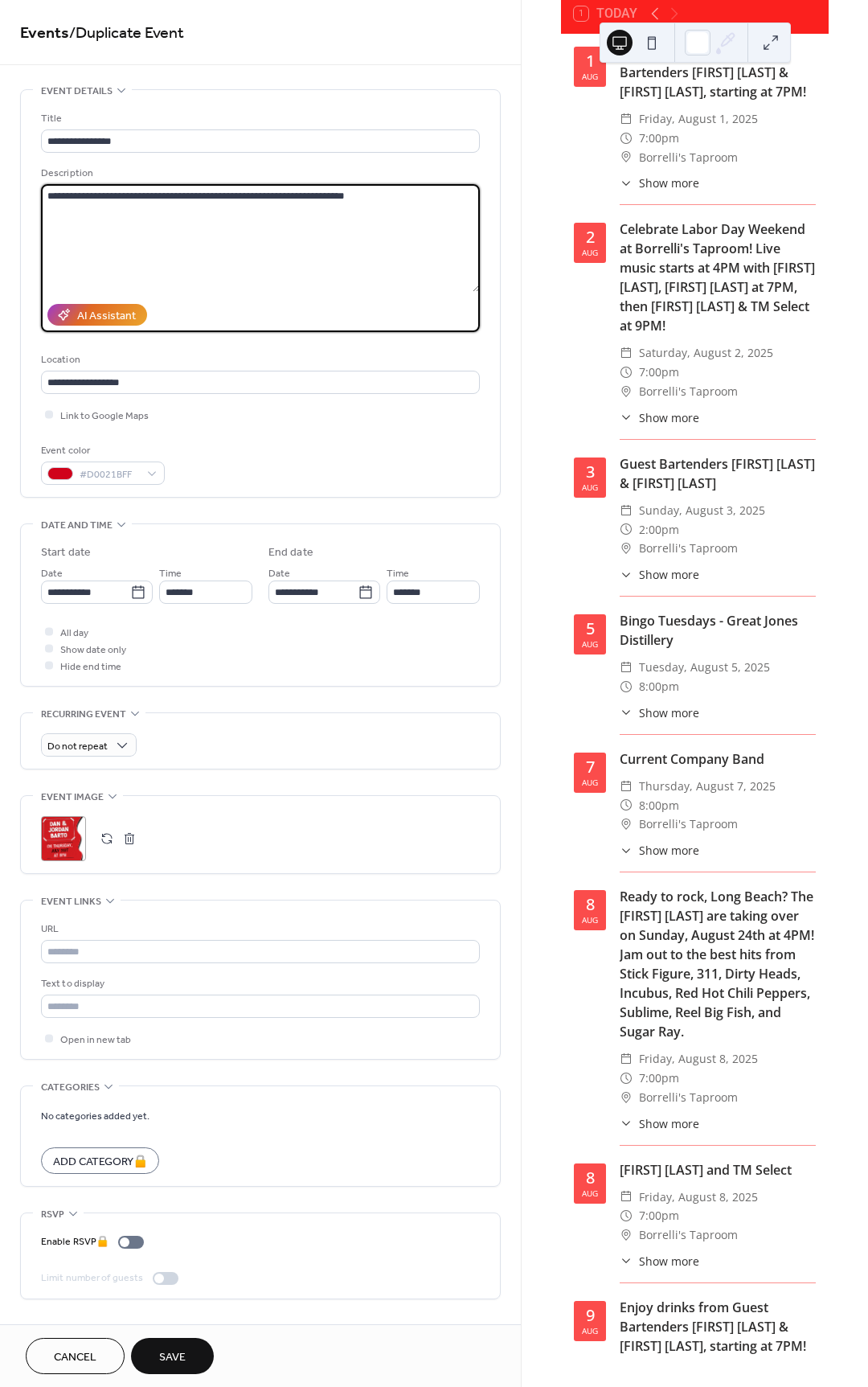 click on "**********" at bounding box center (260, 238) 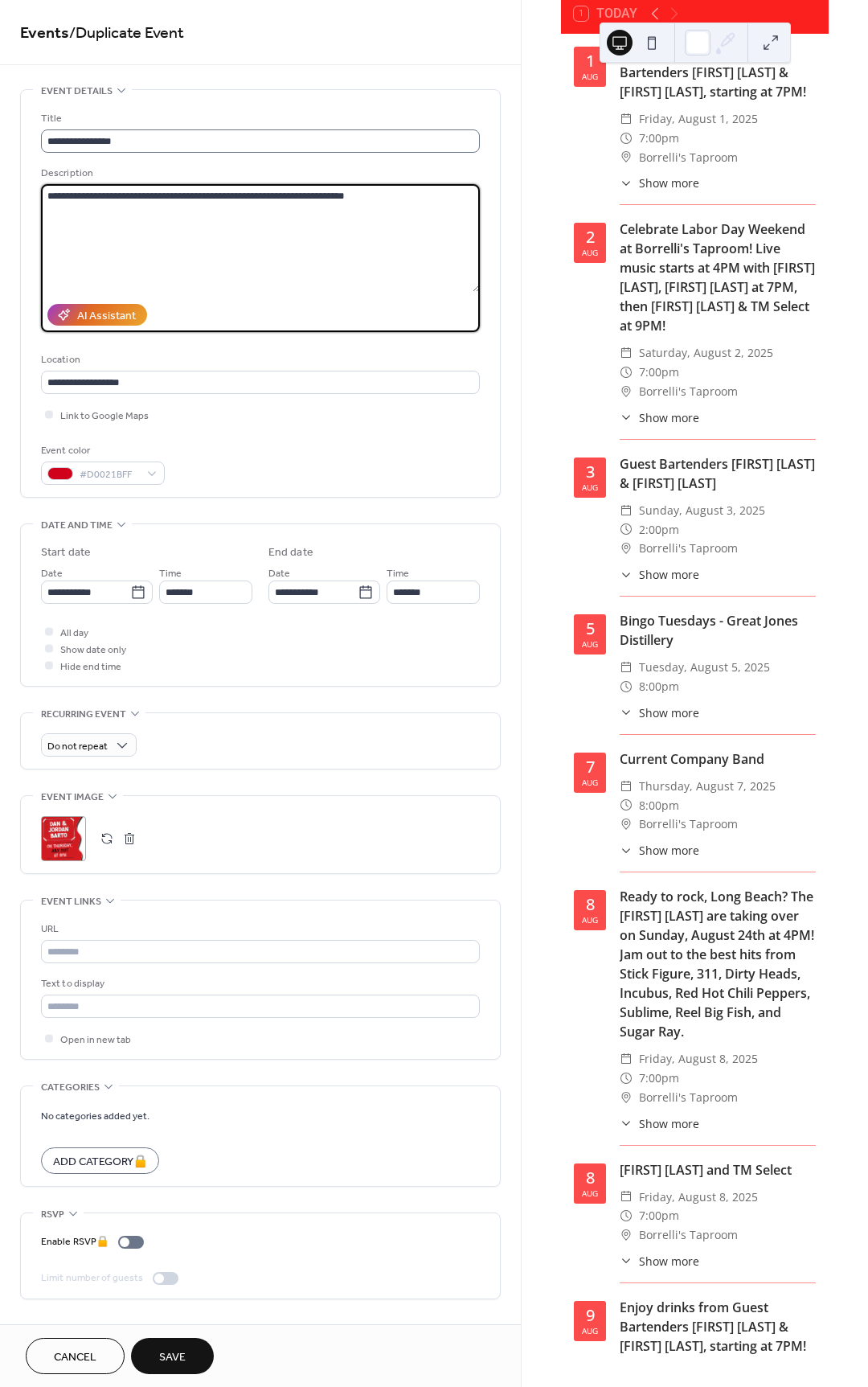 type on "**********" 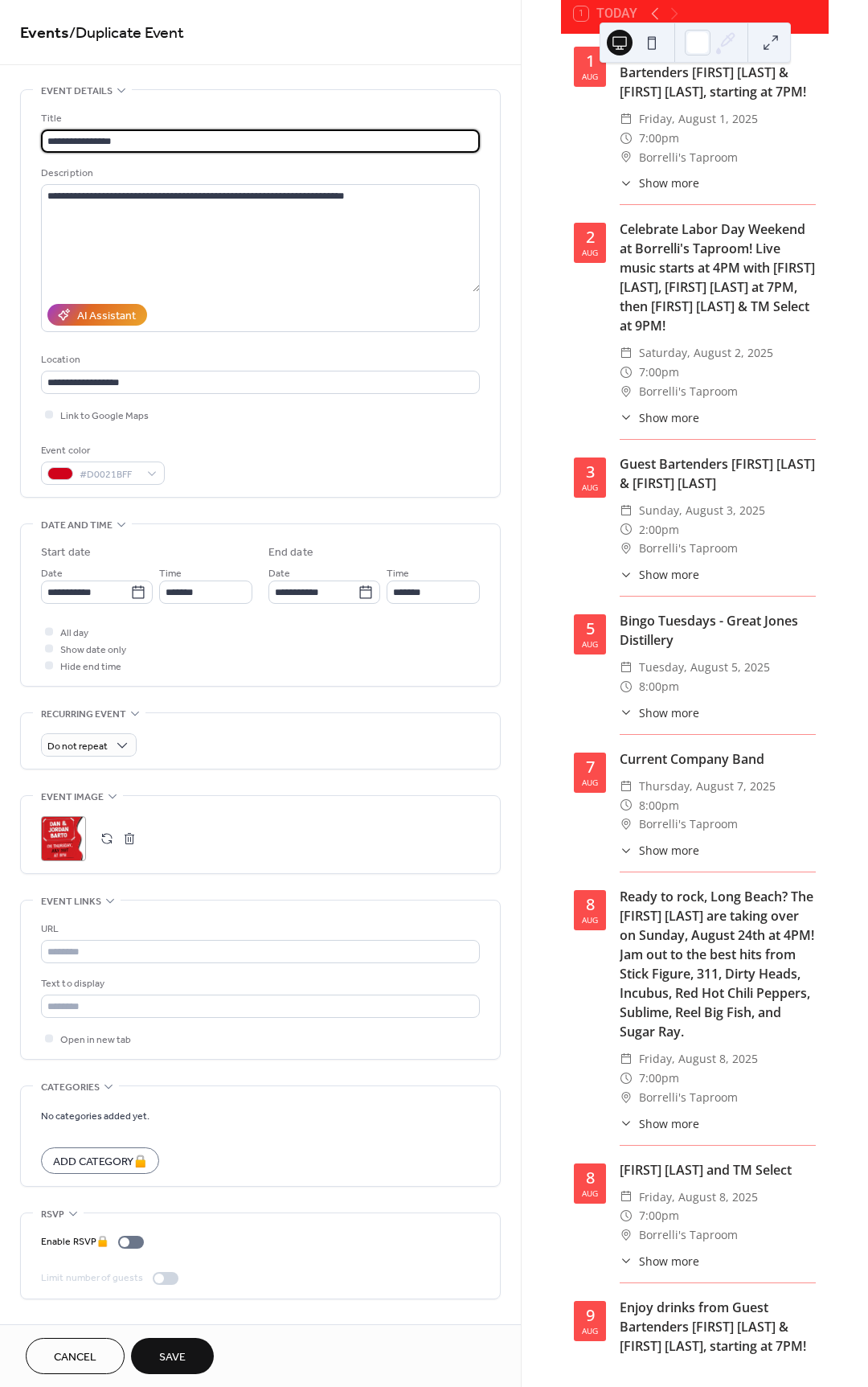 paste on "**********" 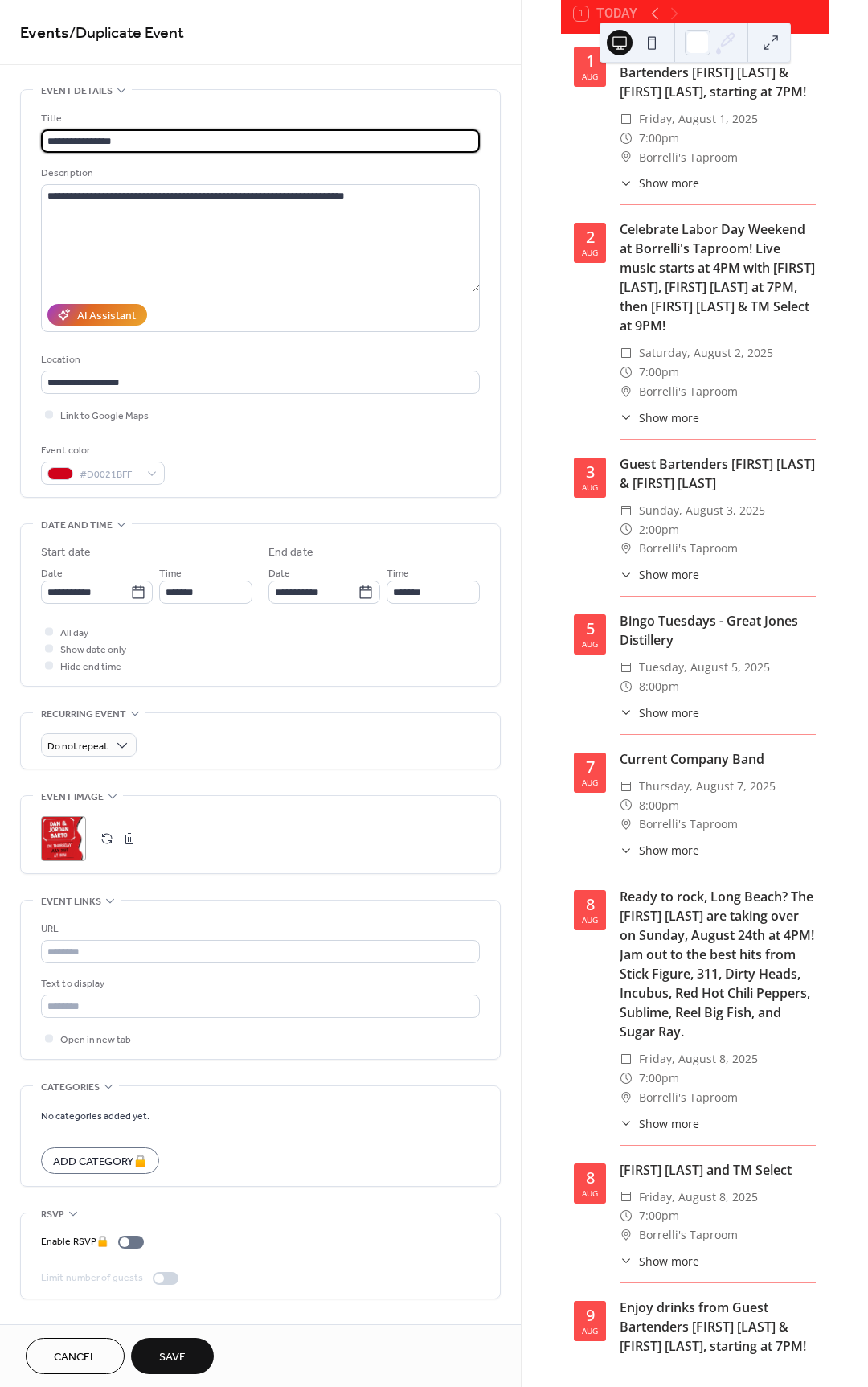 drag, startPoint x: 179, startPoint y: 148, endPoint x: 37, endPoint y: 134, distance: 142.68847 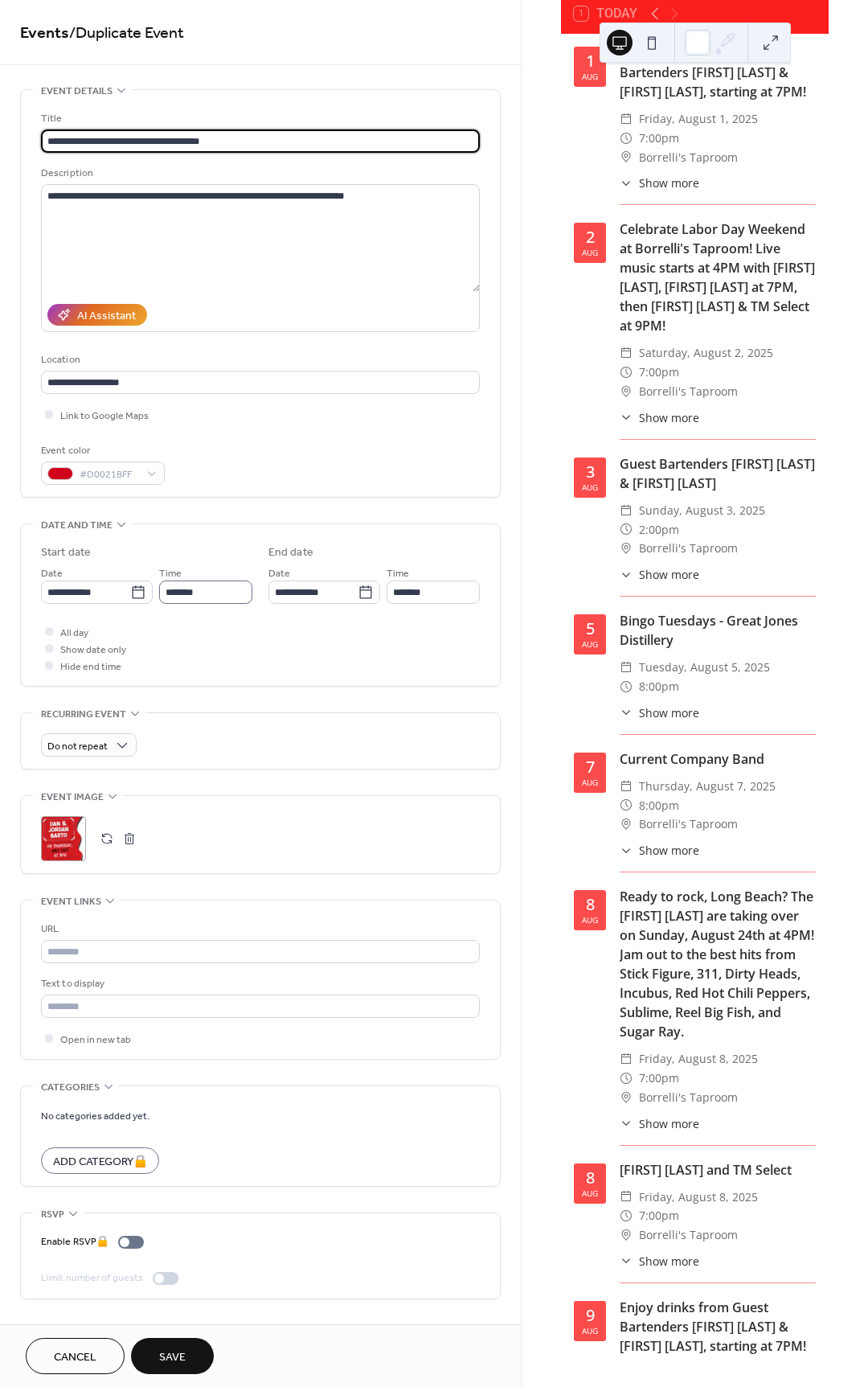type on "**********" 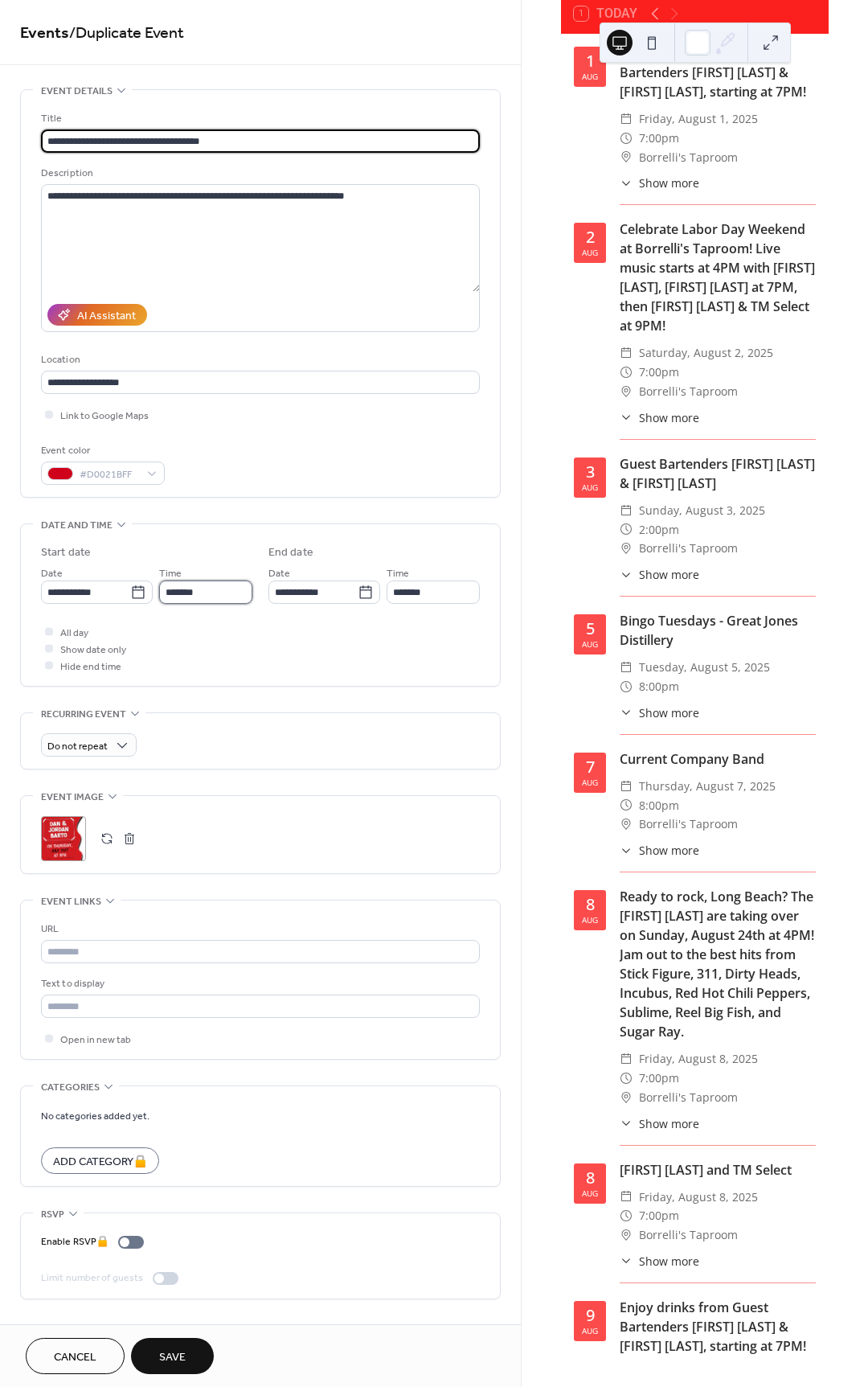 click on "*******" at bounding box center (206, 592) 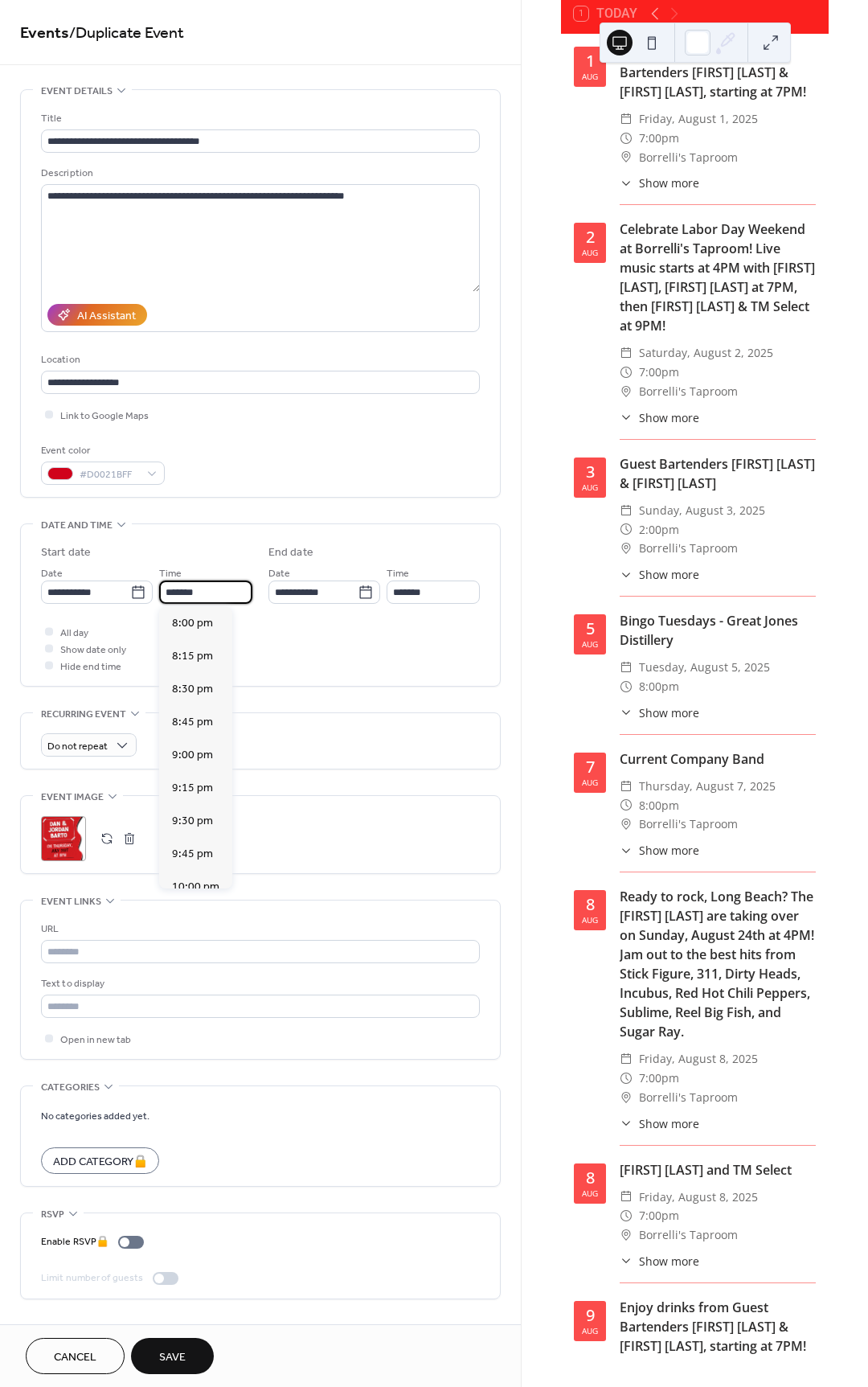 scroll, scrollTop: 2110, scrollLeft: 0, axis: vertical 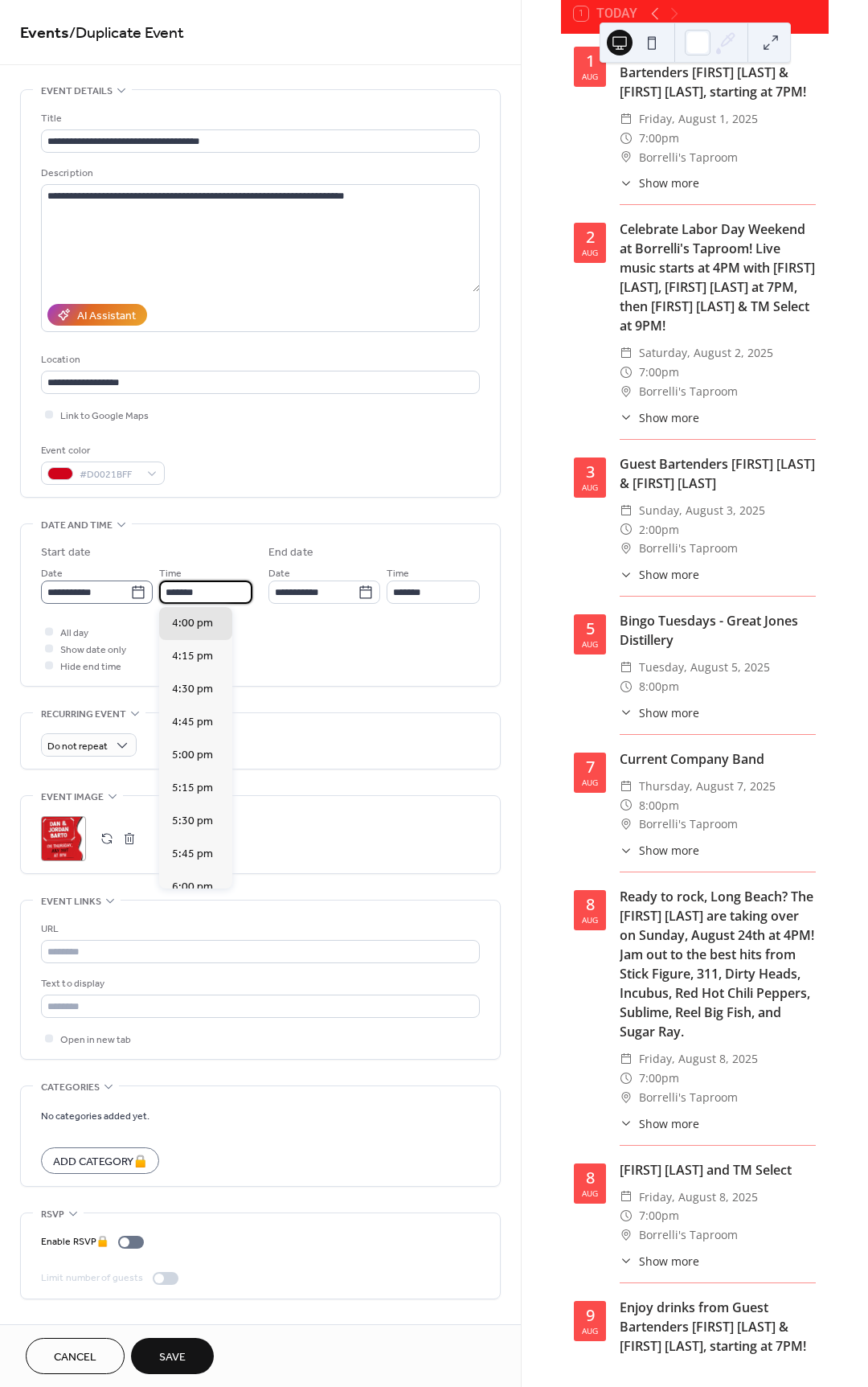type on "*******" 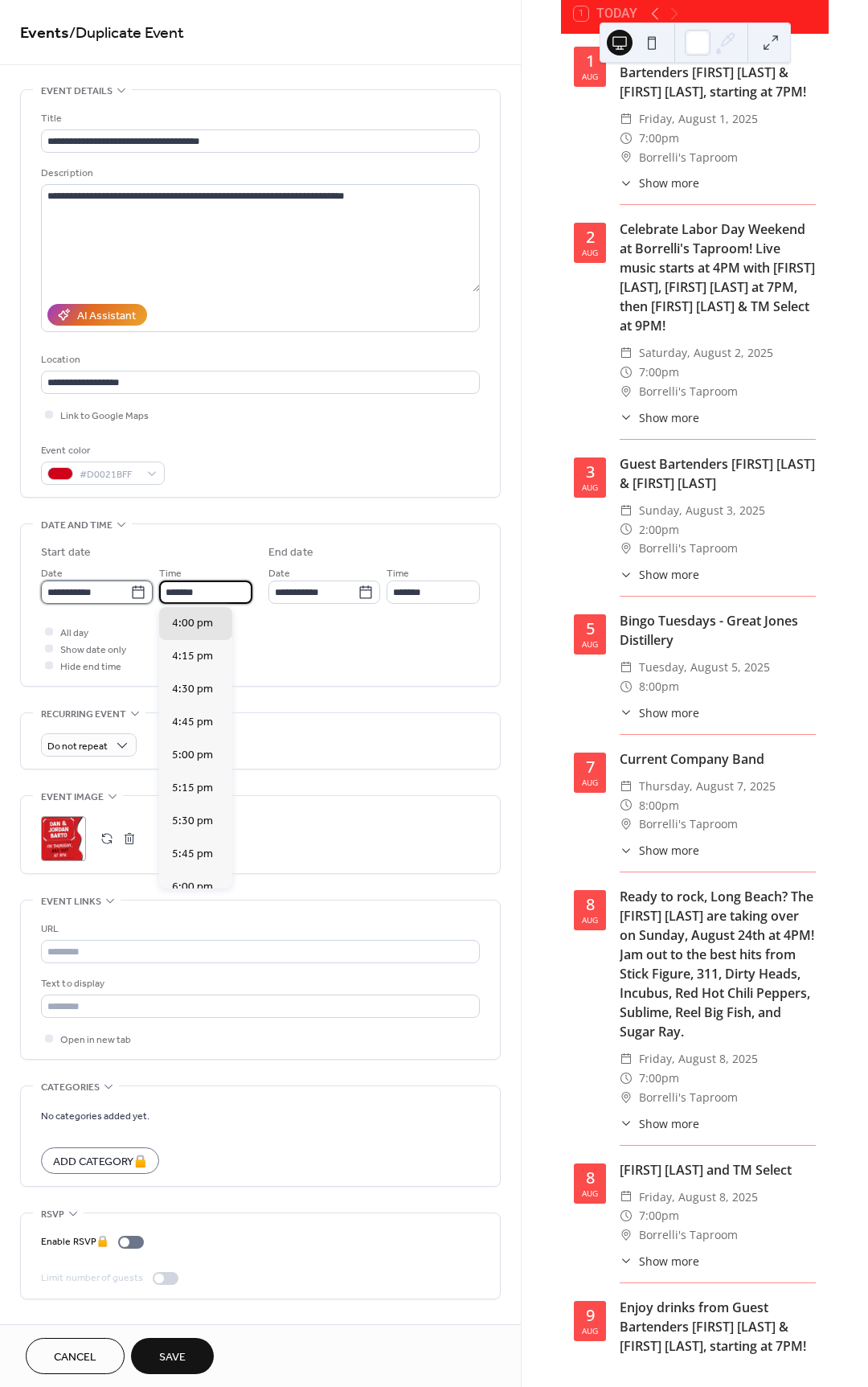 type on "**********" 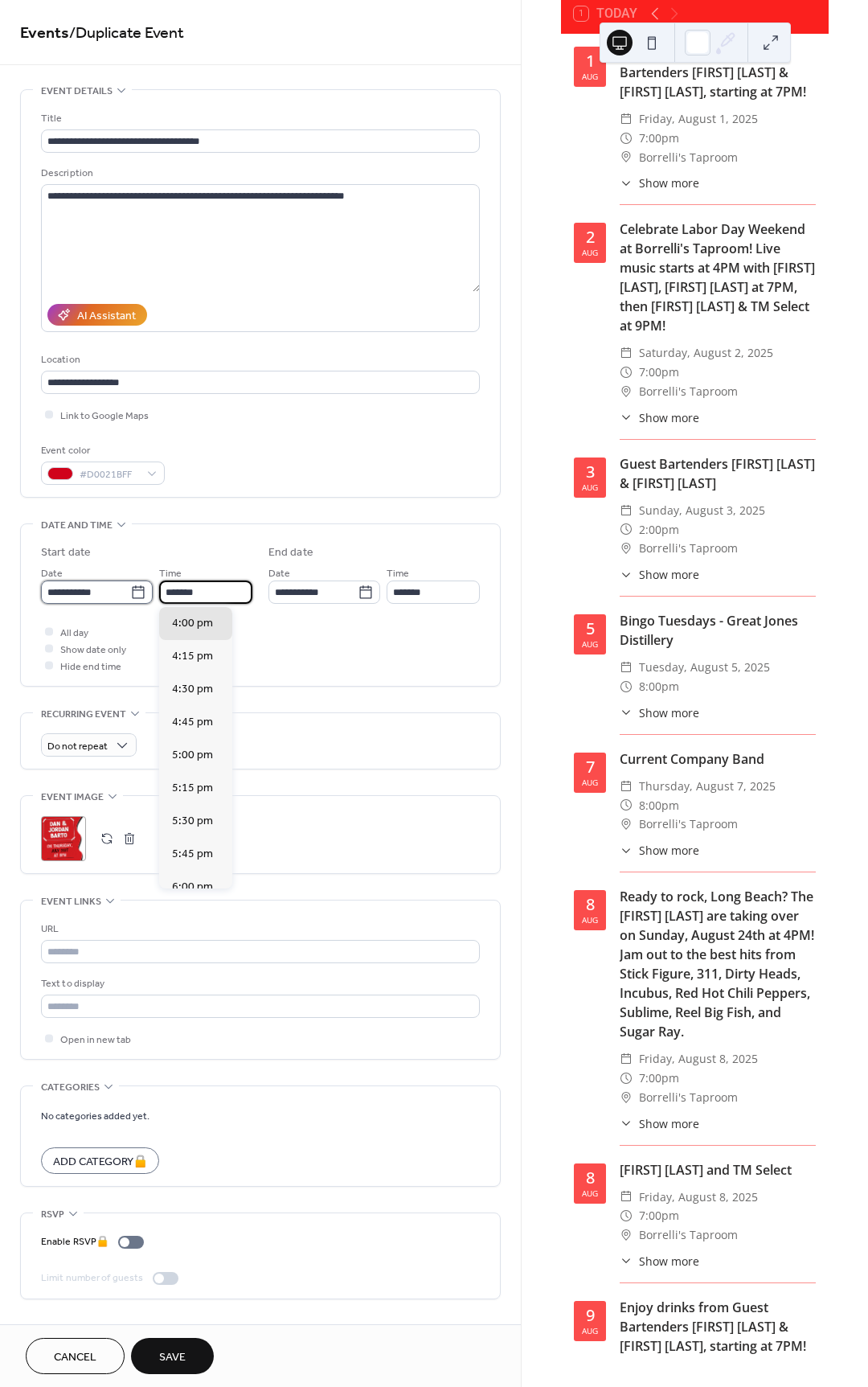 type on "*******" 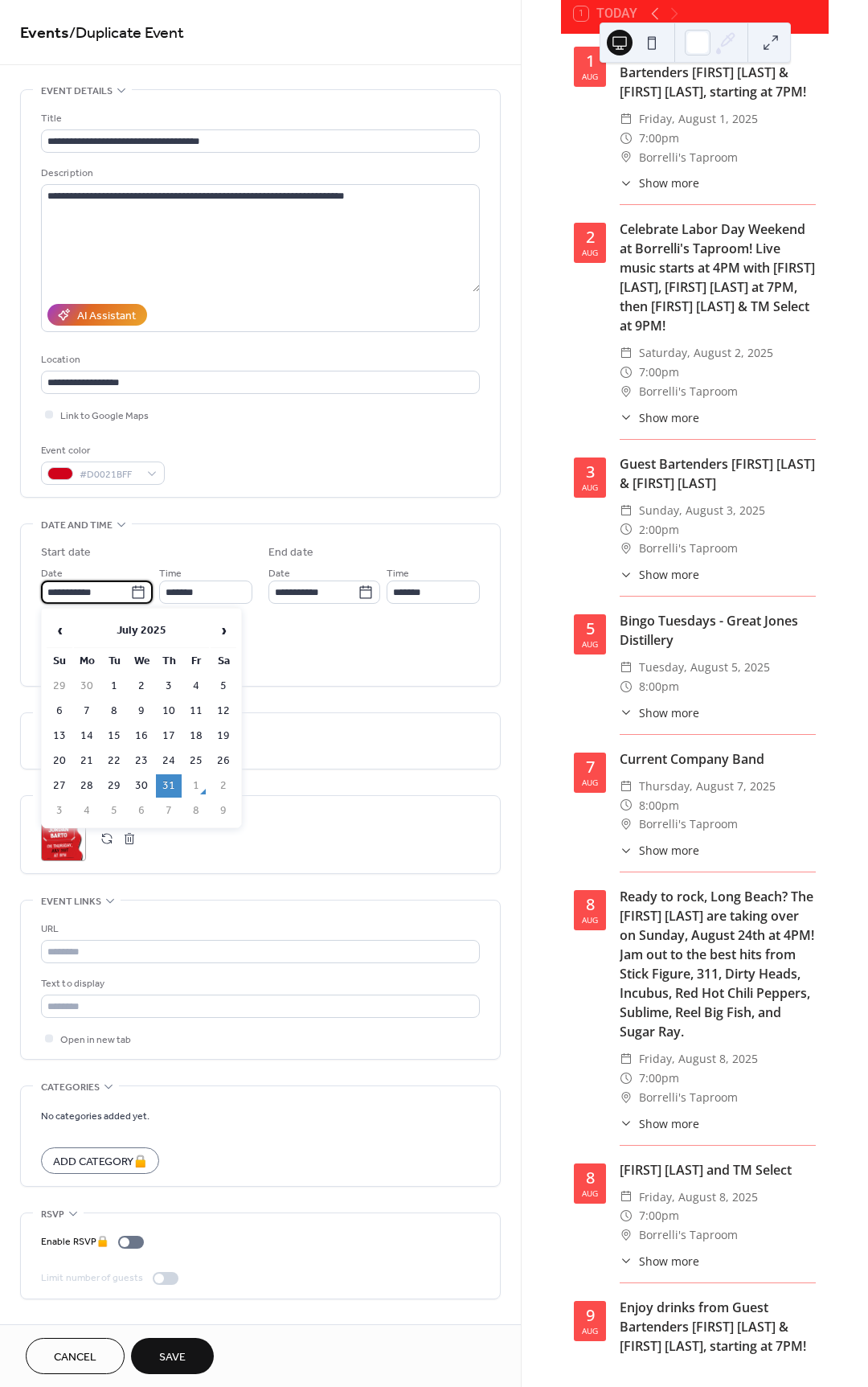 click on "**********" at bounding box center (85, 592) 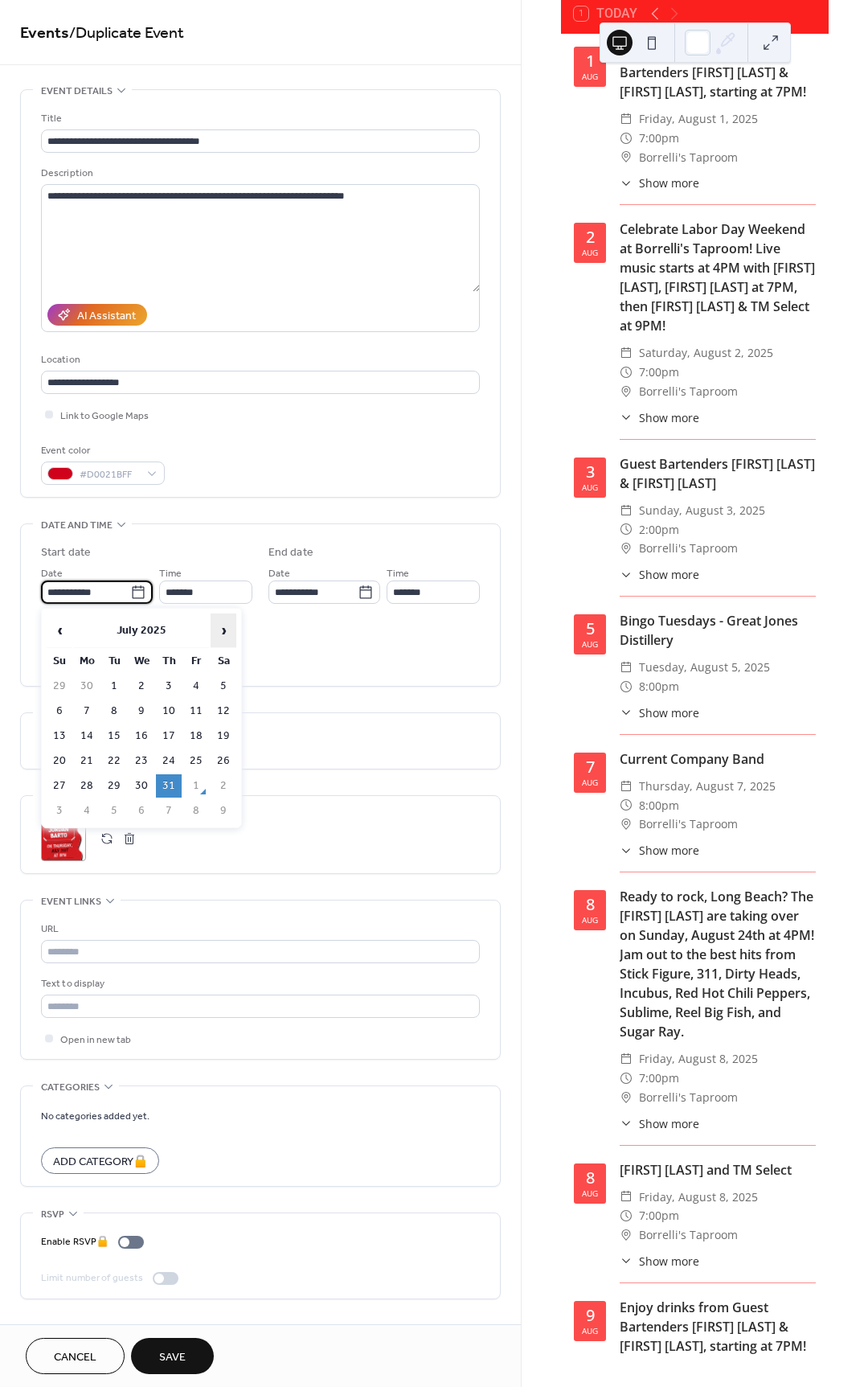 click on "›" at bounding box center (223, 630) 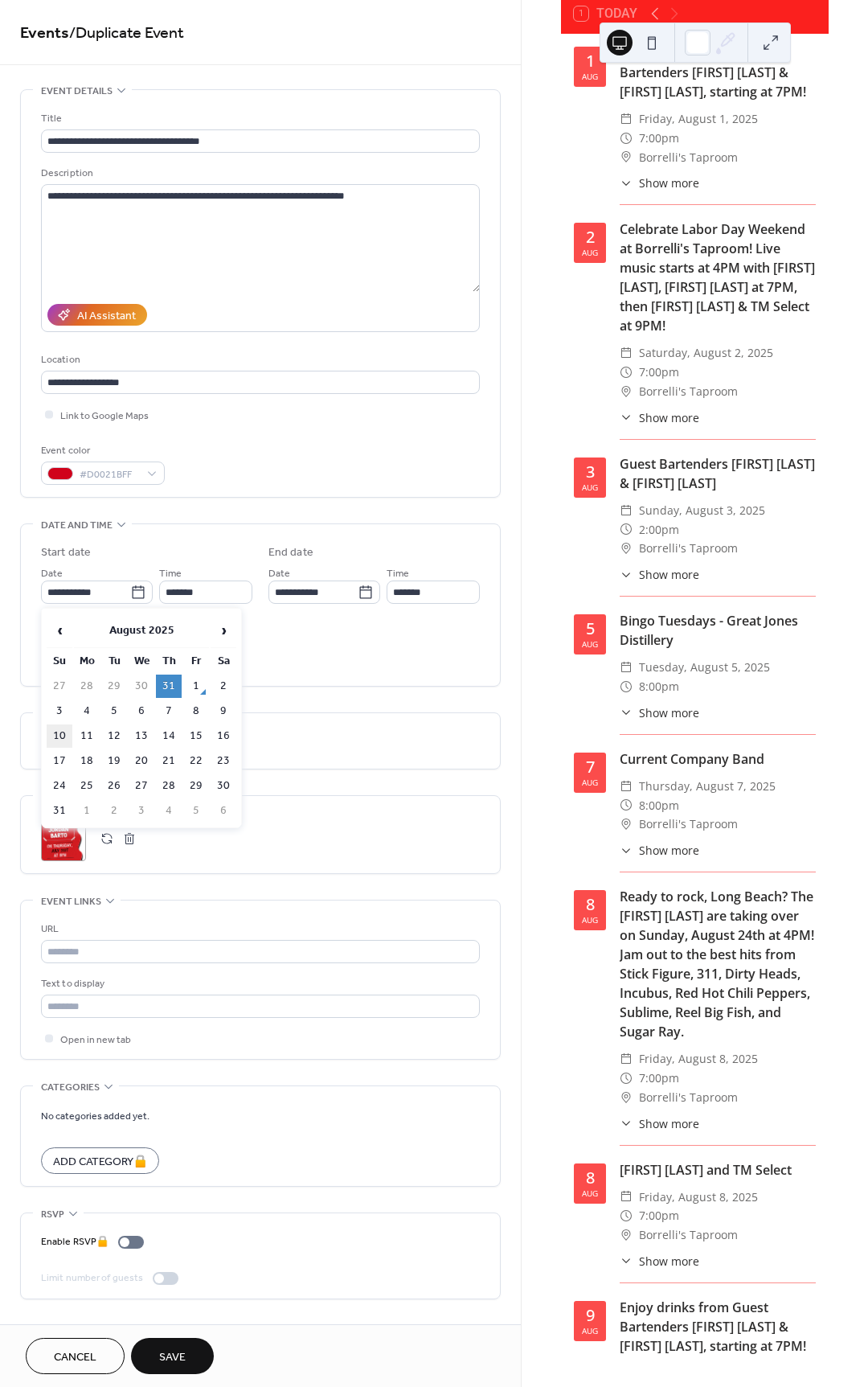 click on "10" at bounding box center (59, 736) 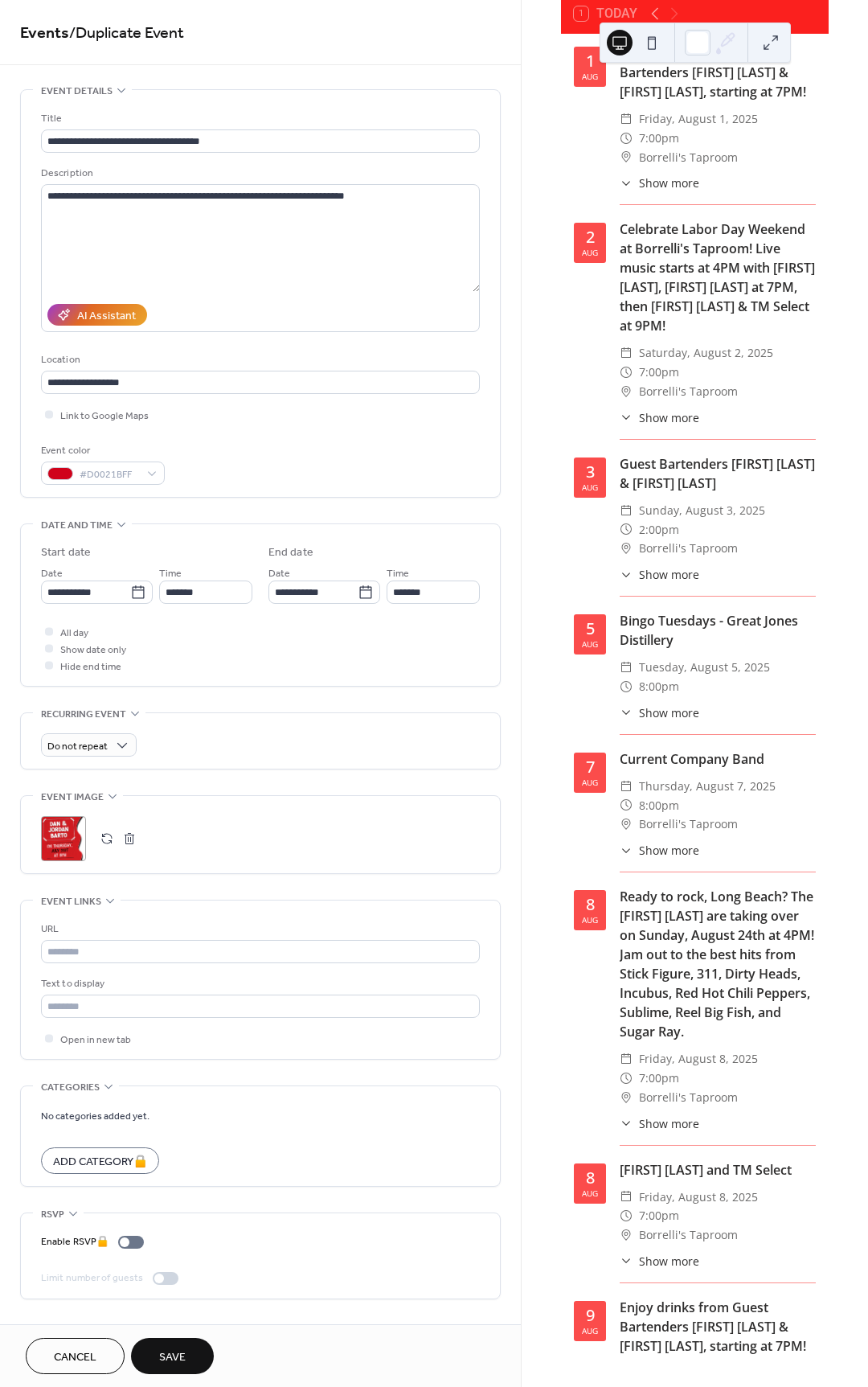 click on ";" at bounding box center [260, 835] 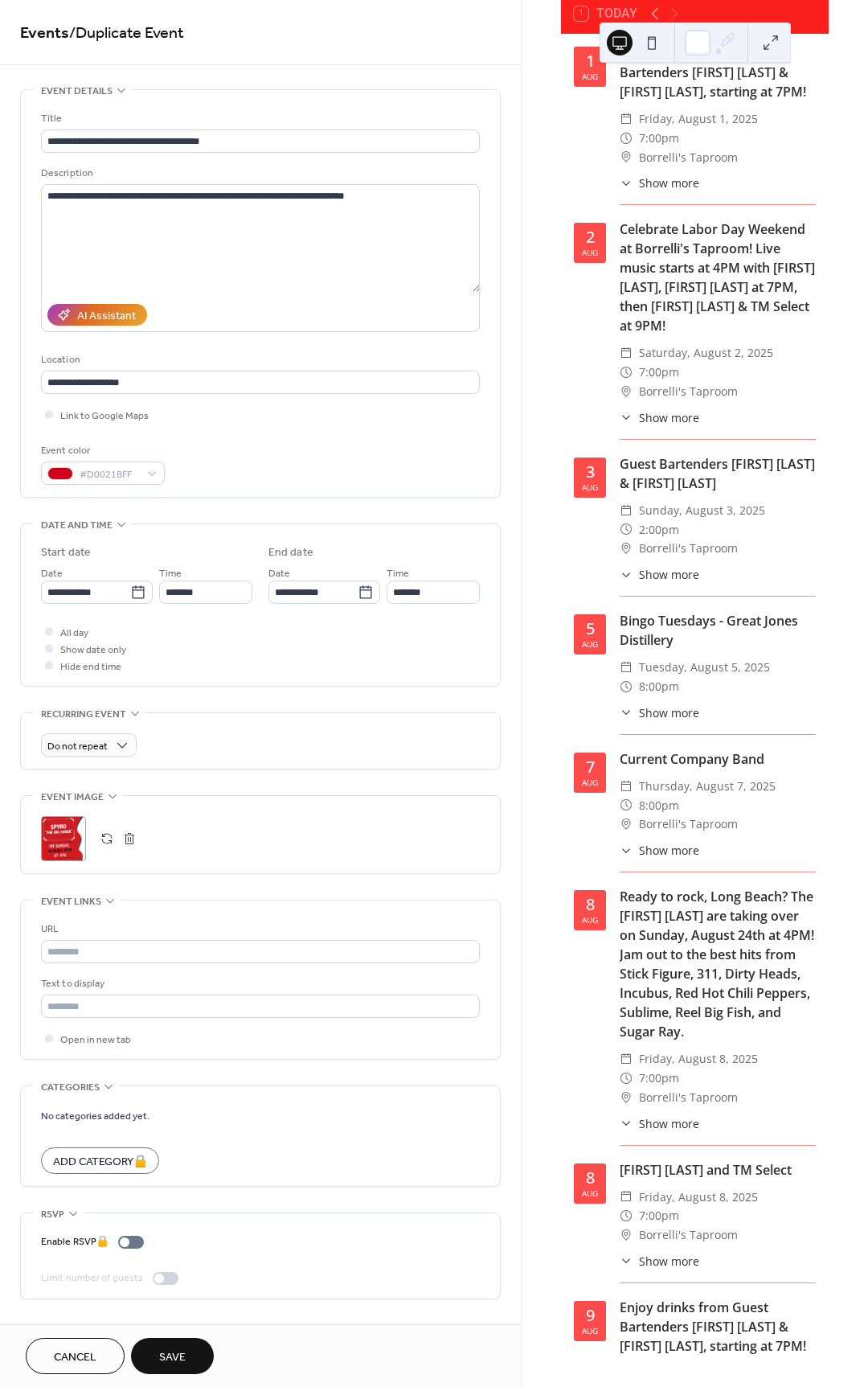 click on "Save" at bounding box center [172, 1356] 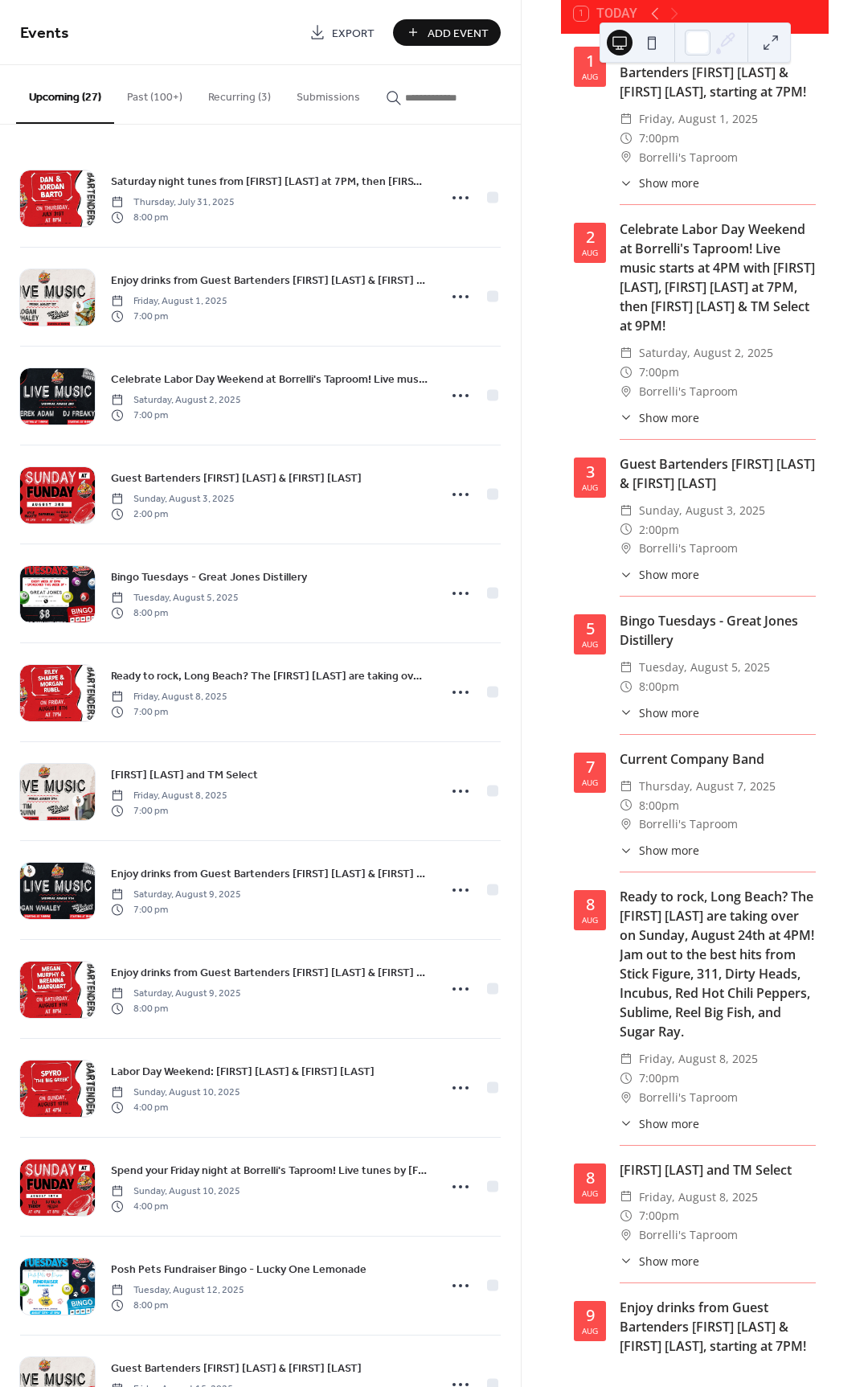 scroll, scrollTop: 110, scrollLeft: 0, axis: vertical 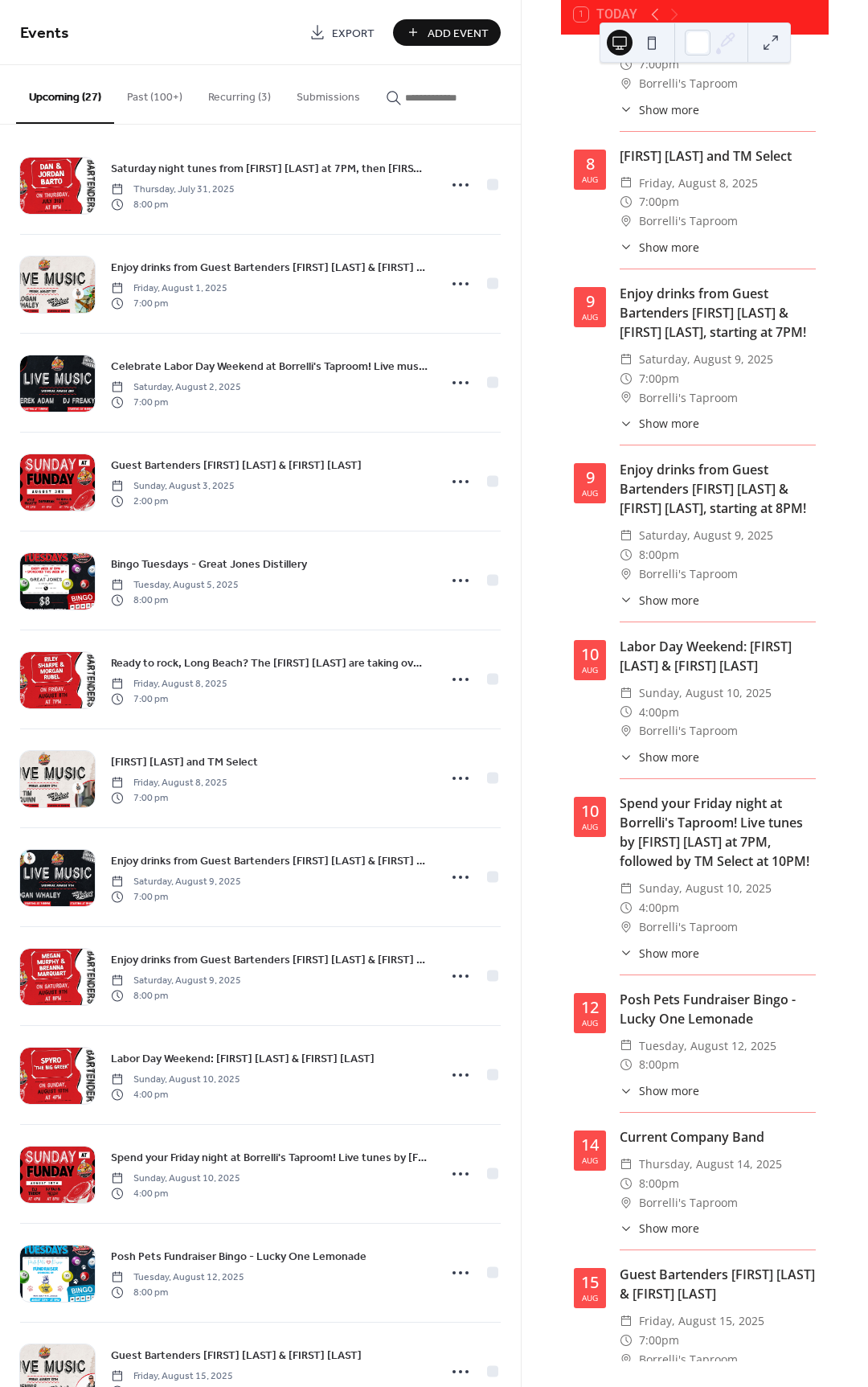 click on "Another Sunday Funday with [FIRST] [LAST], [FIRST] [LAST], [FIRST] [LAST] & TM Select starting at 4PM!" at bounding box center [694, 1754] 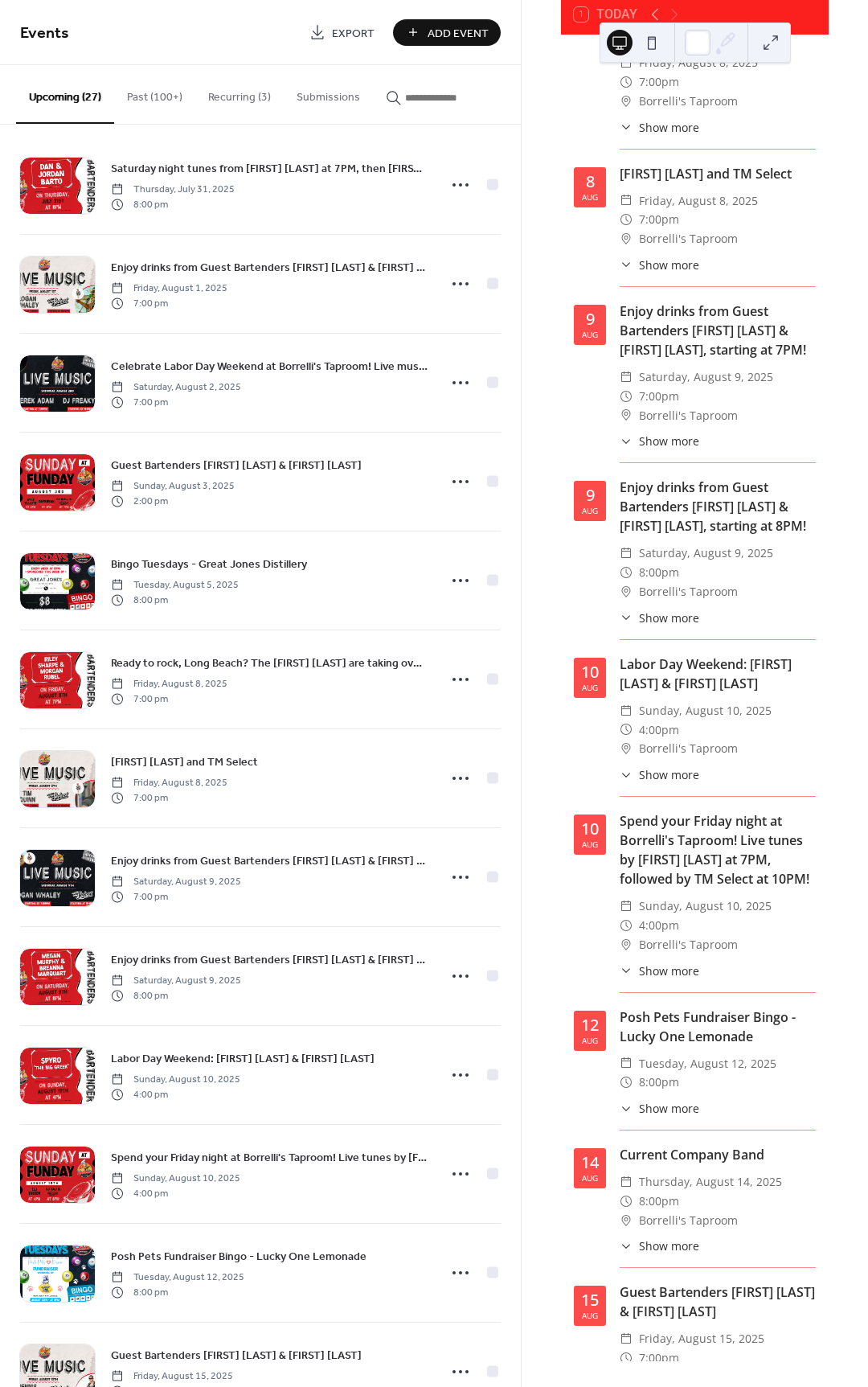 click on "Show more" at bounding box center [669, 774] 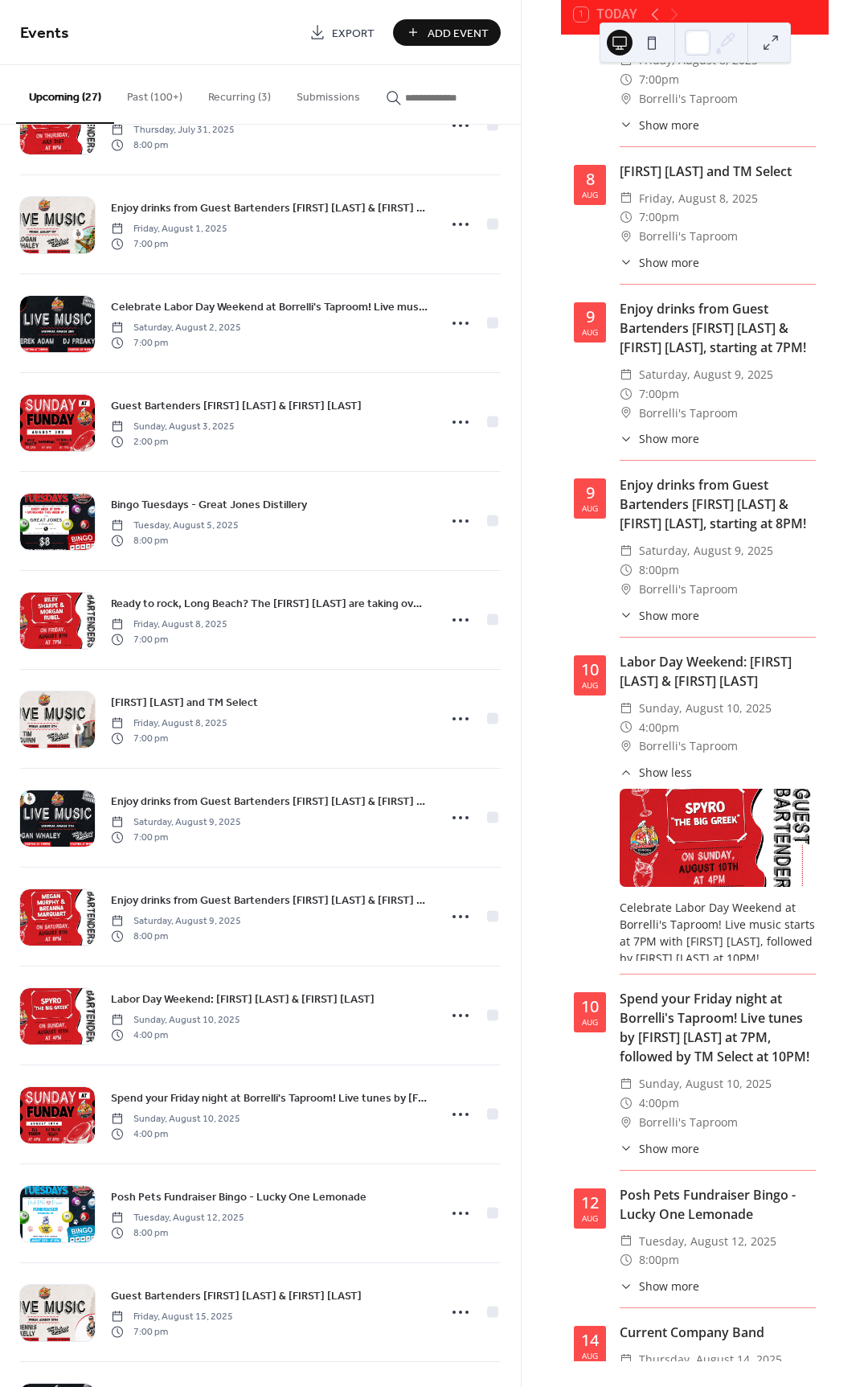scroll, scrollTop: 79, scrollLeft: 0, axis: vertical 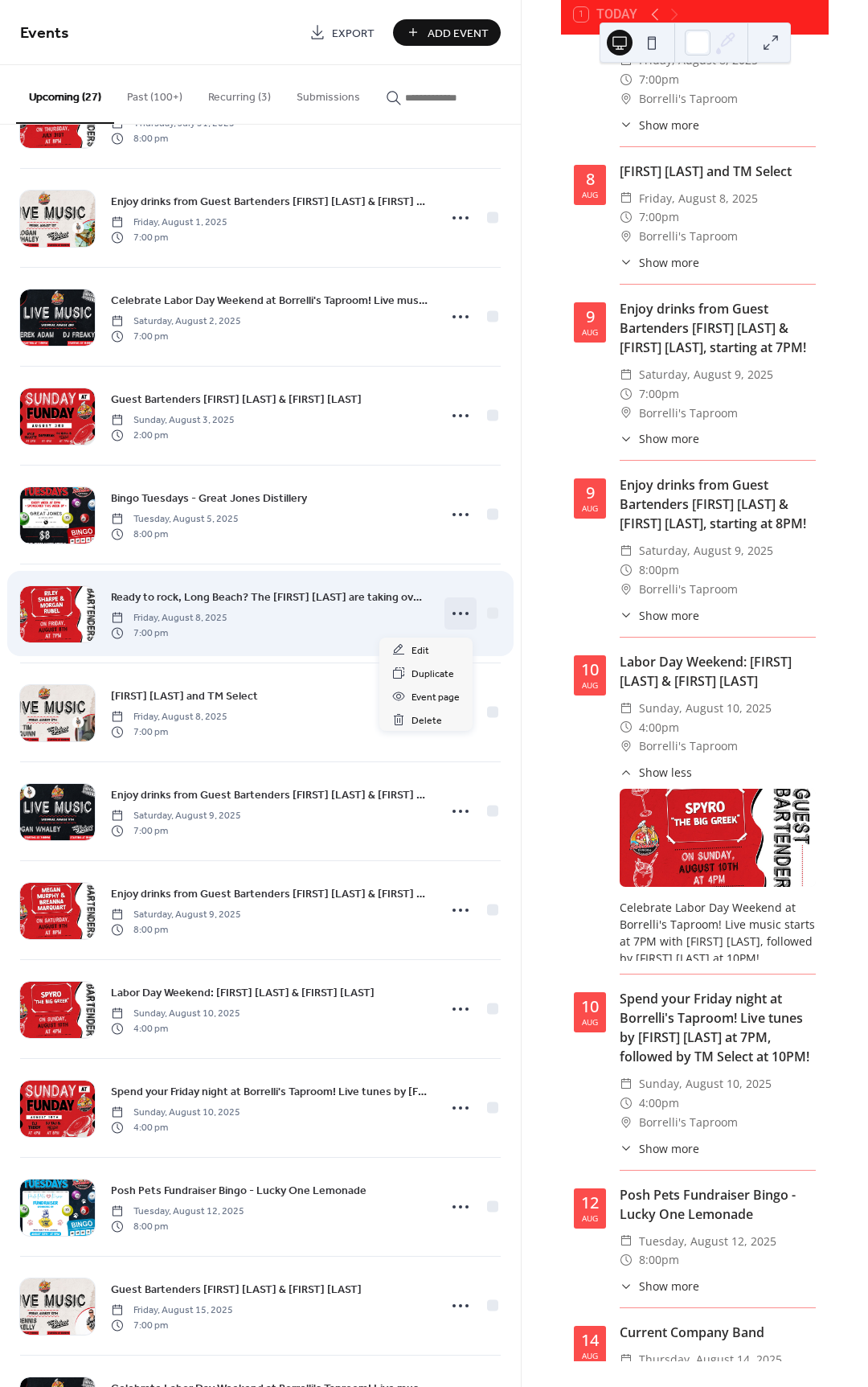 click 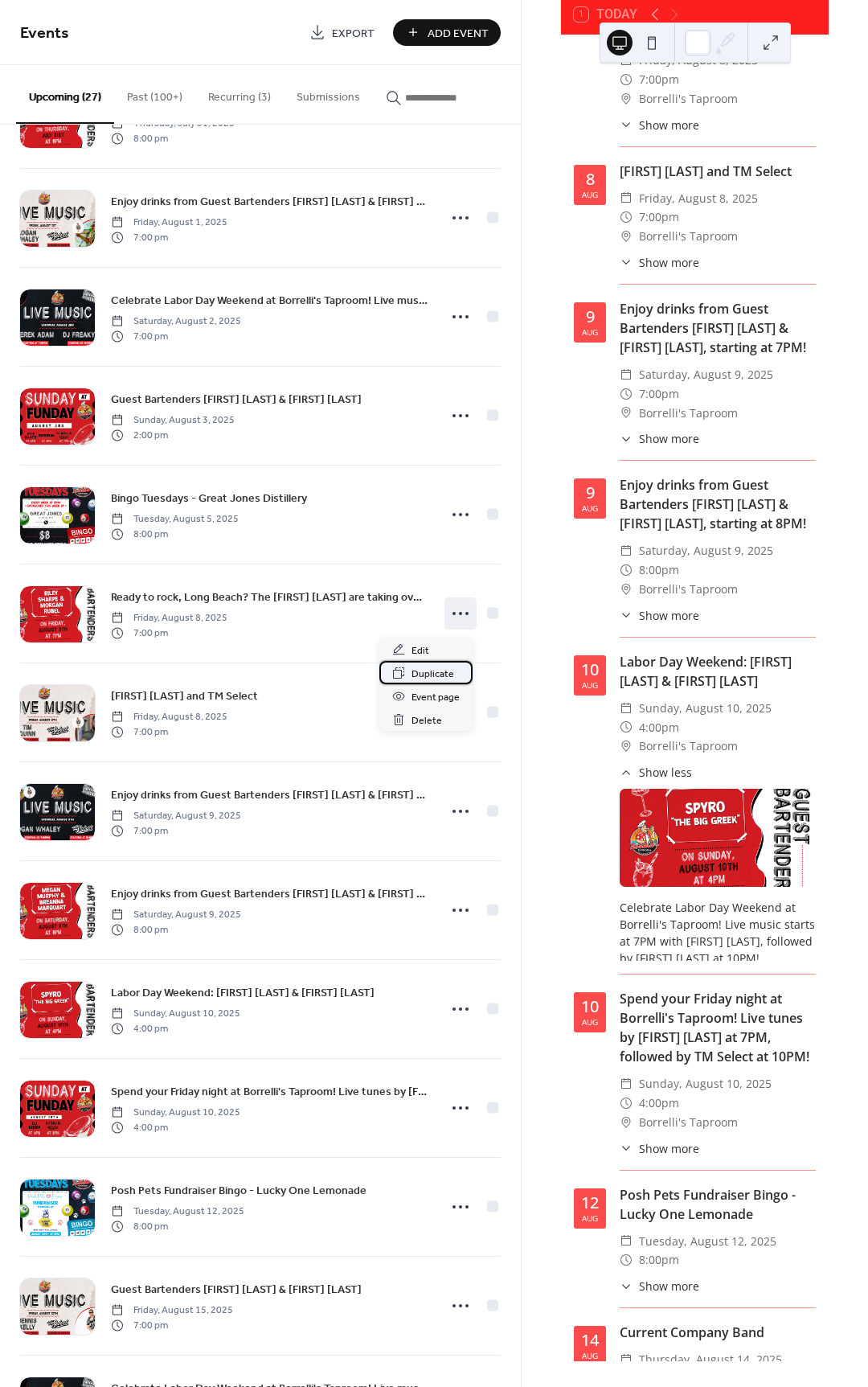 click on "Duplicate" at bounding box center [432, 674] 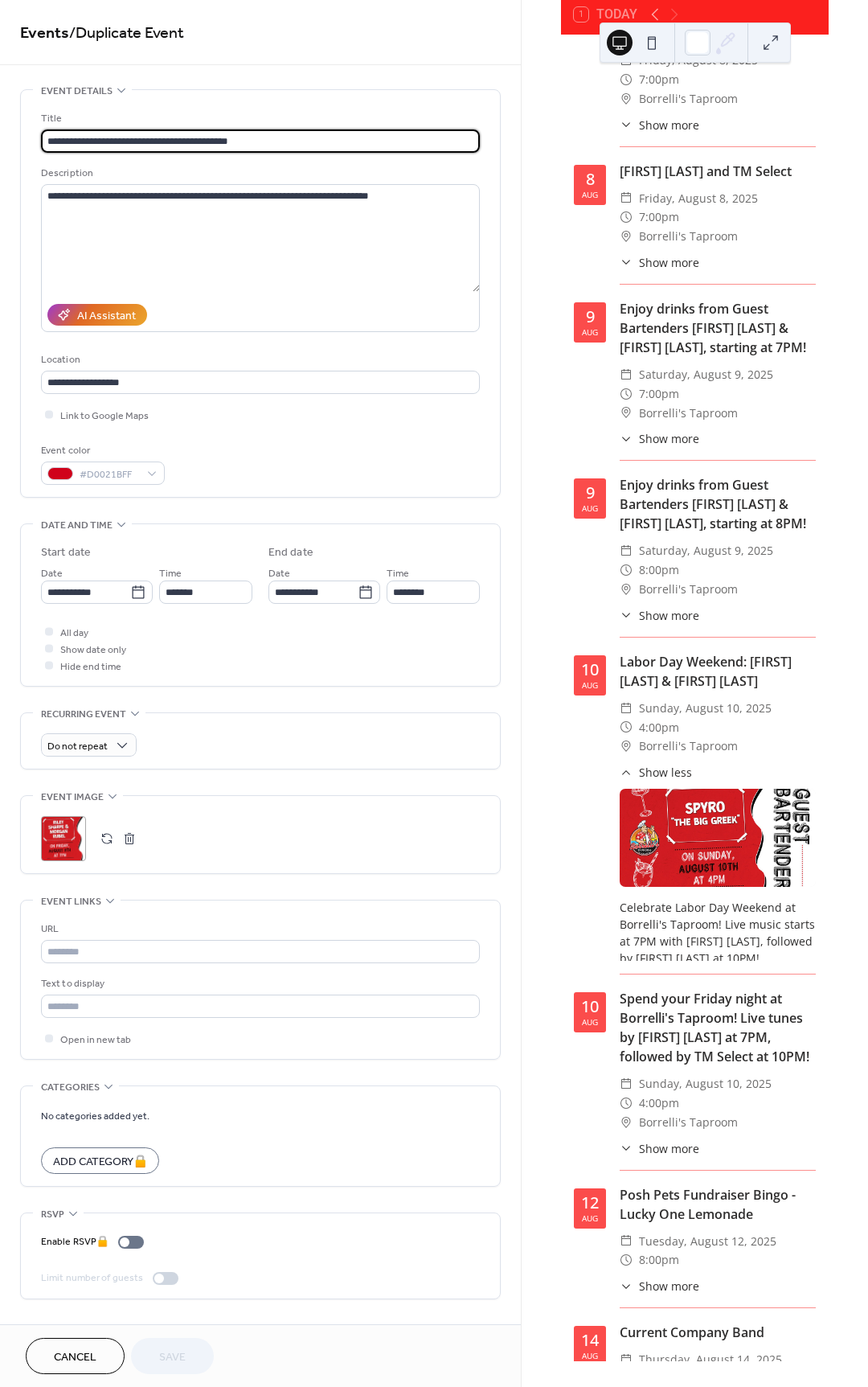 drag, startPoint x: 248, startPoint y: 139, endPoint x: 213, endPoint y: 158, distance: 39.82462 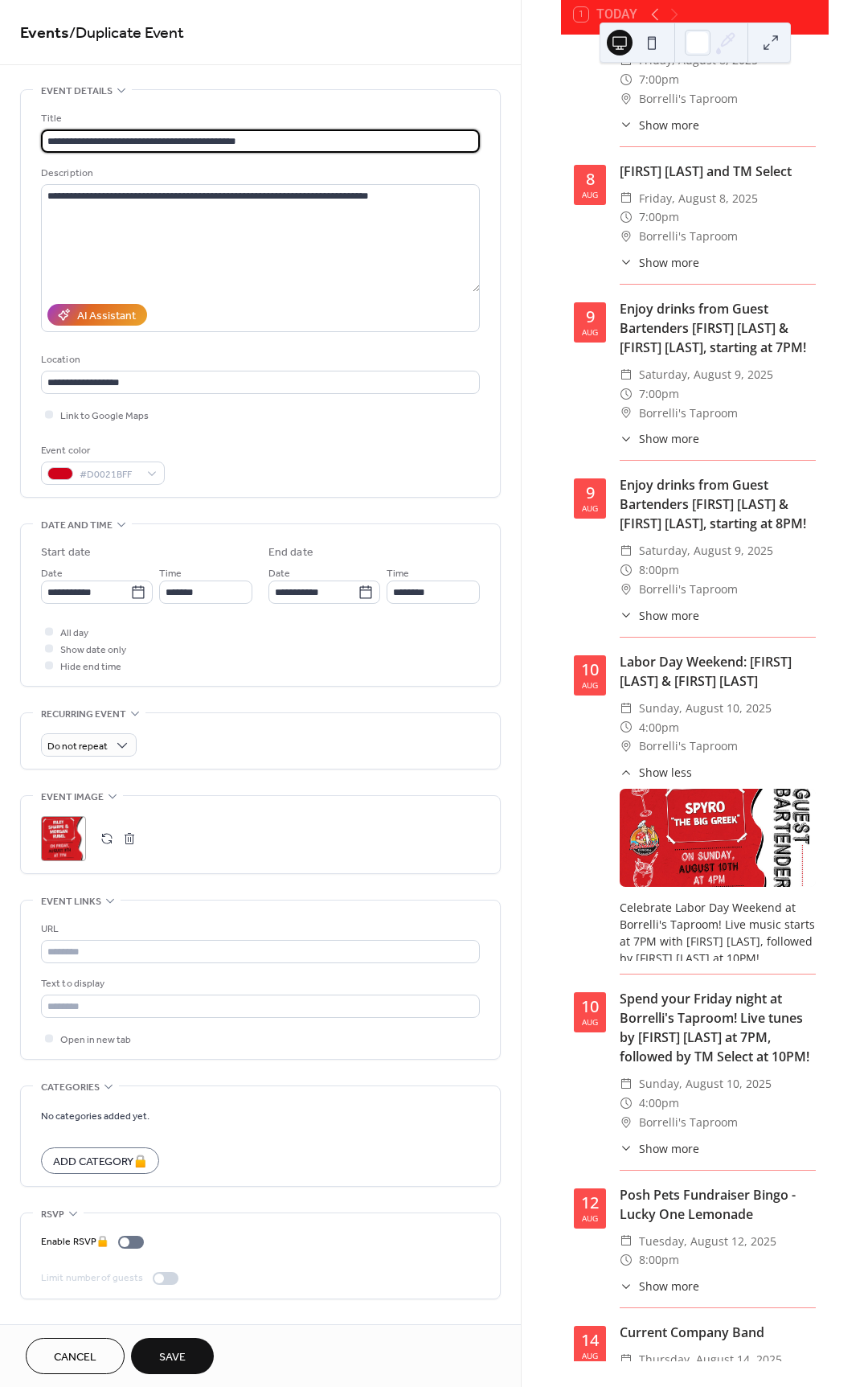 drag, startPoint x: 223, startPoint y: 140, endPoint x: 0, endPoint y: 142, distance: 223.00897 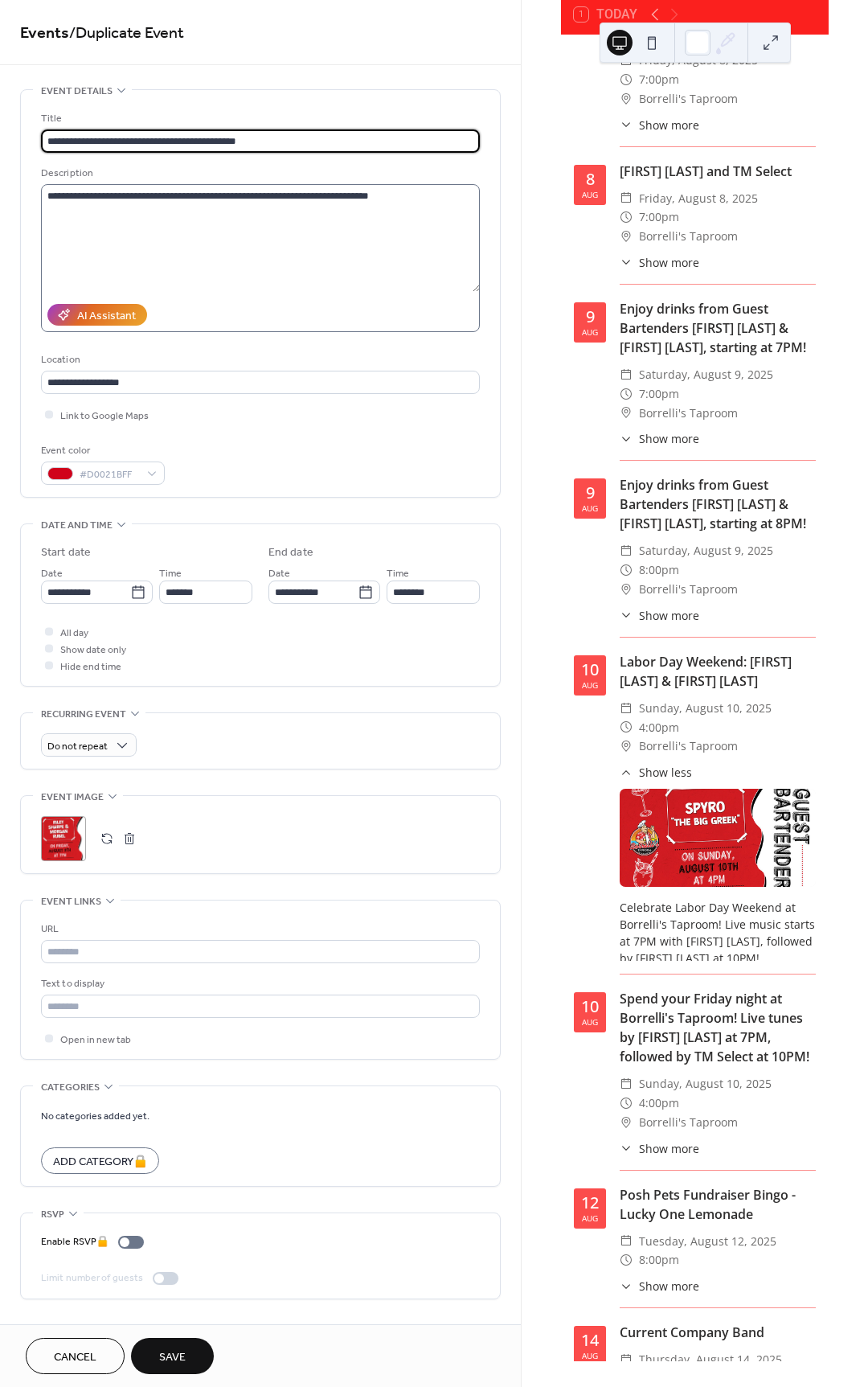 type on "**********" 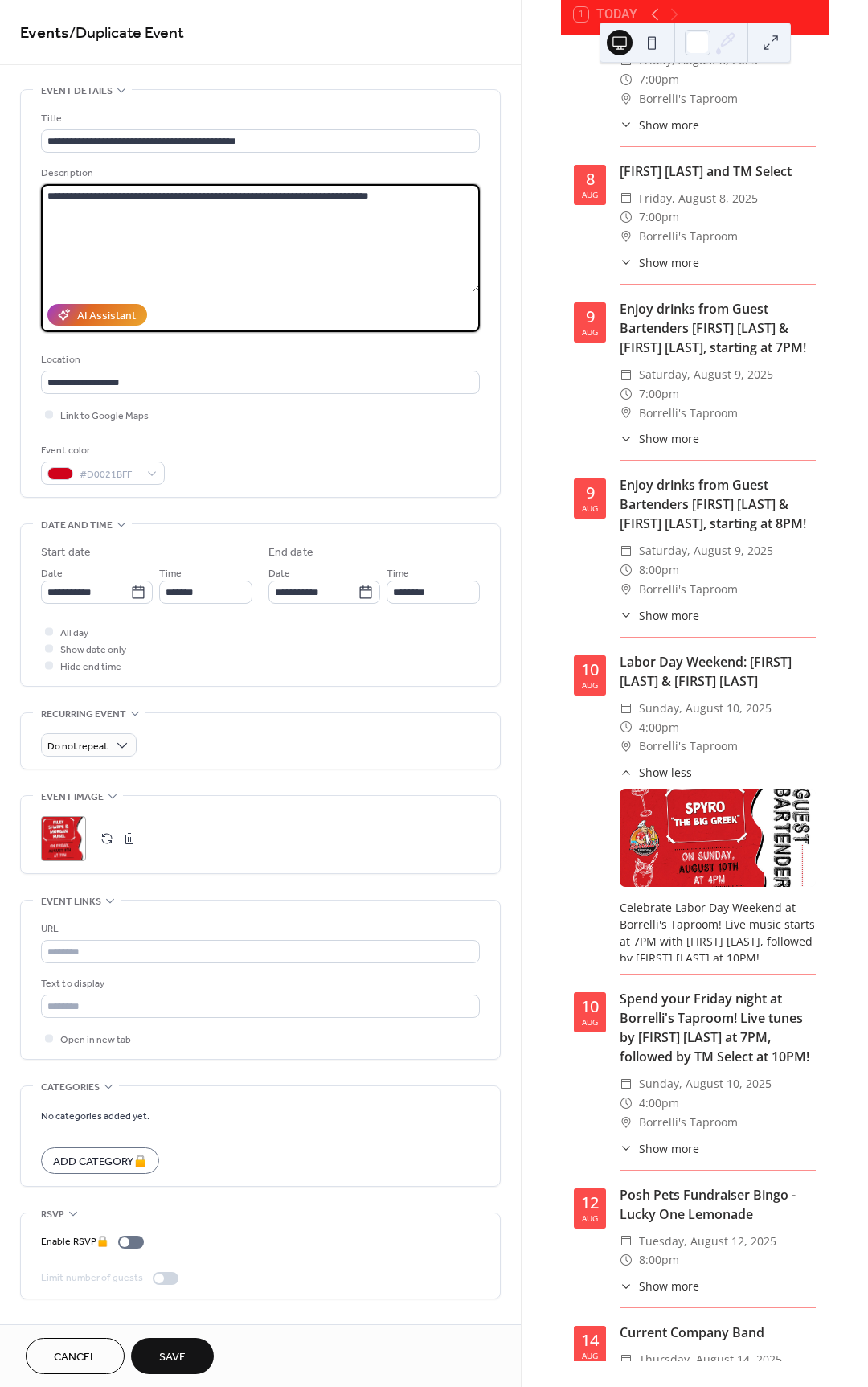 drag, startPoint x: 318, startPoint y: 197, endPoint x: 119, endPoint y: 201, distance: 199.0402 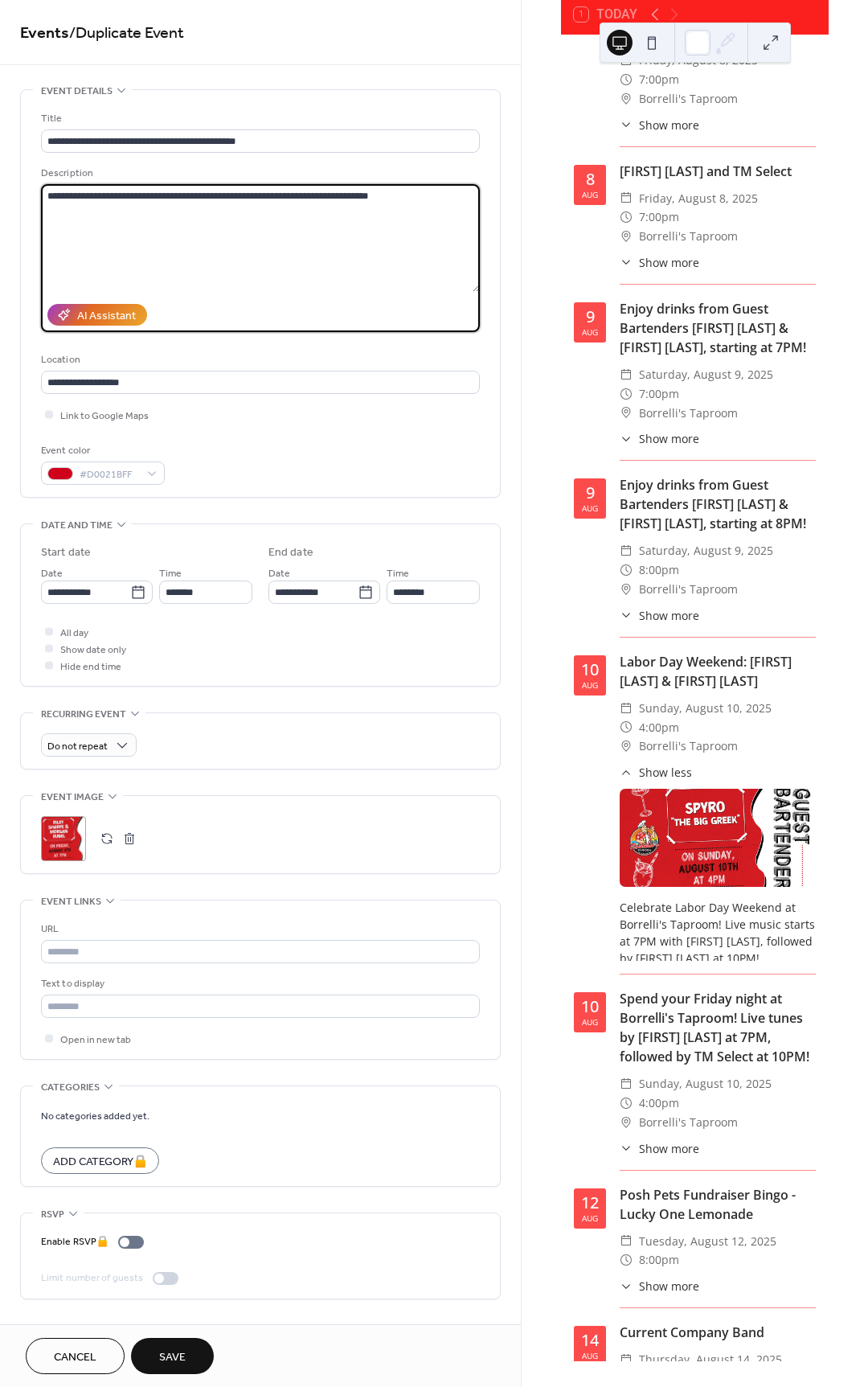 click on "**********" at bounding box center [260, 238] 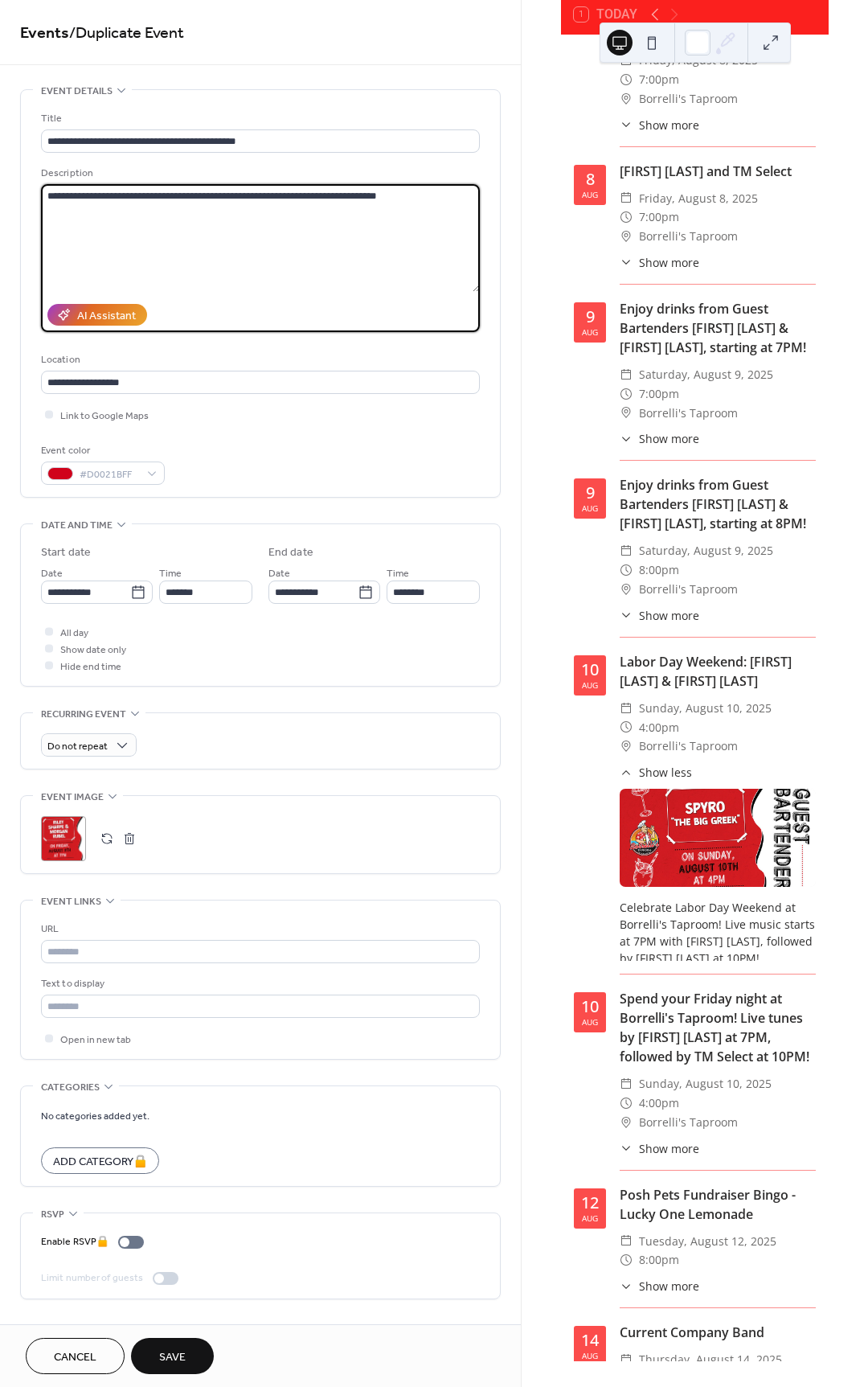 drag, startPoint x: 391, startPoint y: 202, endPoint x: 32, endPoint y: 196, distance: 359.05014 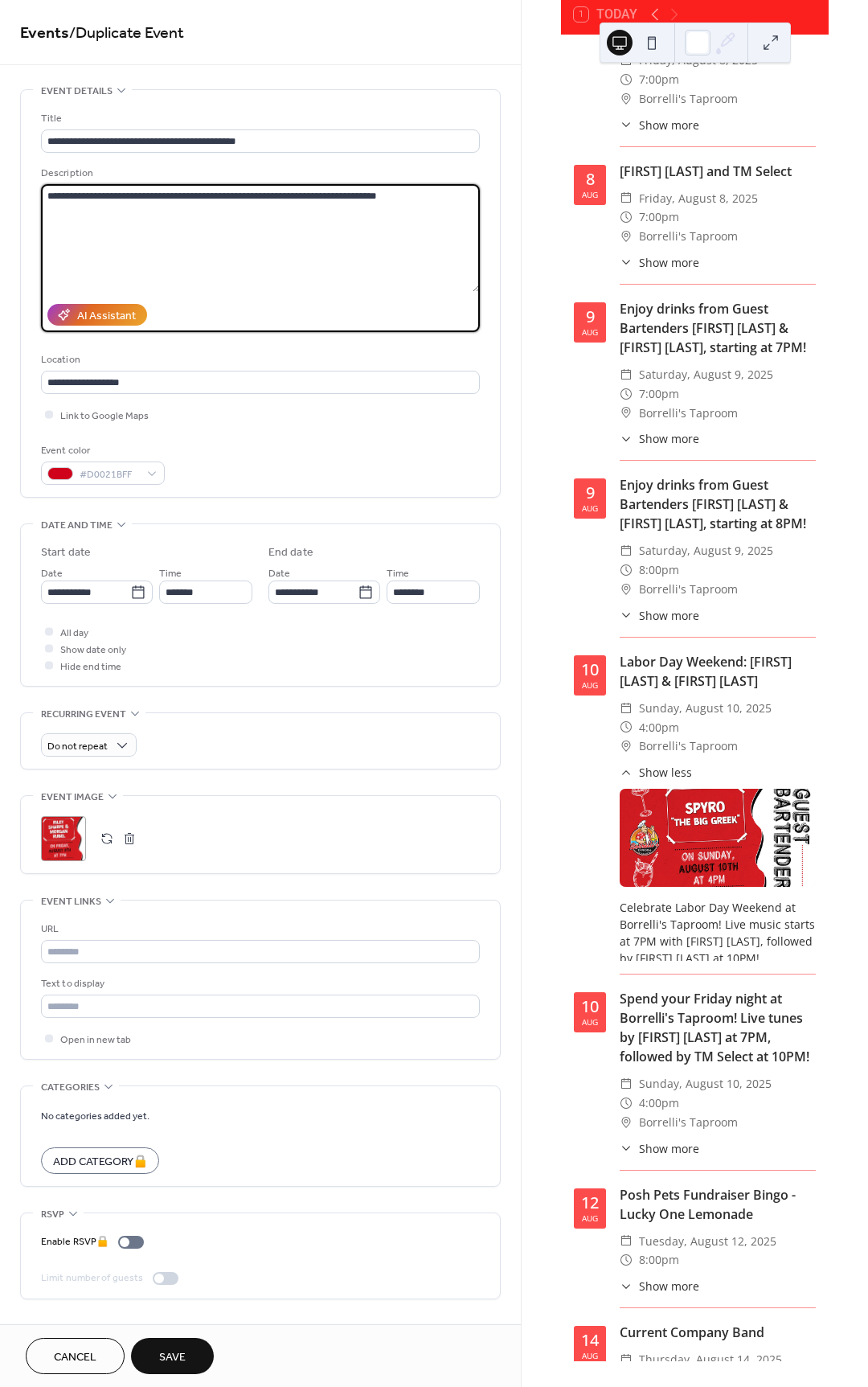 type on "**********" 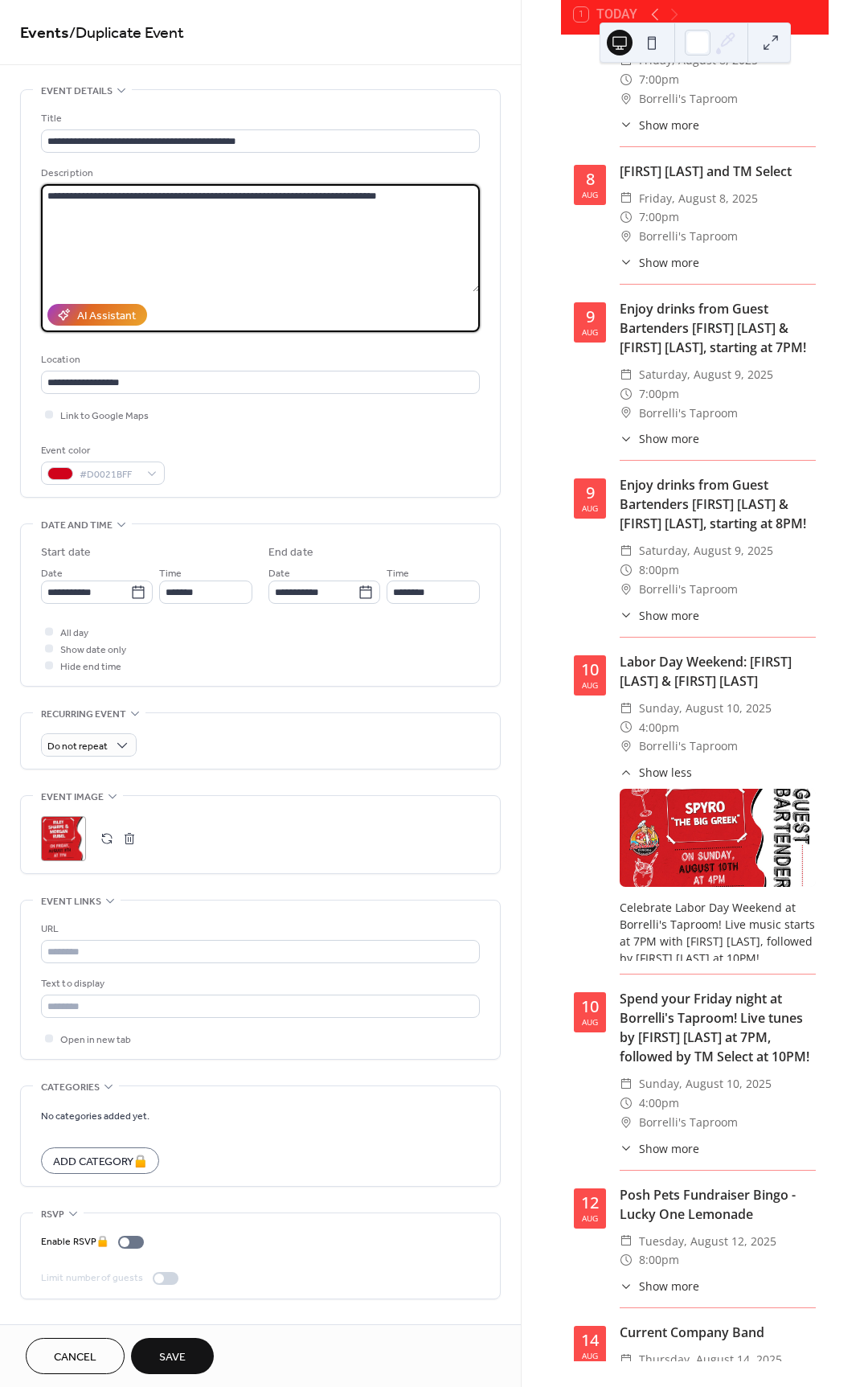 click on "Save" at bounding box center (172, 1357) 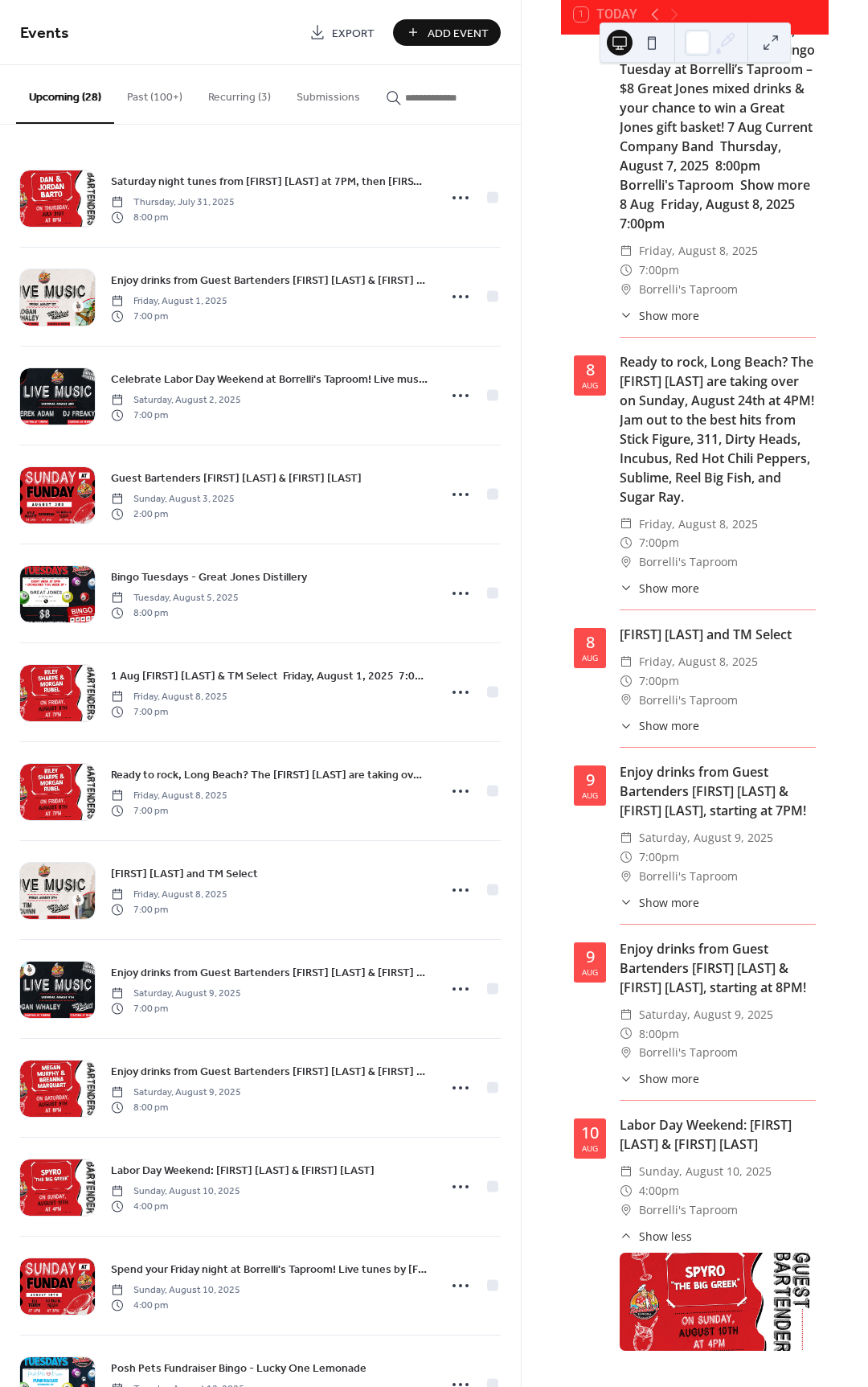 scroll, scrollTop: 1333, scrollLeft: 0, axis: vertical 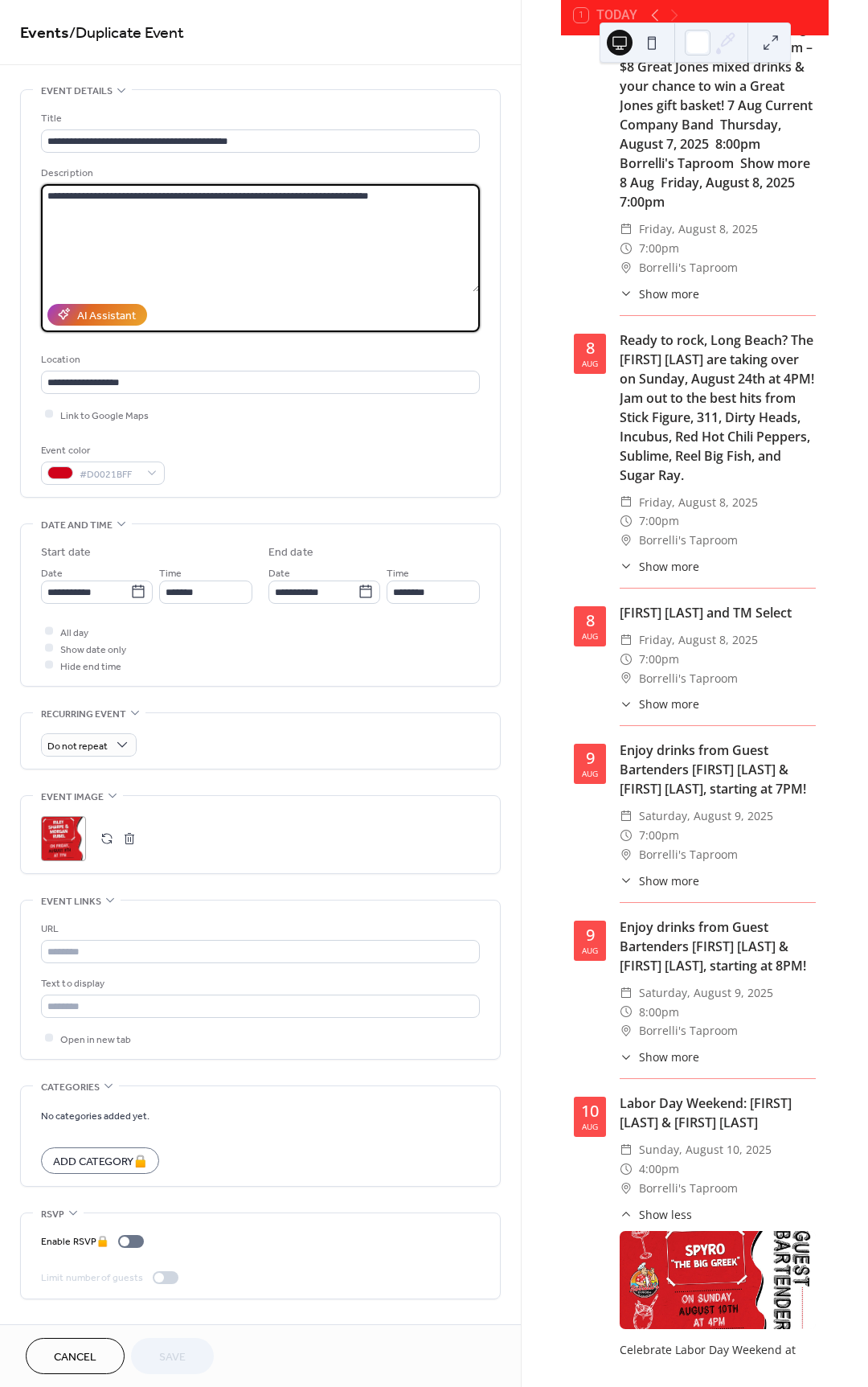 click on "**********" at bounding box center [260, 238] 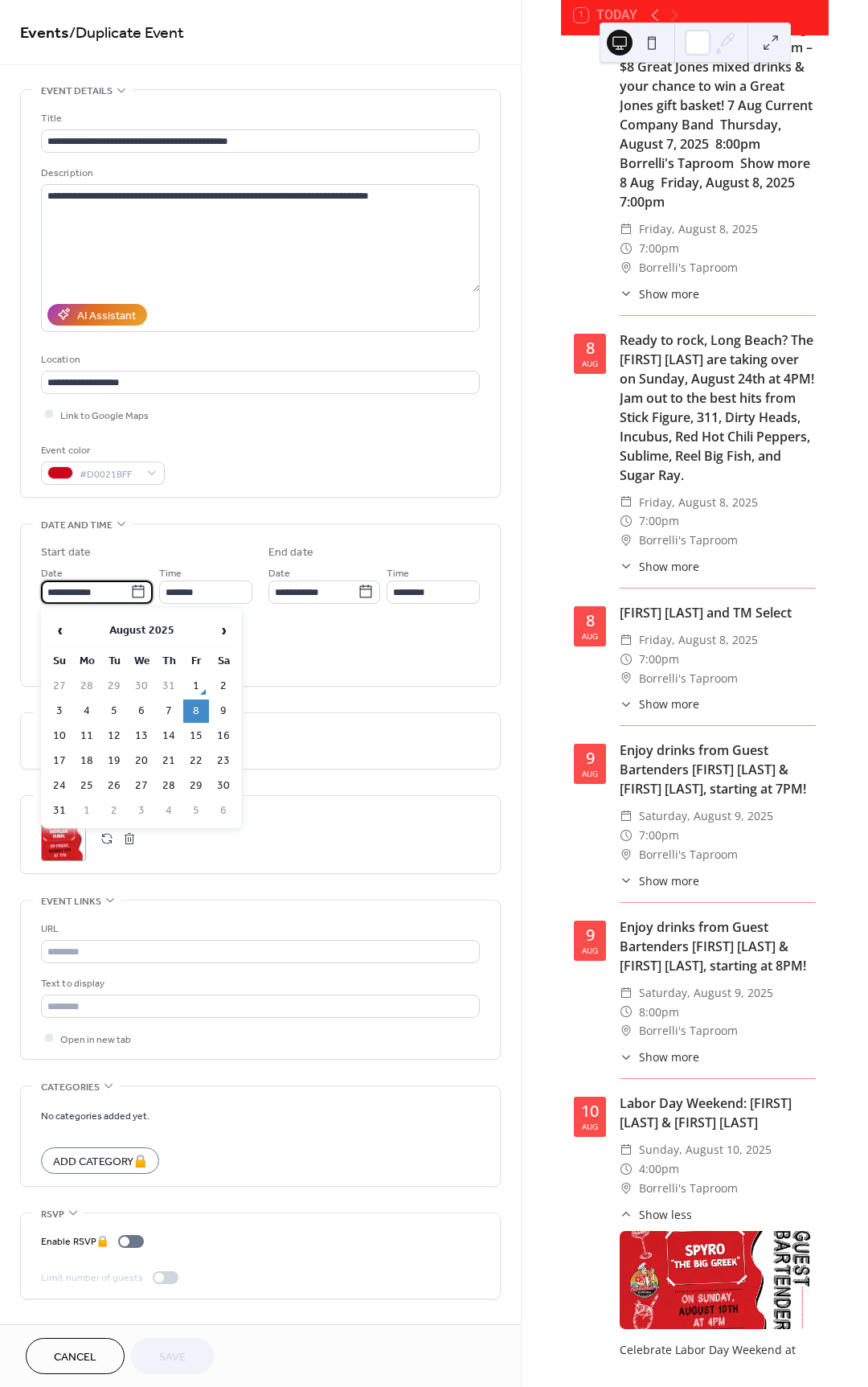 click on "**********" at bounding box center (85, 592) 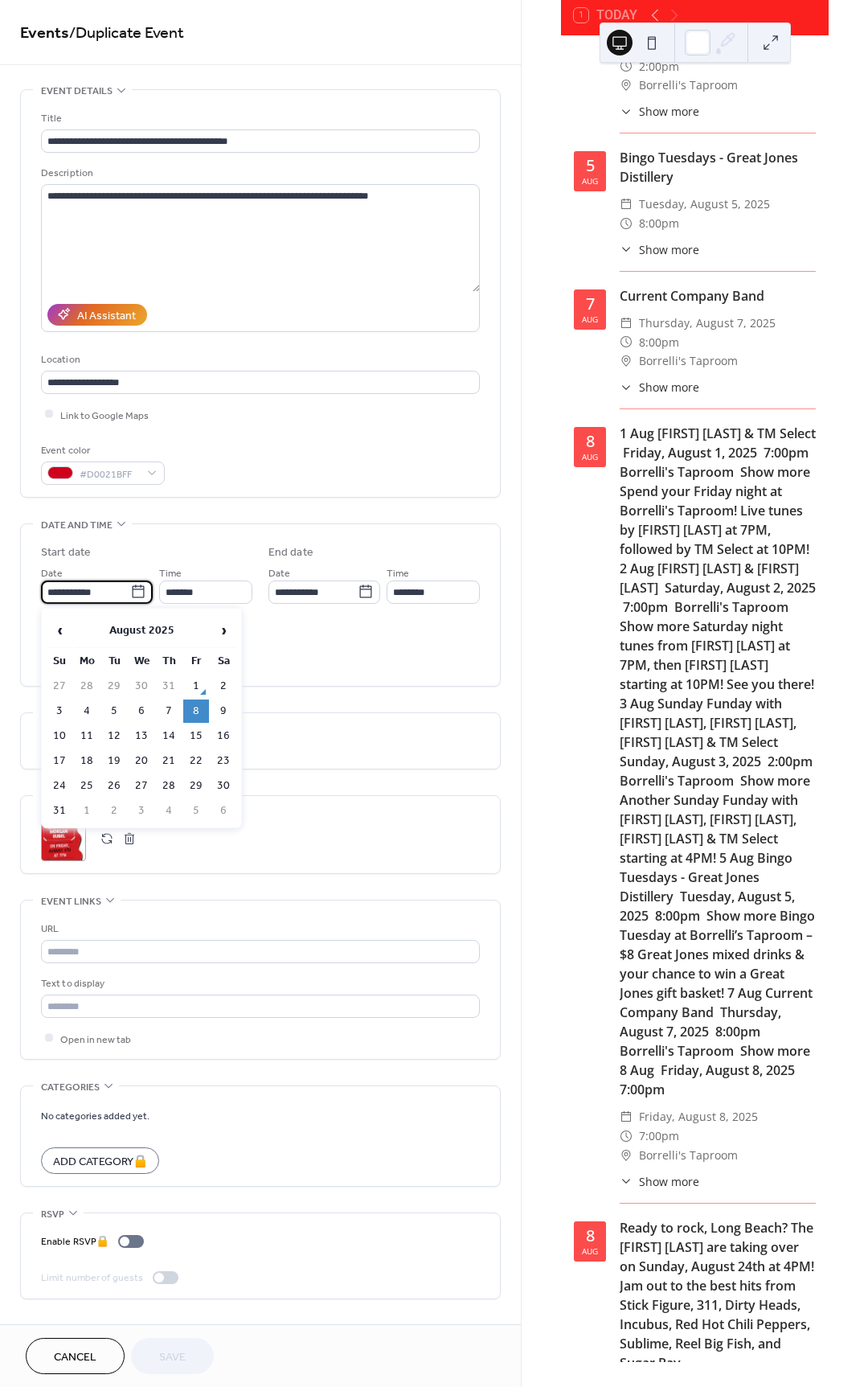 scroll, scrollTop: 462, scrollLeft: 0, axis: vertical 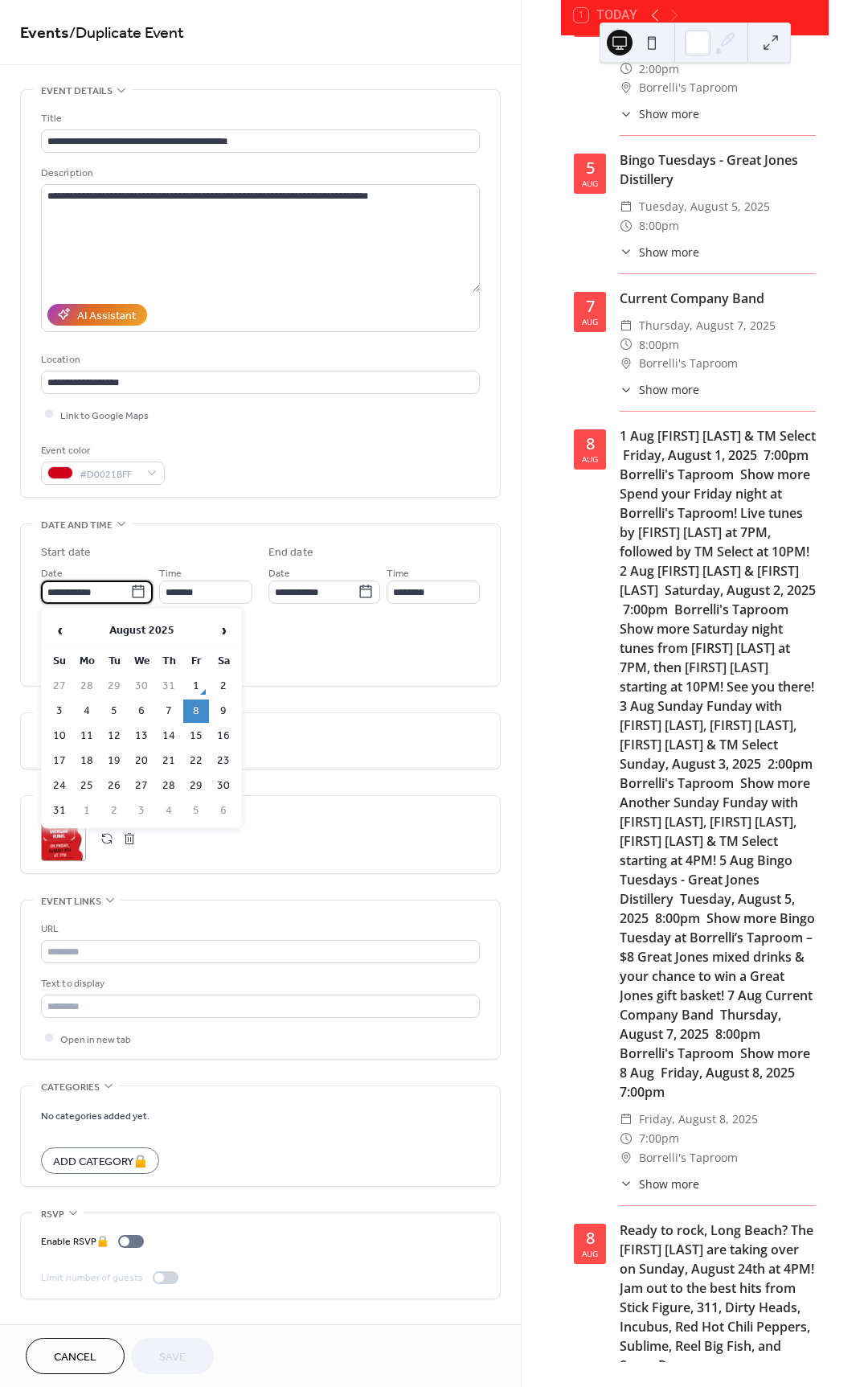 click on "Cancel" at bounding box center (75, 1357) 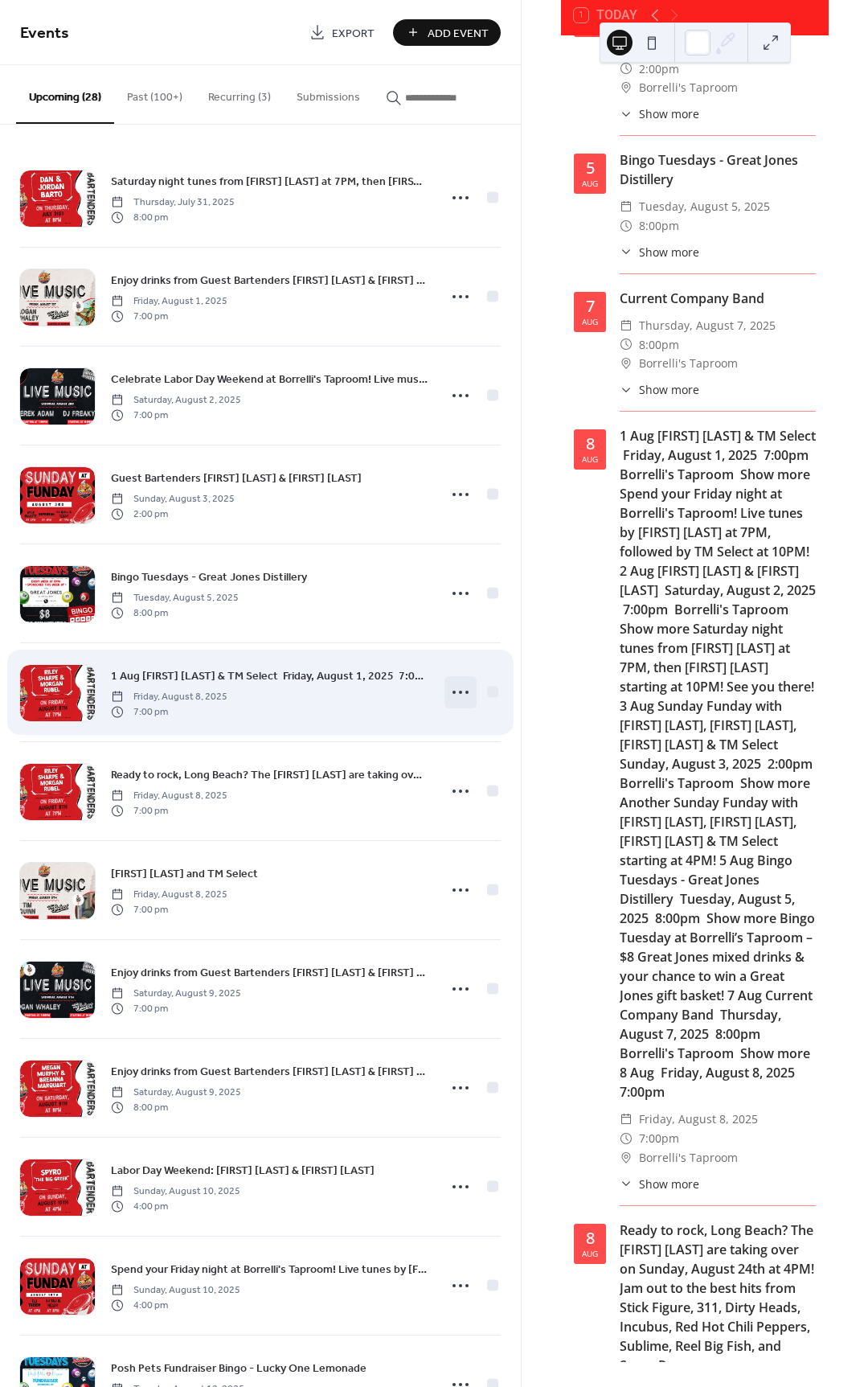 click 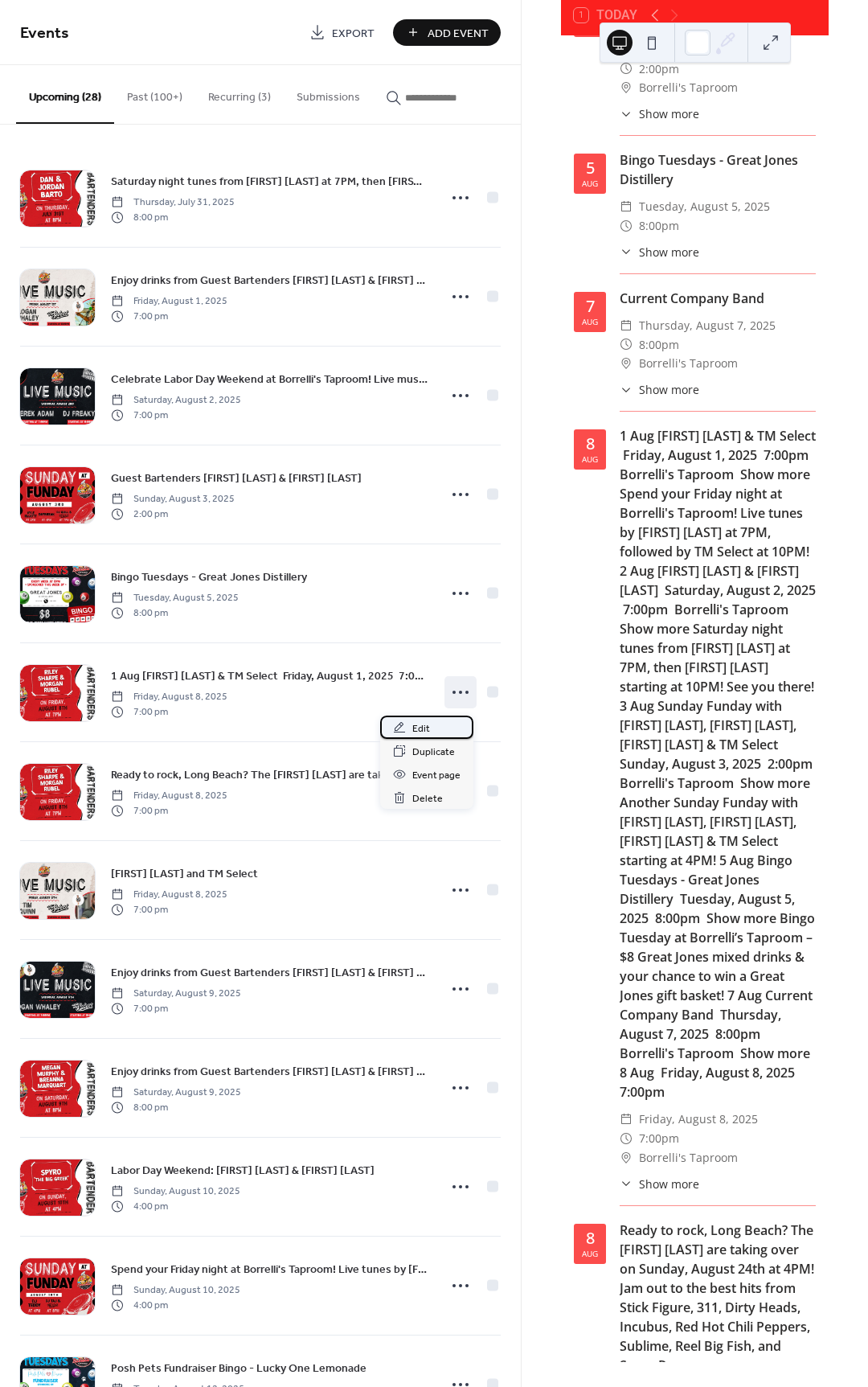 click on "Edit" at bounding box center (427, 727) 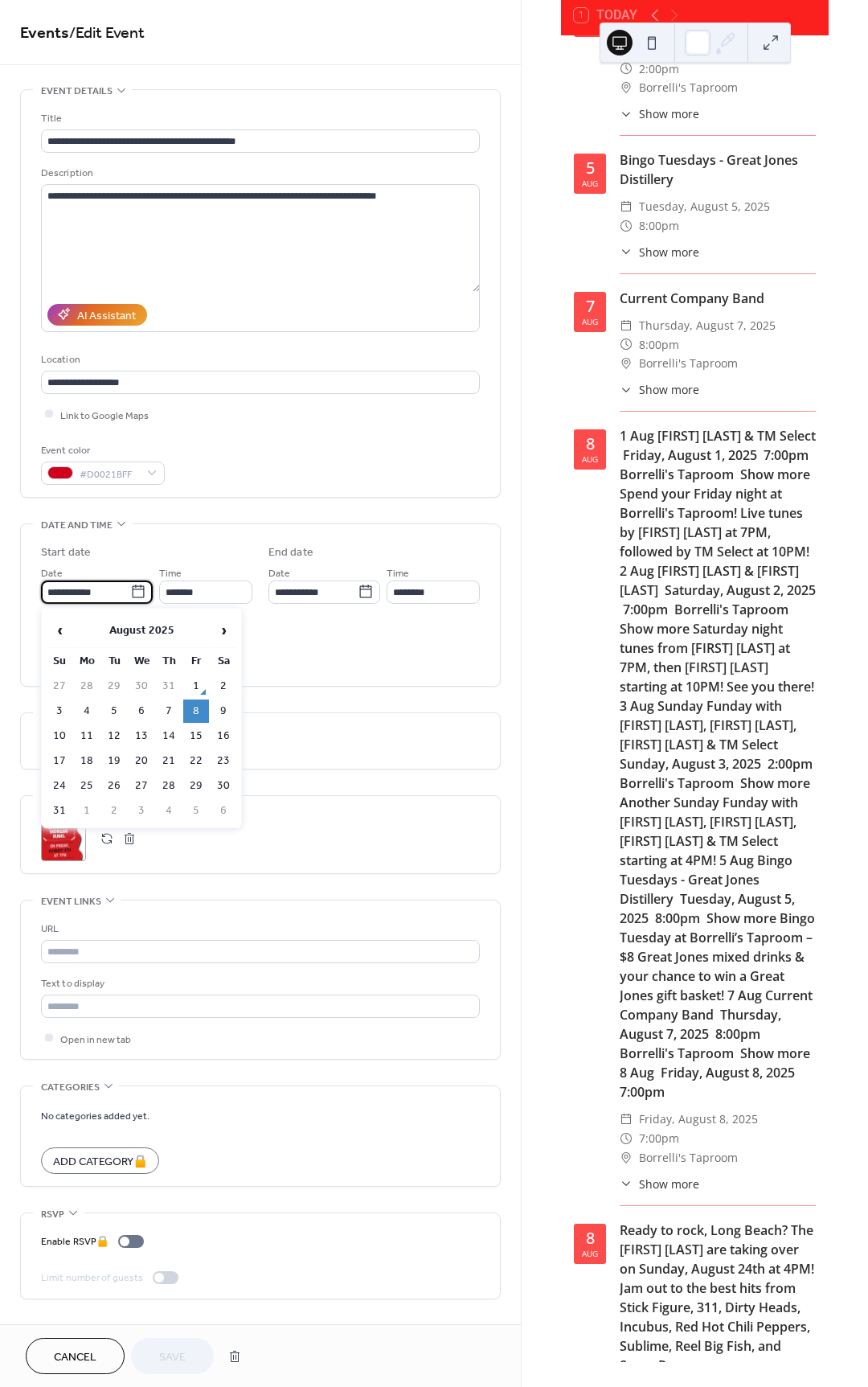 click on "**********" at bounding box center (85, 592) 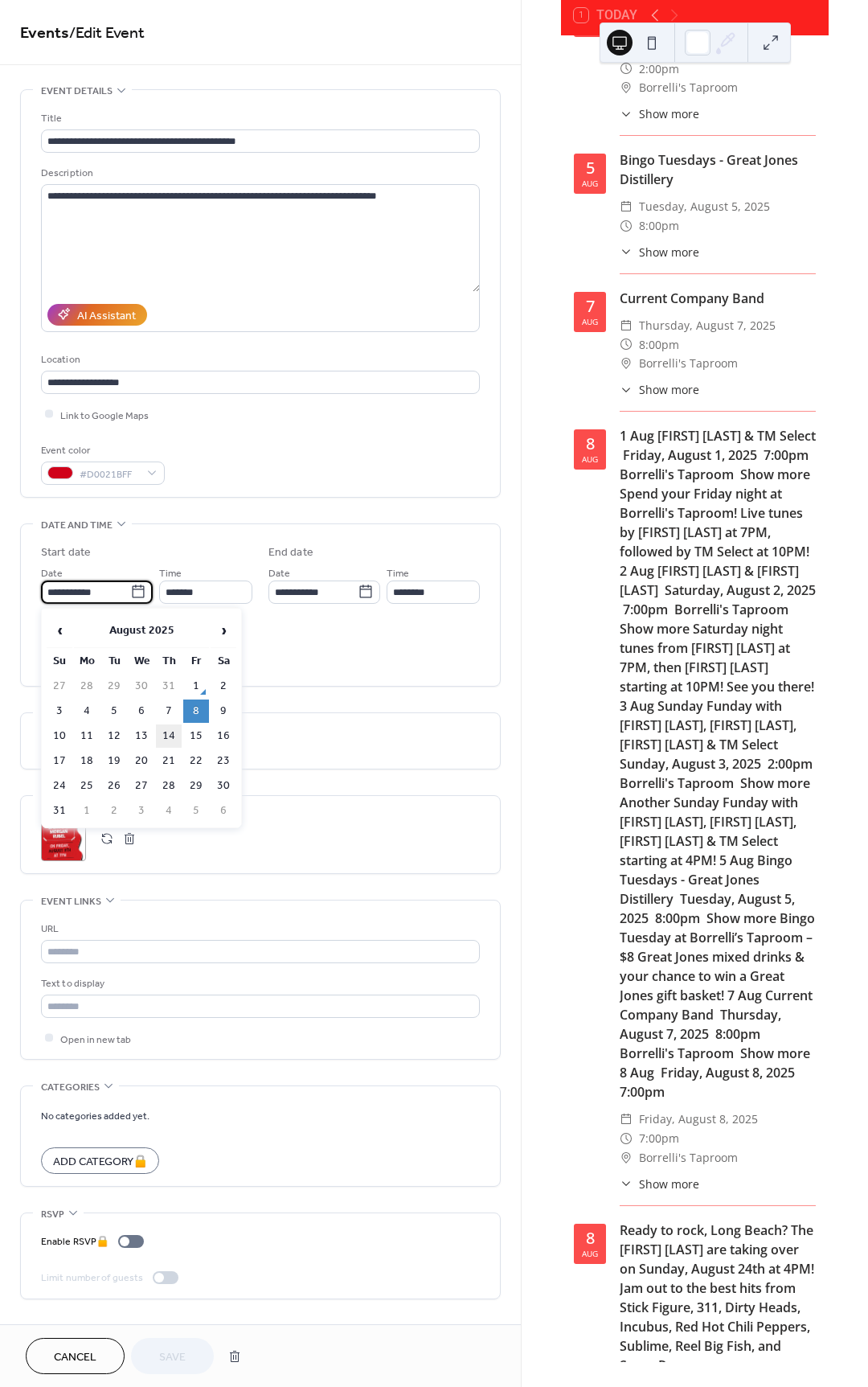 click on "14" at bounding box center (169, 736) 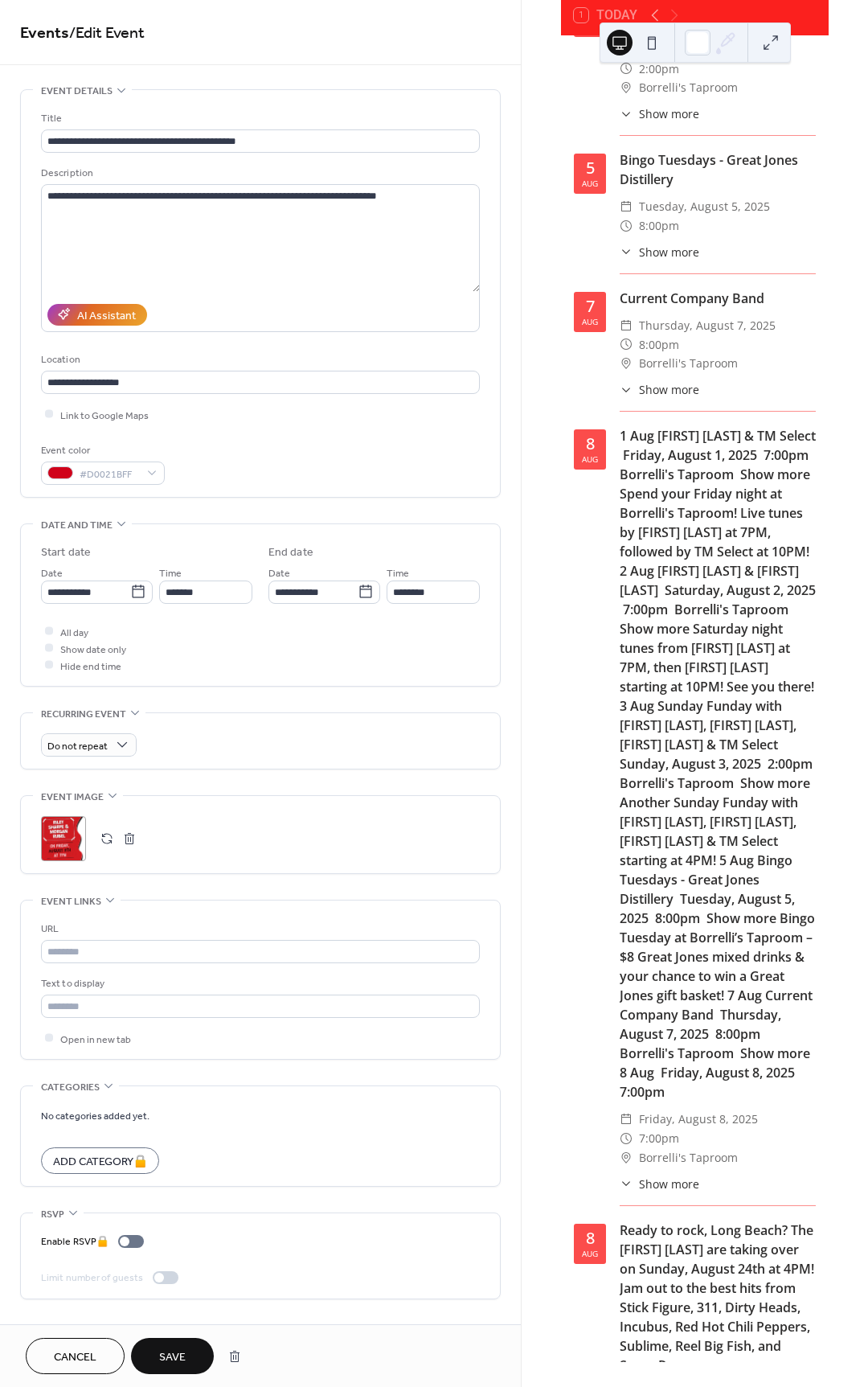 click on "Save" at bounding box center (172, 1357) 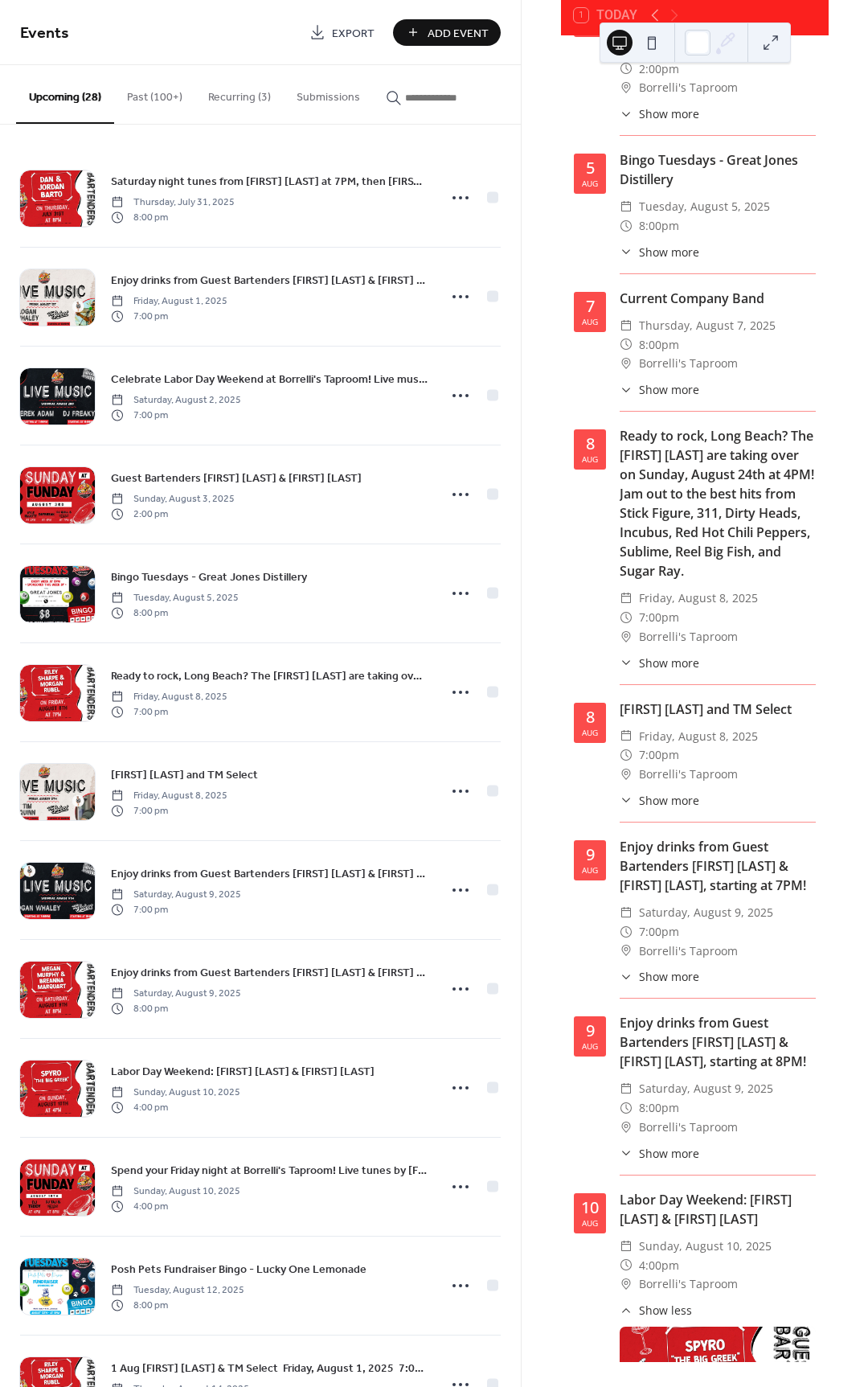 scroll, scrollTop: 110, scrollLeft: 0, axis: vertical 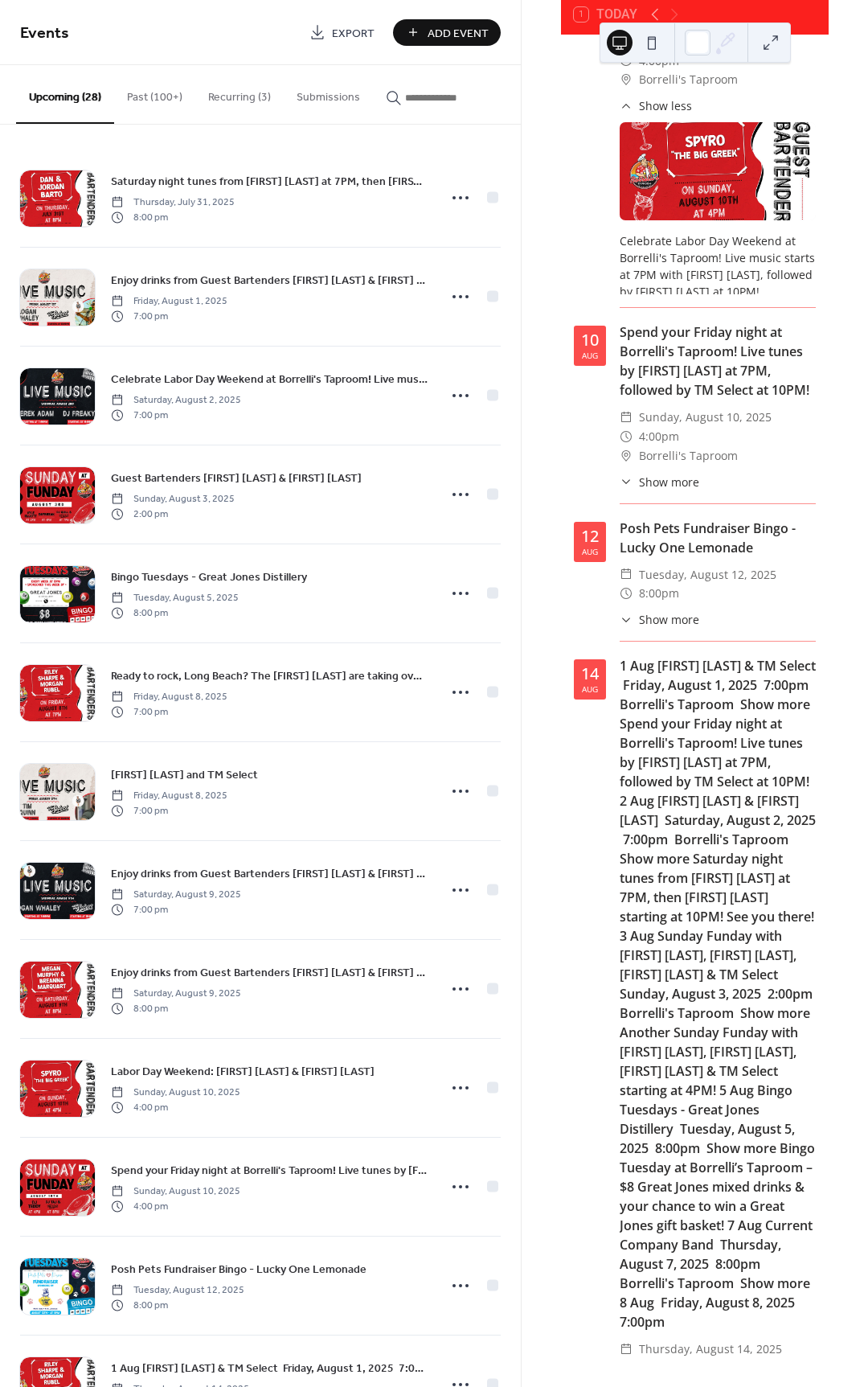 click on "Show more" at bounding box center (669, 1413) 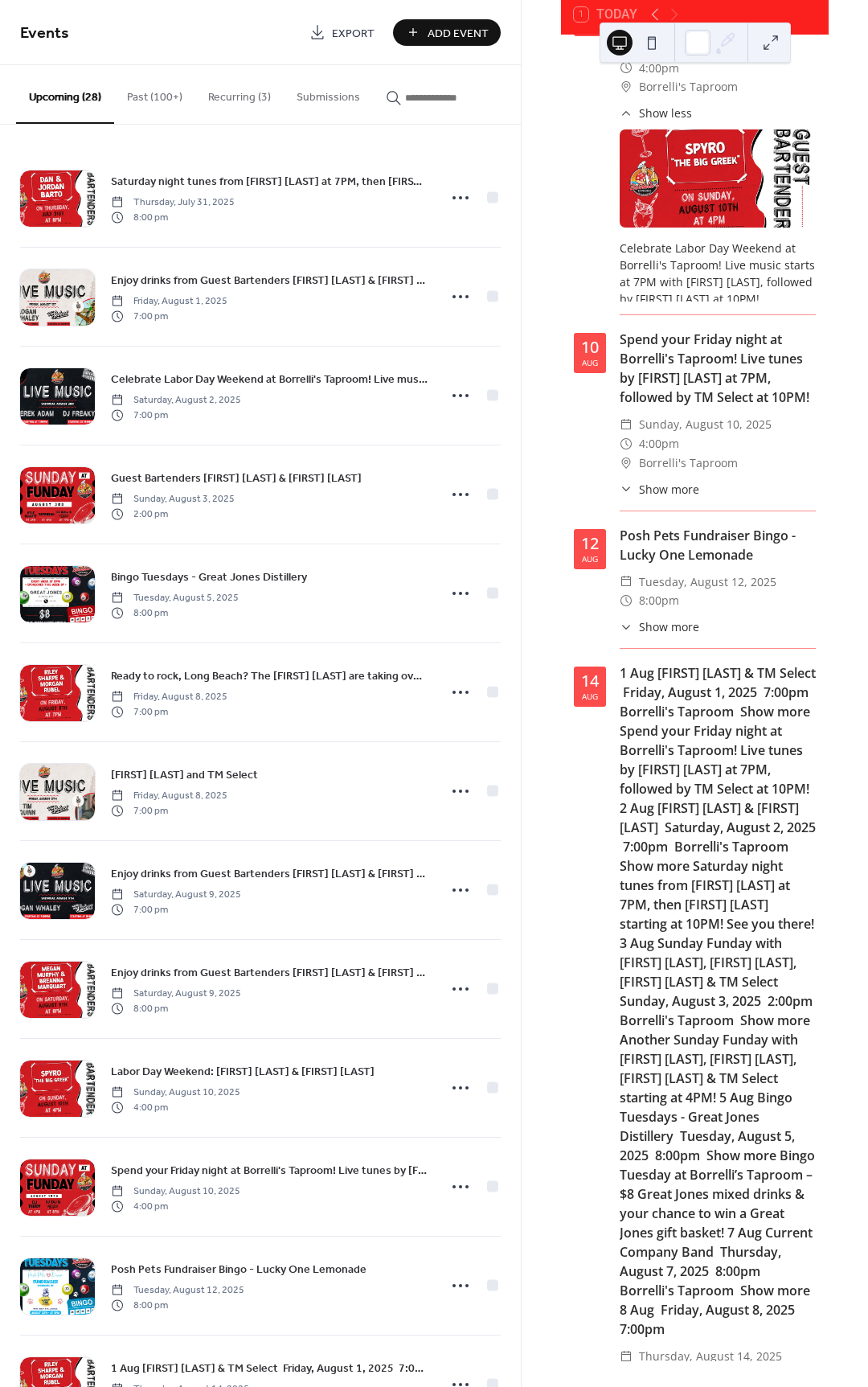 scroll, scrollTop: 1643, scrollLeft: 0, axis: vertical 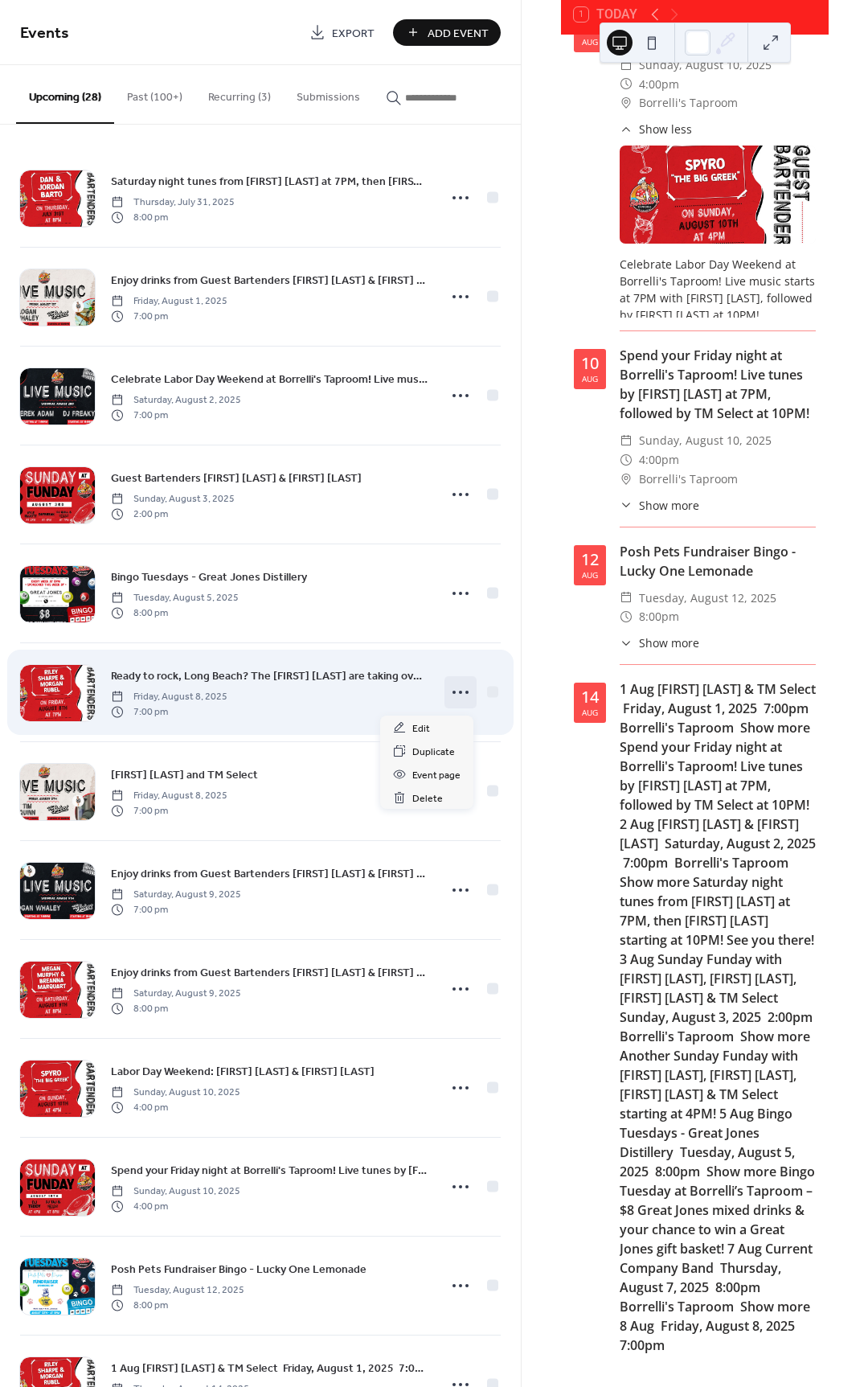 click 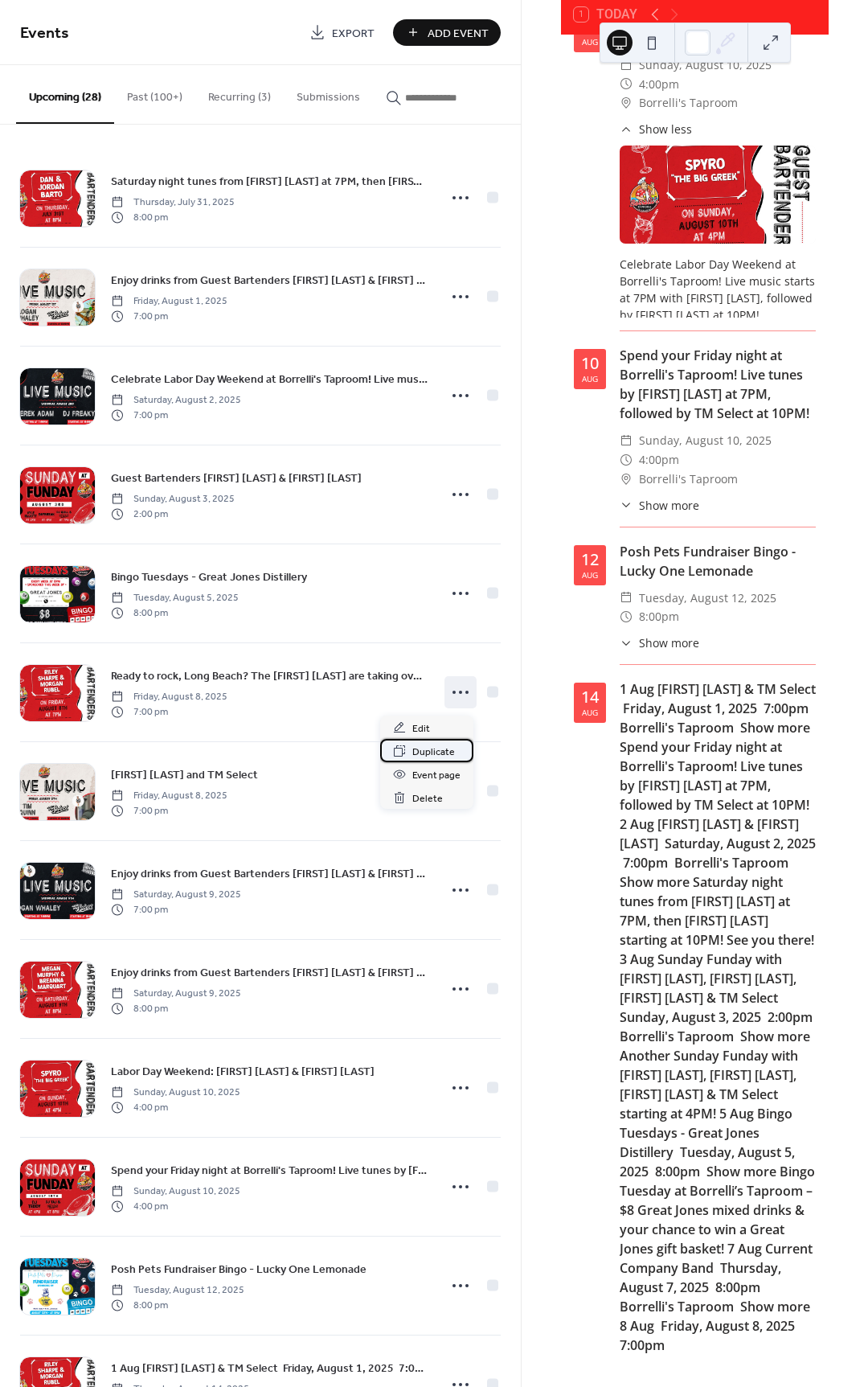 click on "Duplicate" at bounding box center [433, 752] 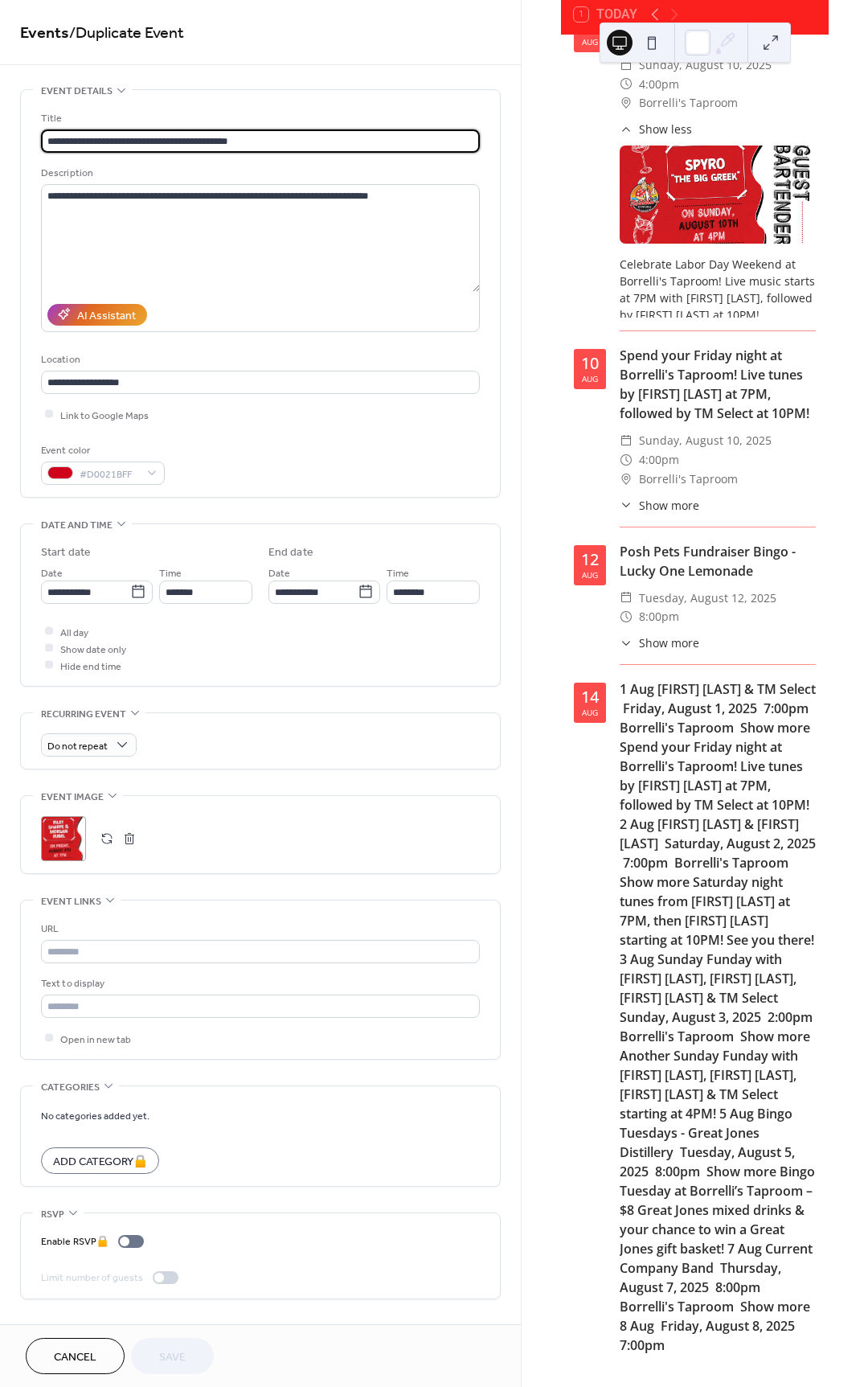 drag, startPoint x: 124, startPoint y: 140, endPoint x: 412, endPoint y: 154, distance: 288.34008 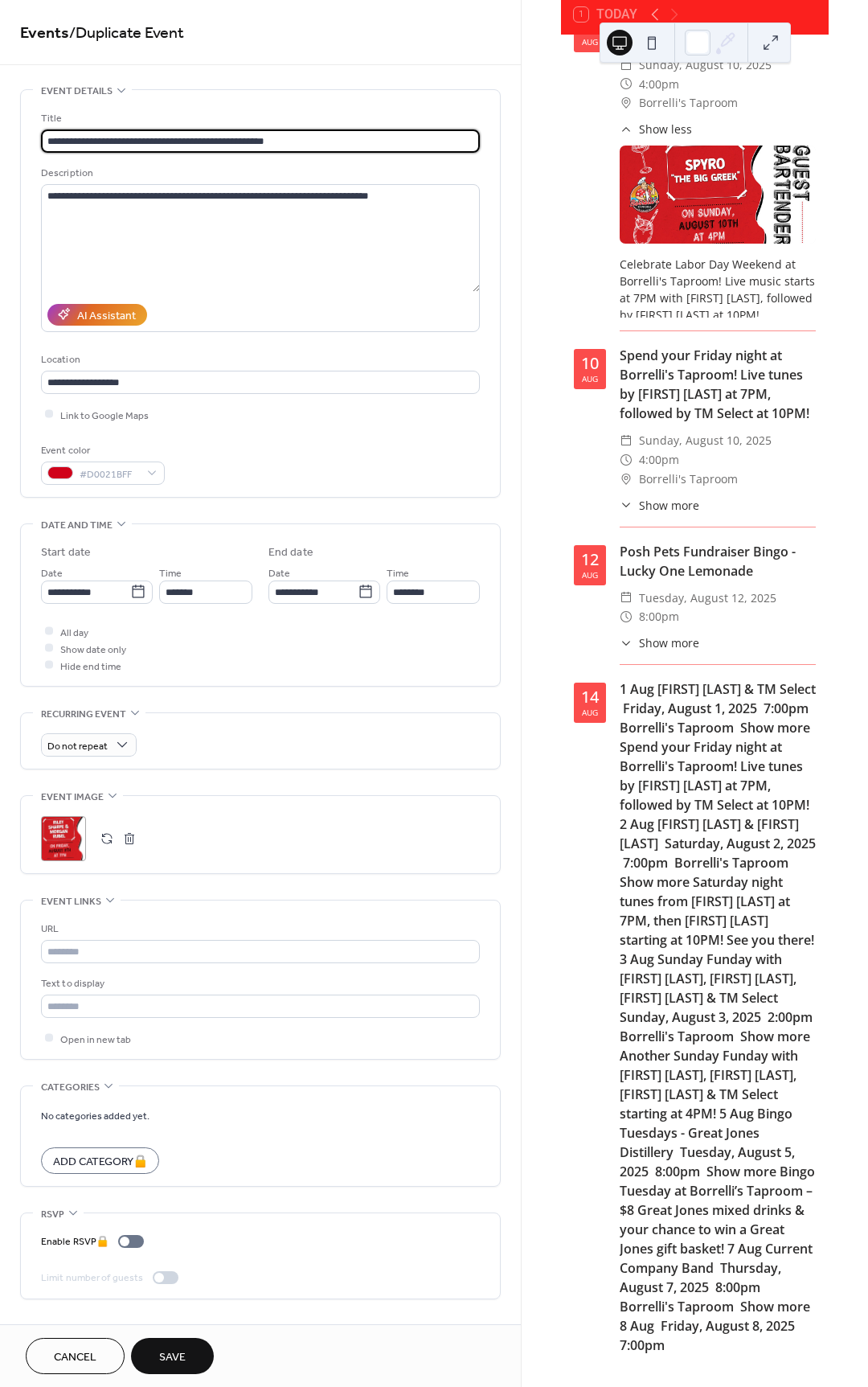 scroll, scrollTop: 110, scrollLeft: 0, axis: vertical 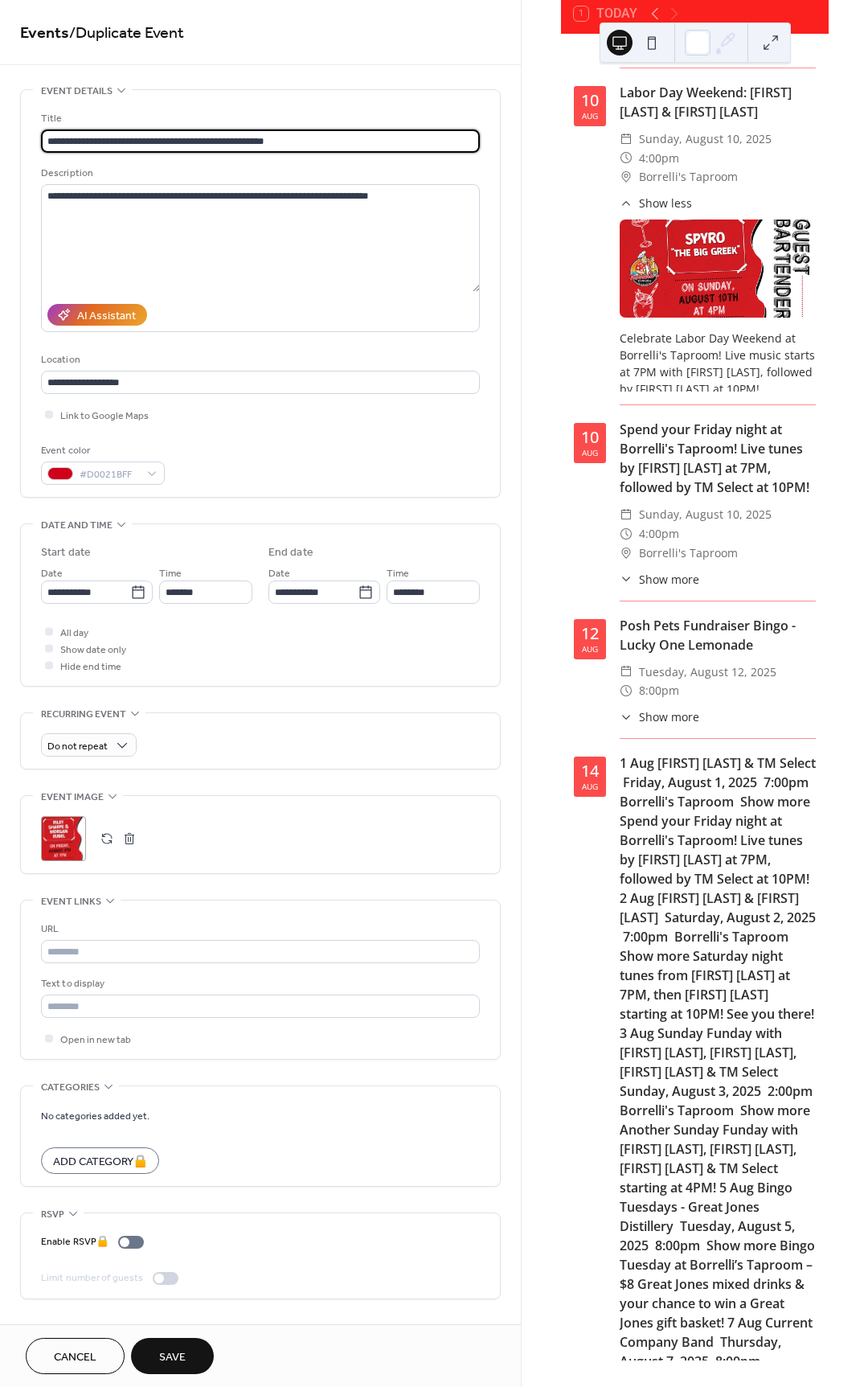 drag, startPoint x: 197, startPoint y: 142, endPoint x: 194, endPoint y: 183, distance: 41.10961 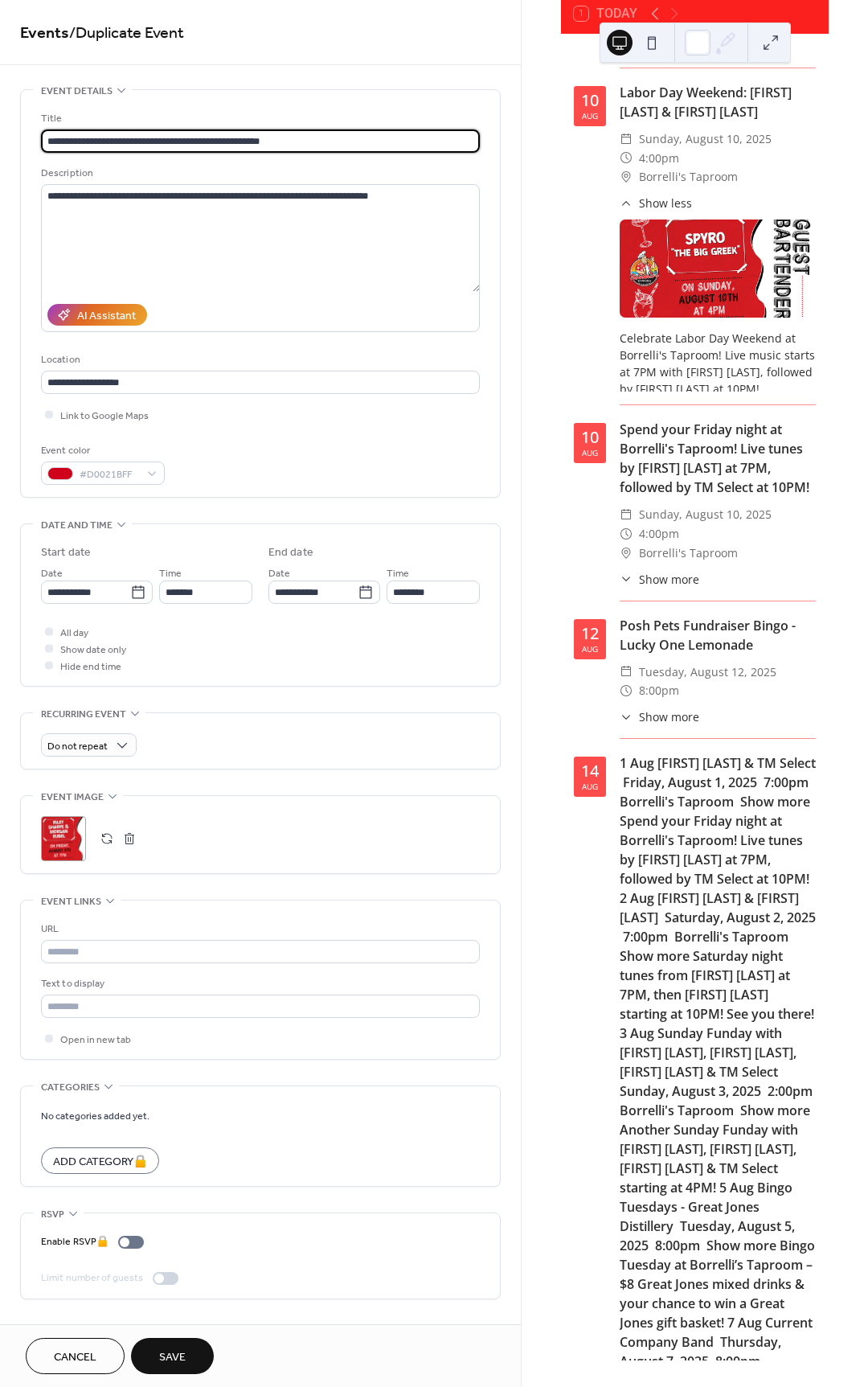 drag, startPoint x: 346, startPoint y: 142, endPoint x: 39, endPoint y: 142, distance: 307 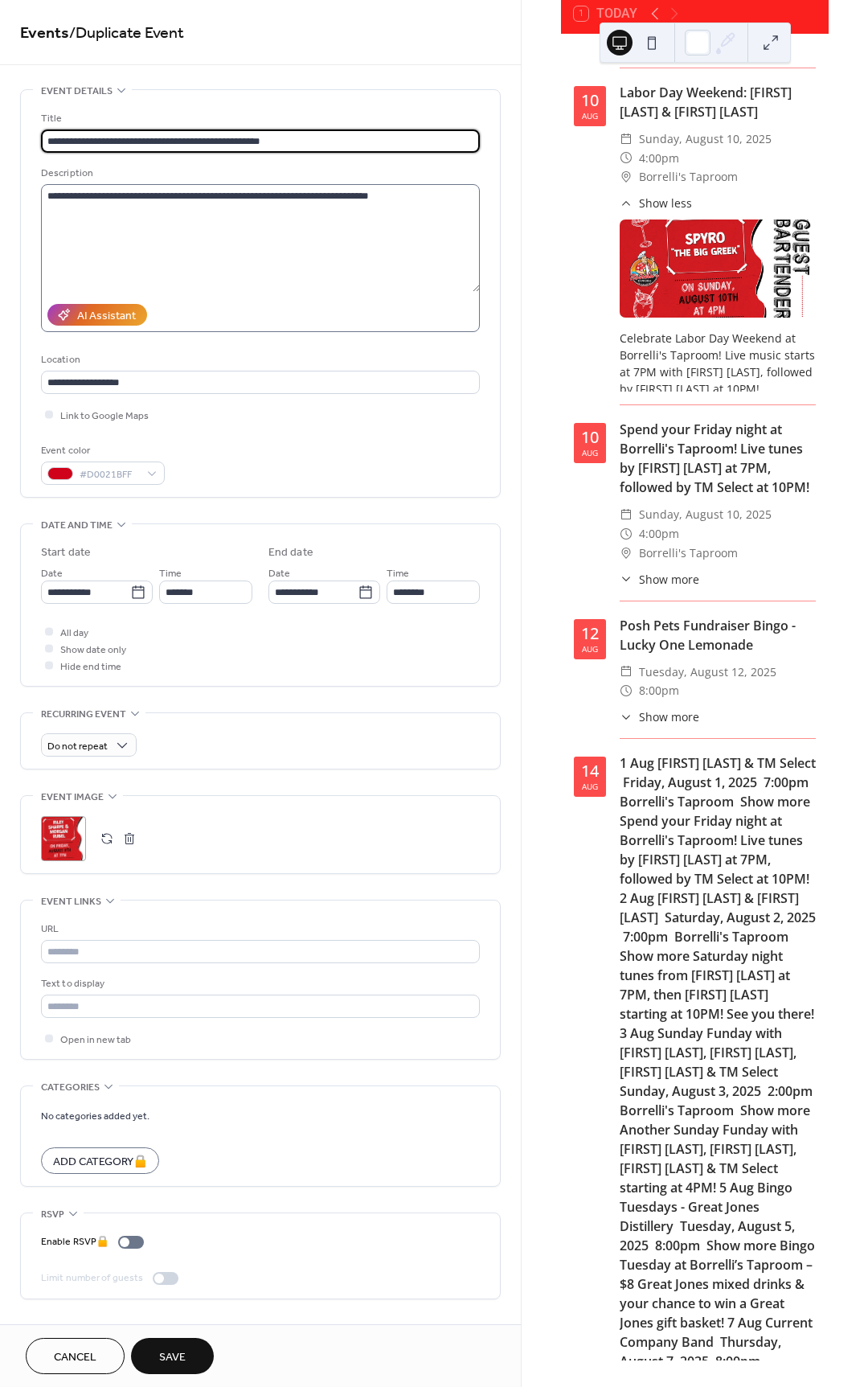 type on "**********" 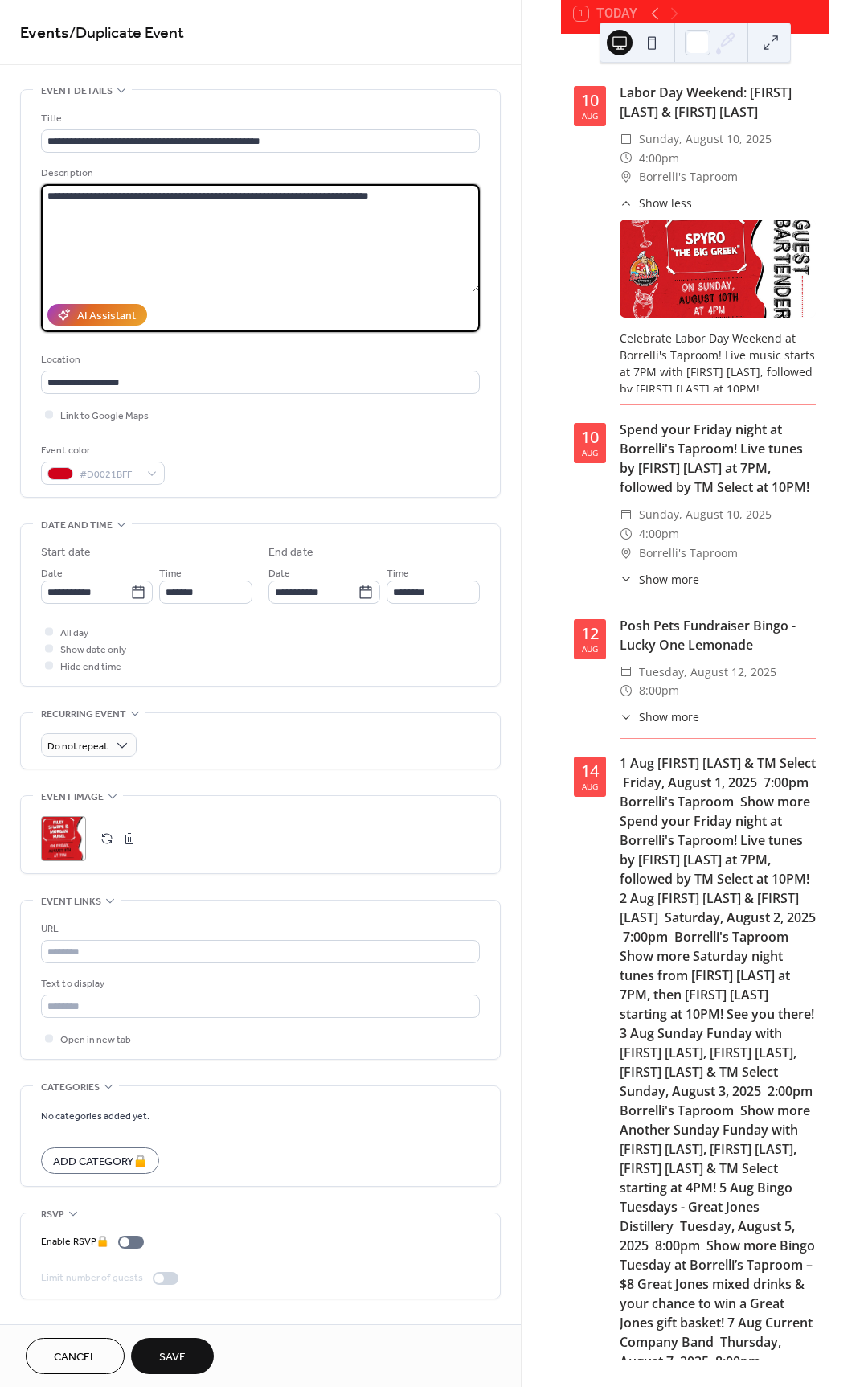 drag, startPoint x: 122, startPoint y: 194, endPoint x: 320, endPoint y: 197, distance: 198.02273 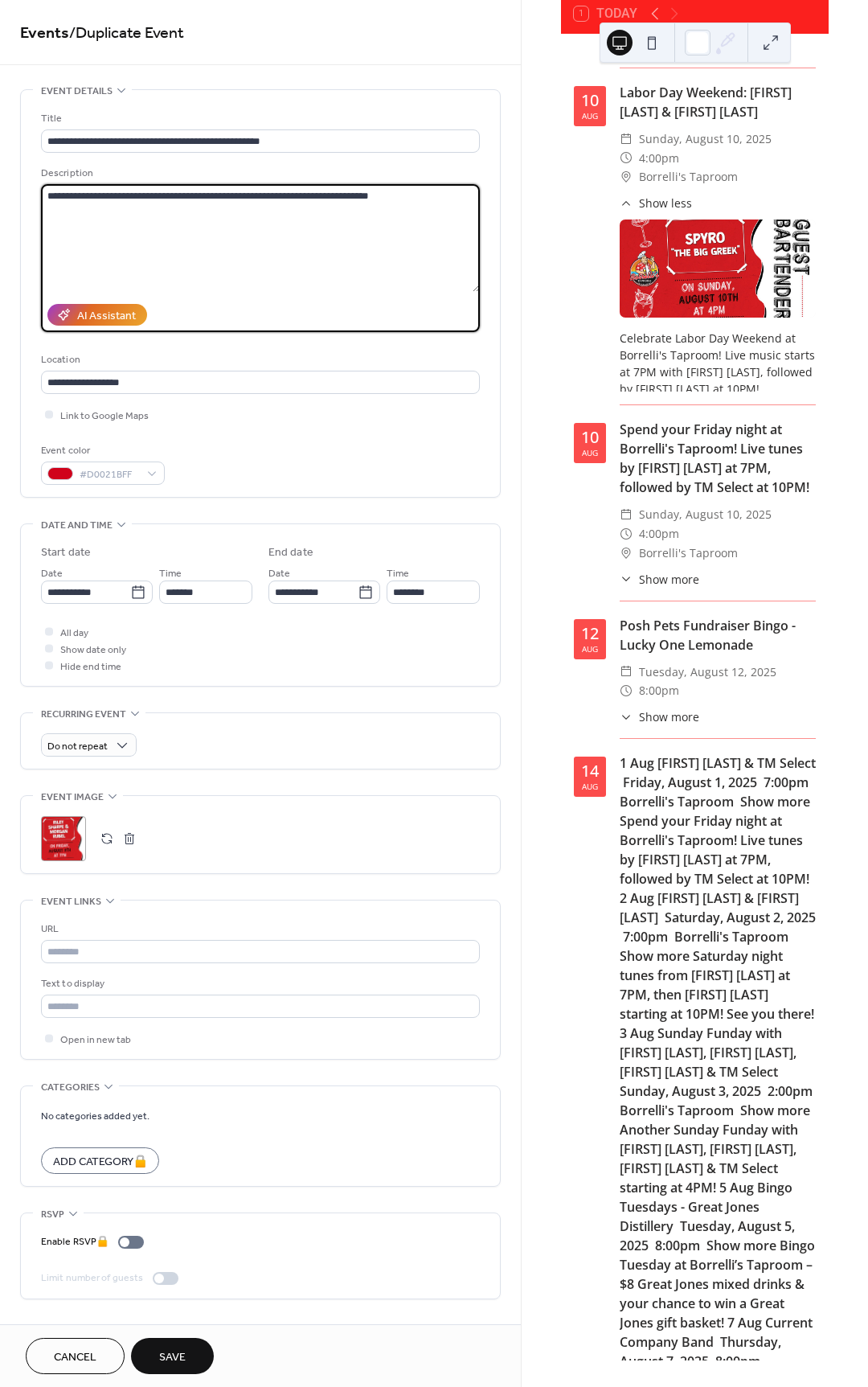 click on "**********" at bounding box center [260, 238] 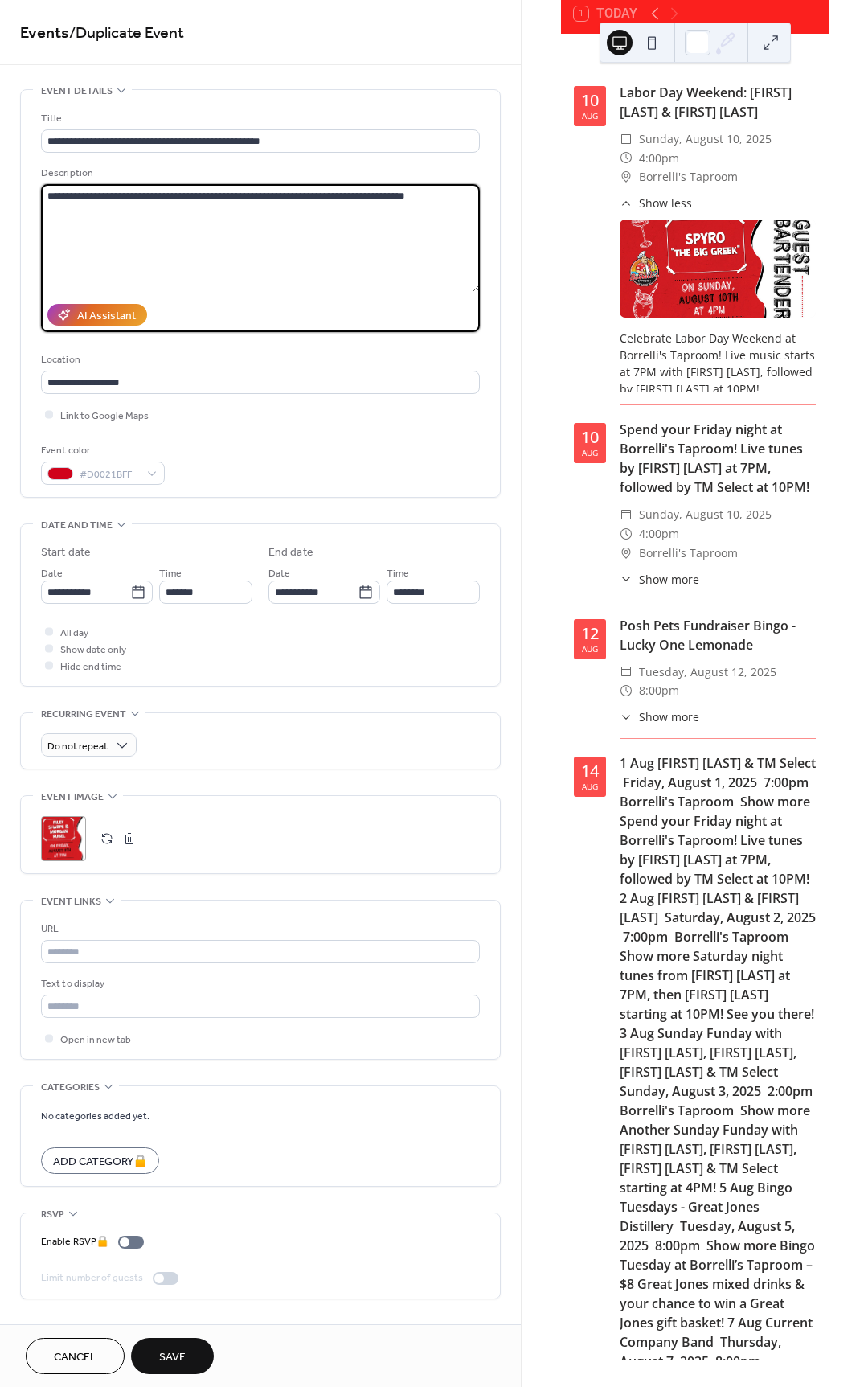 drag, startPoint x: 388, startPoint y: 190, endPoint x: 35, endPoint y: 198, distance: 353.0906 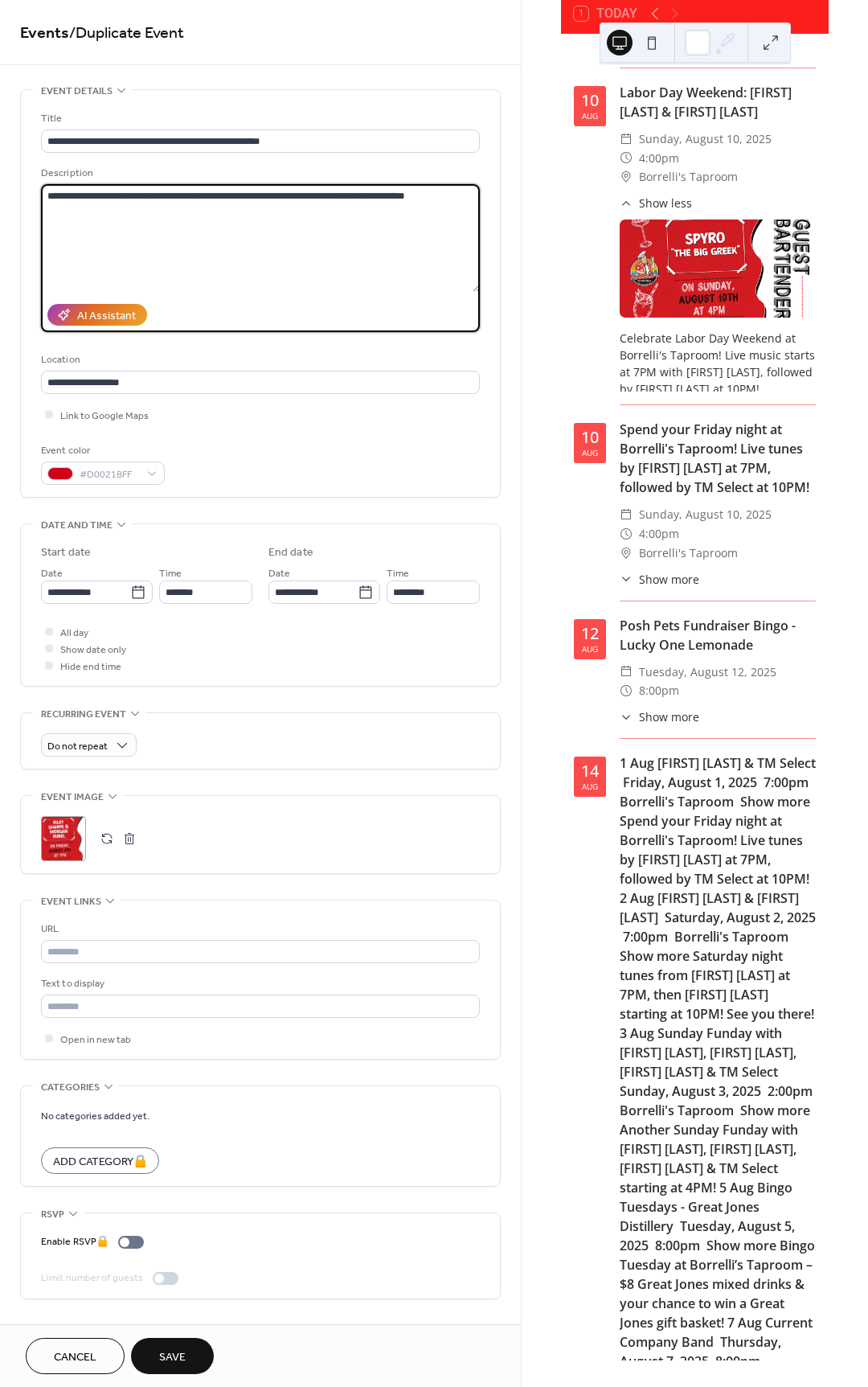 click on "Celebrate Labor Day Weekend at Borrelli's Taproom! Live music starts at 8PM with Current Company!" at bounding box center (260, 293) 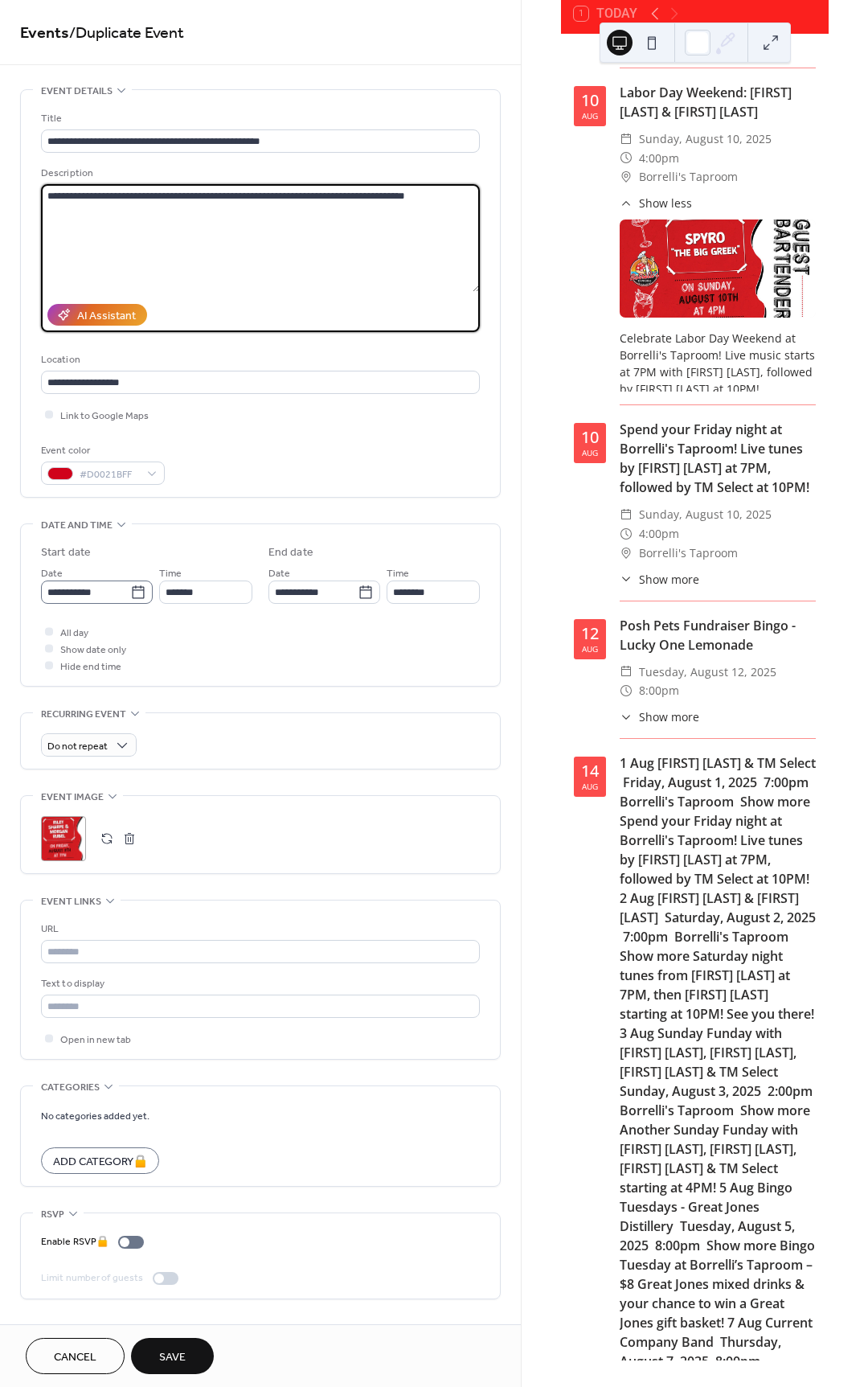 type on "**********" 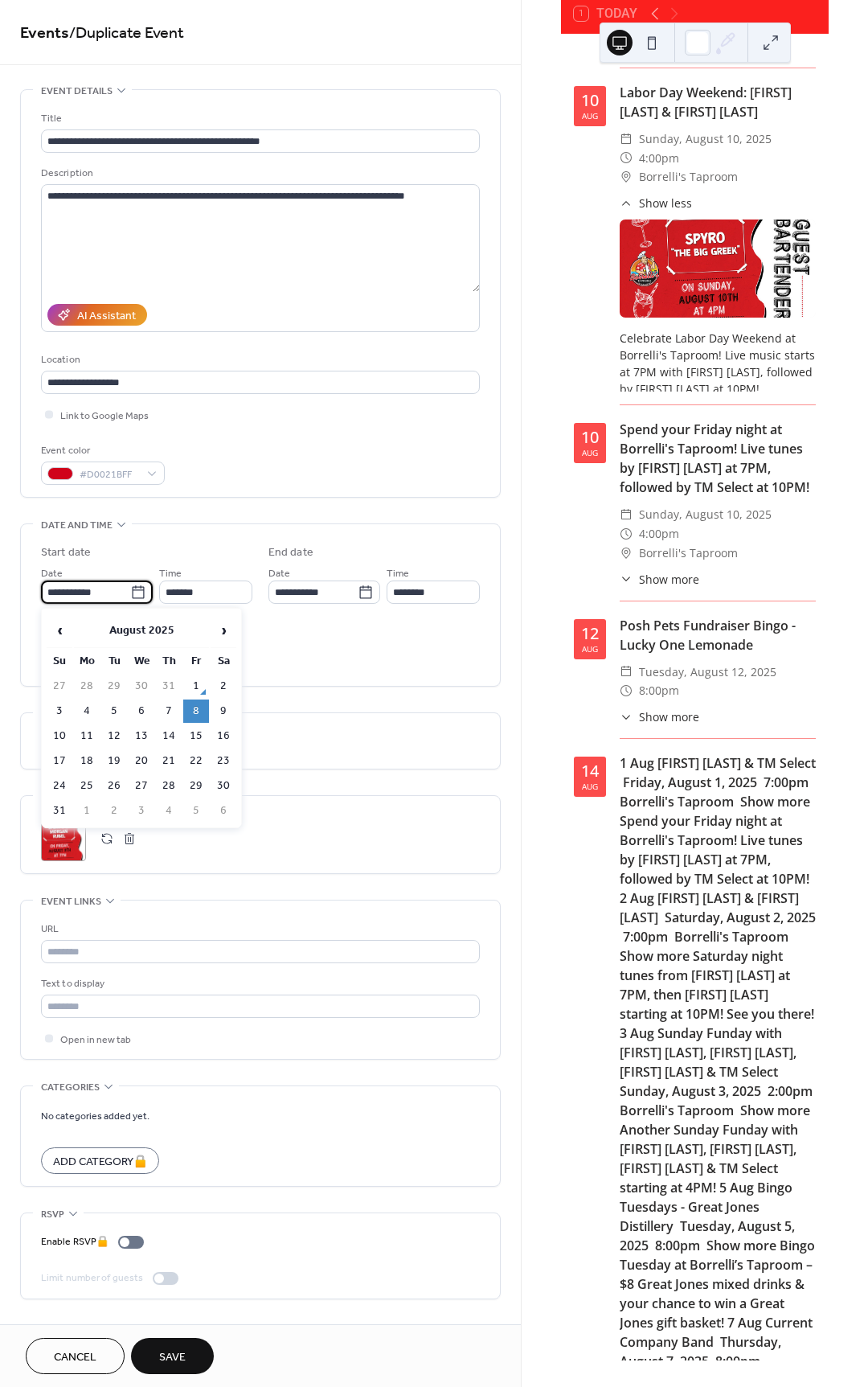 click on "**********" at bounding box center [85, 592] 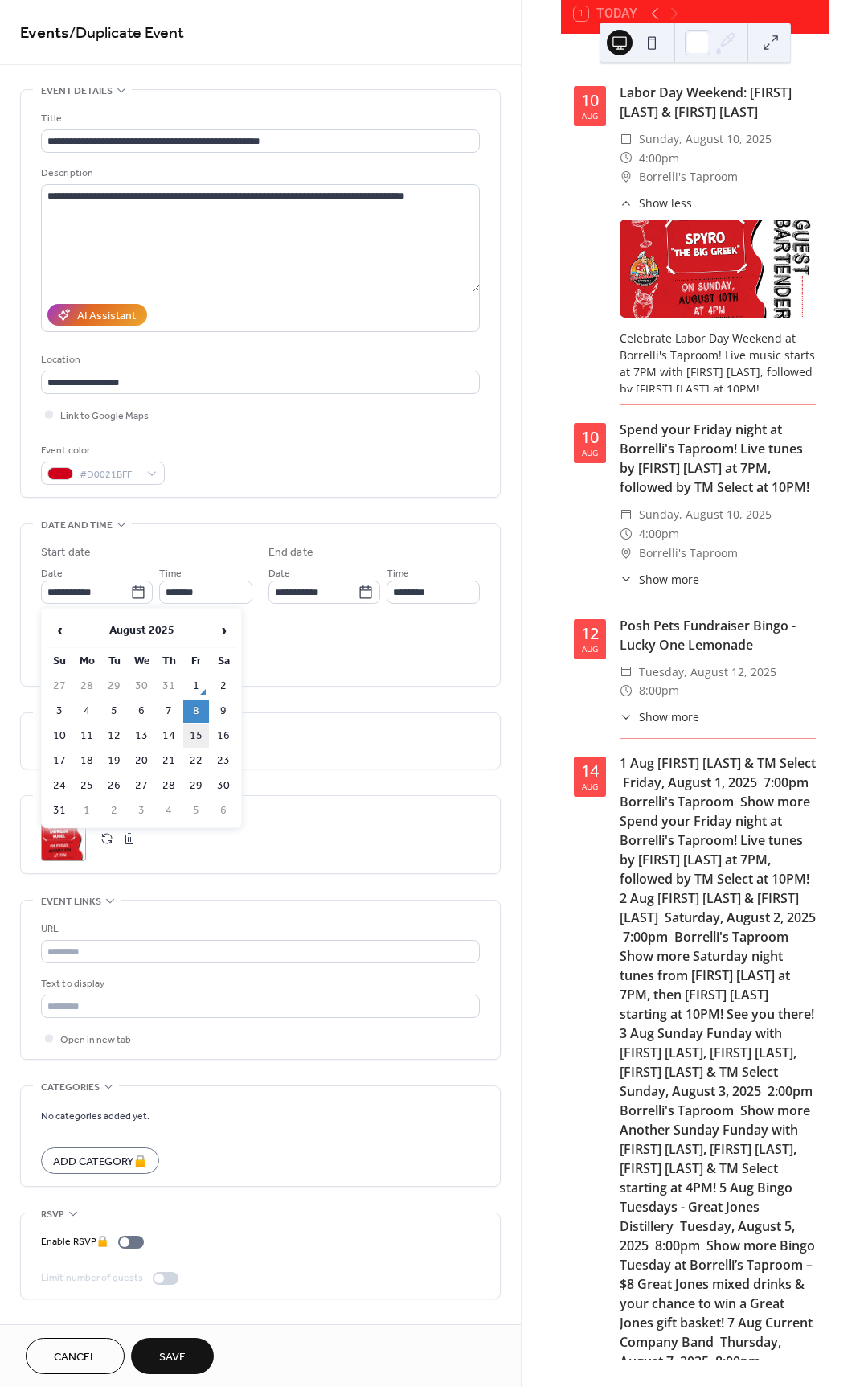 click on "15" at bounding box center (196, 736) 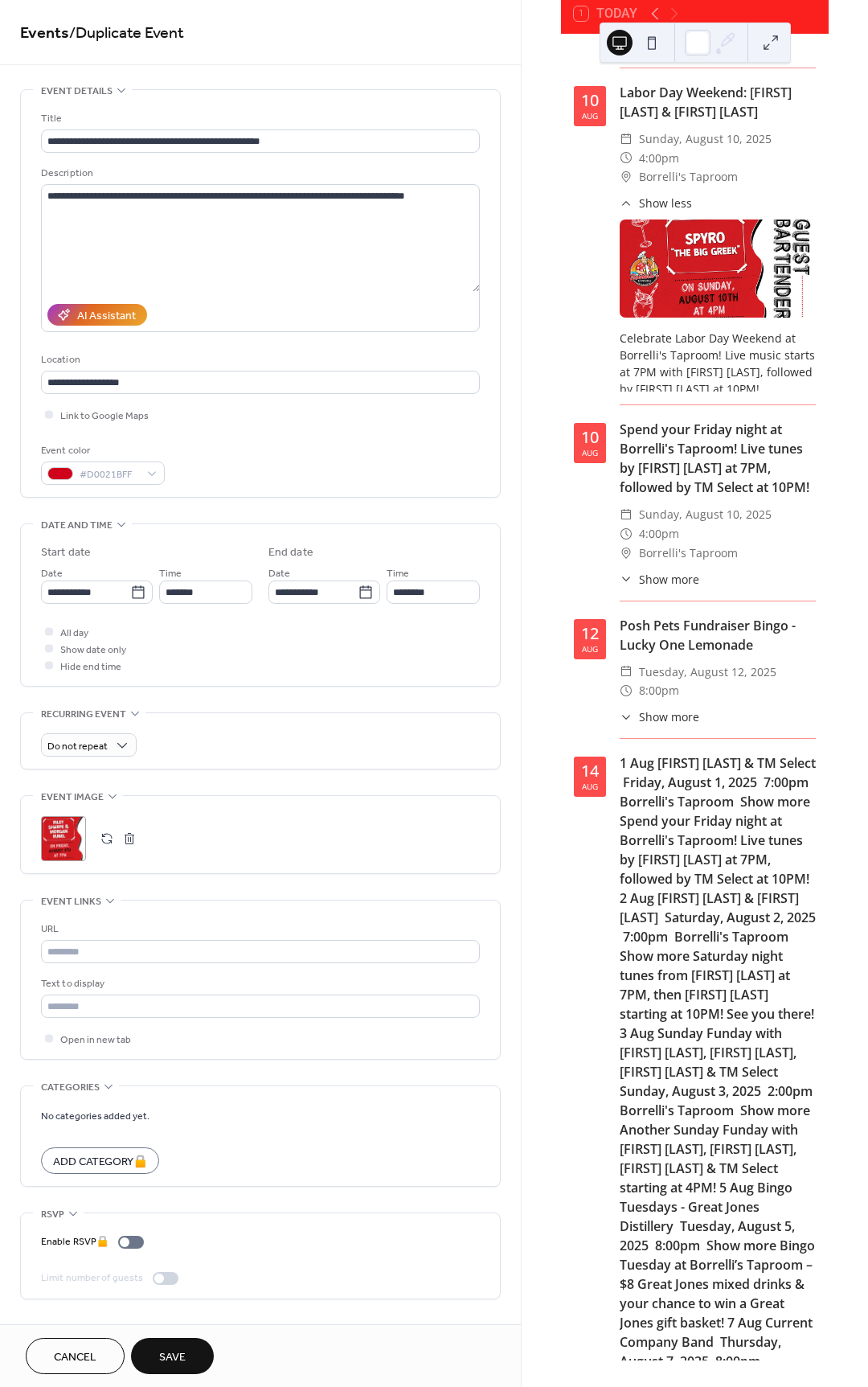 click on ";" at bounding box center [63, 839] 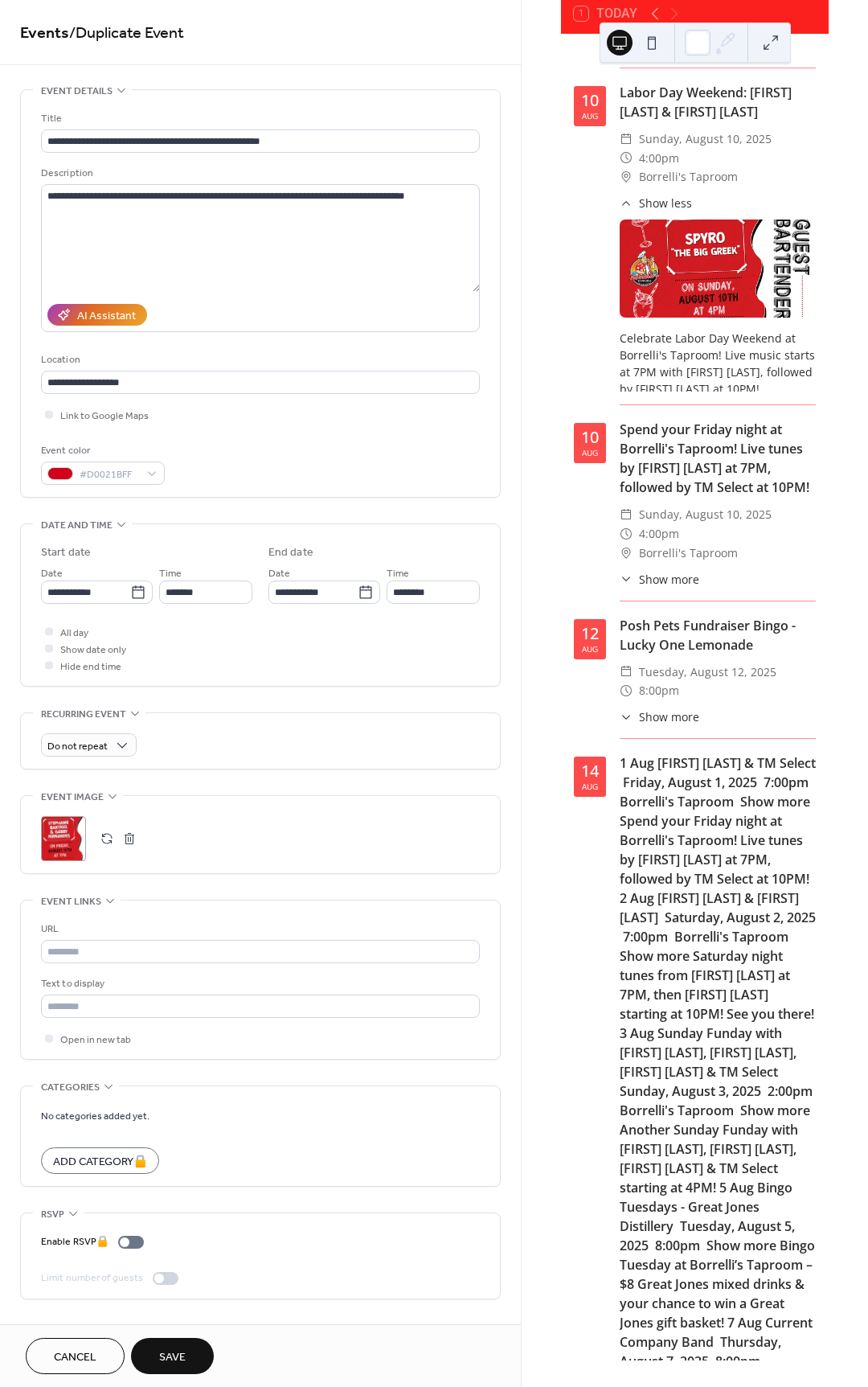 click on "Save" at bounding box center (172, 1357) 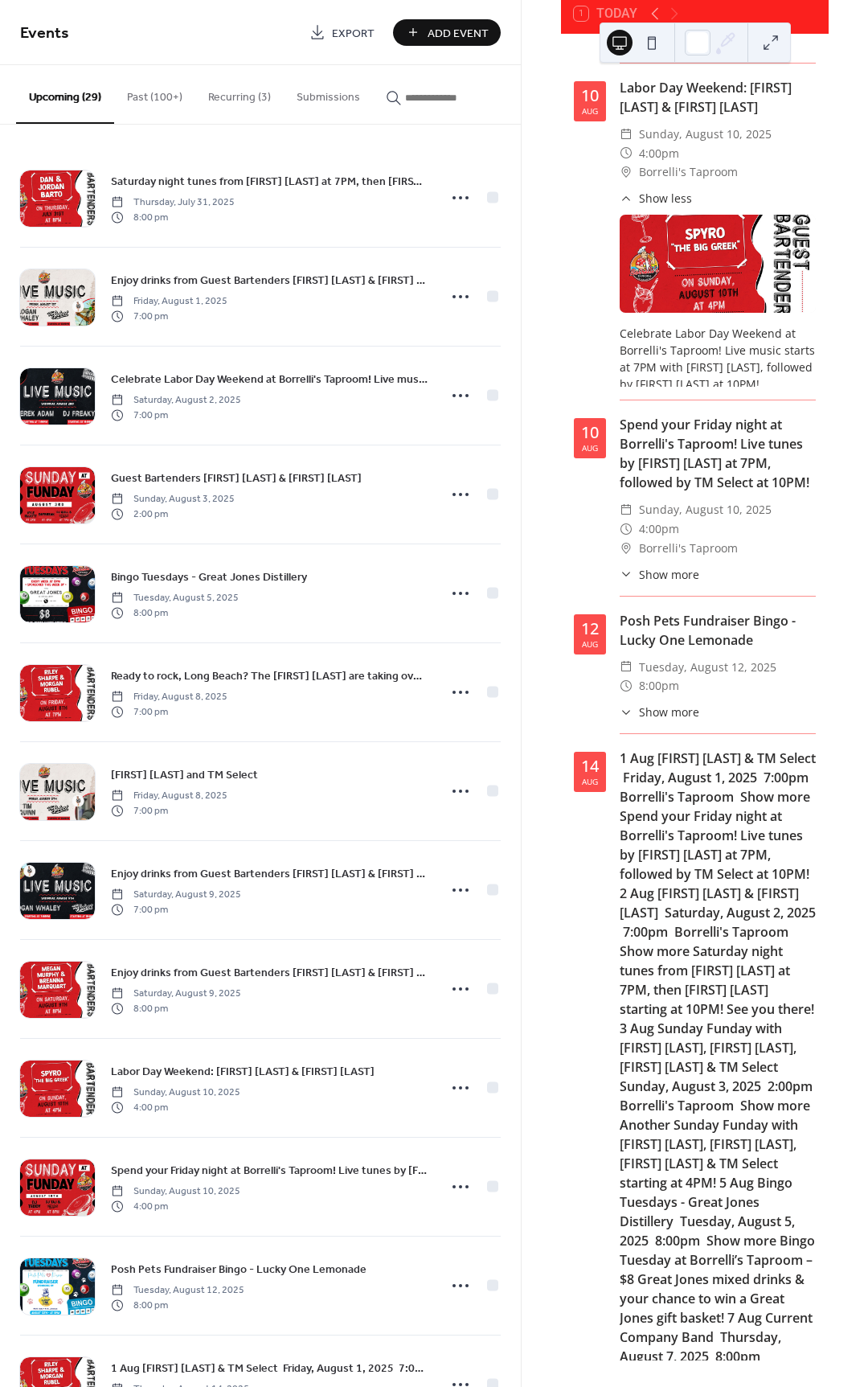 click on "**********" at bounding box center (718, 1913) 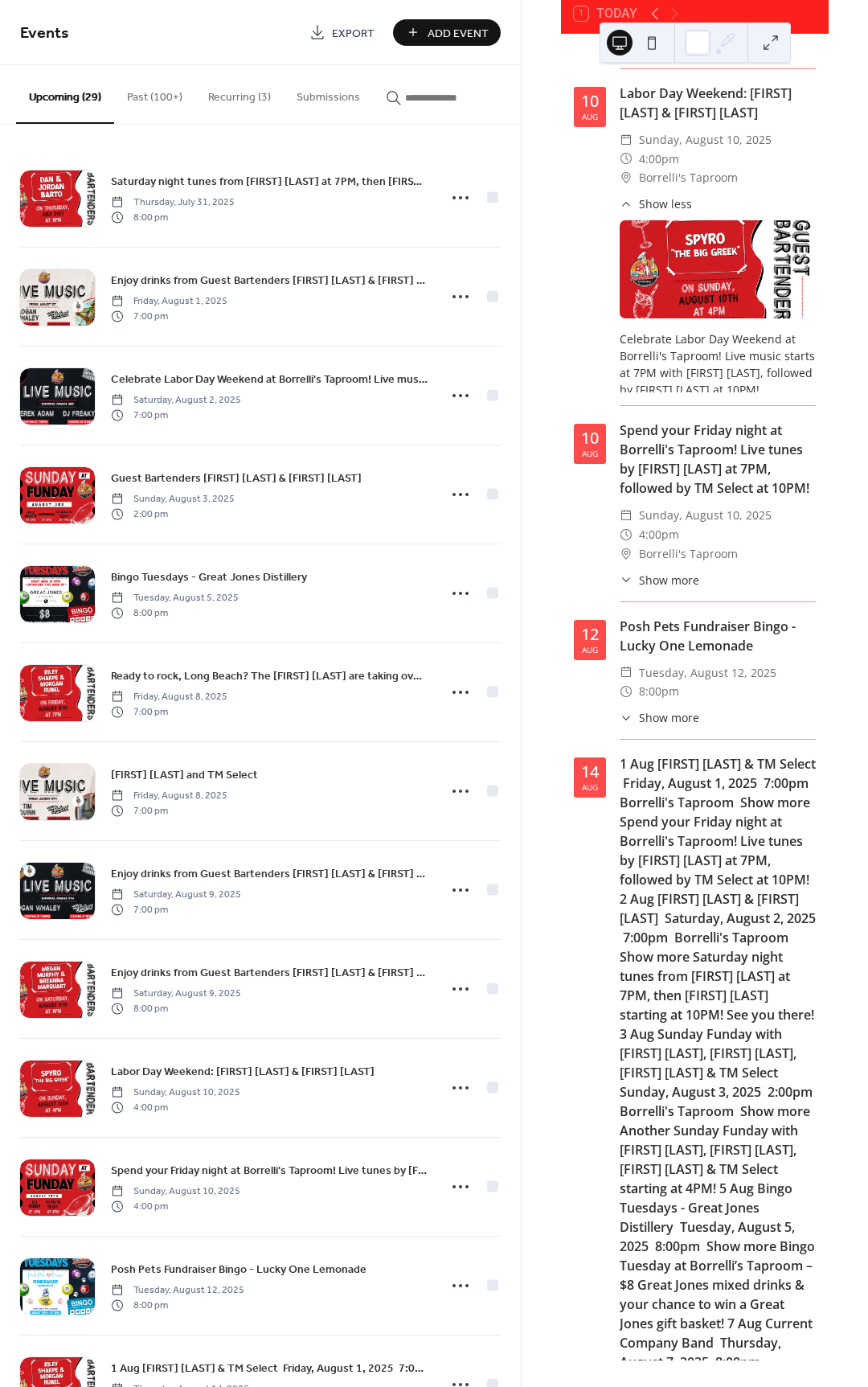 click on "Show more" at bounding box center (669, 1977) 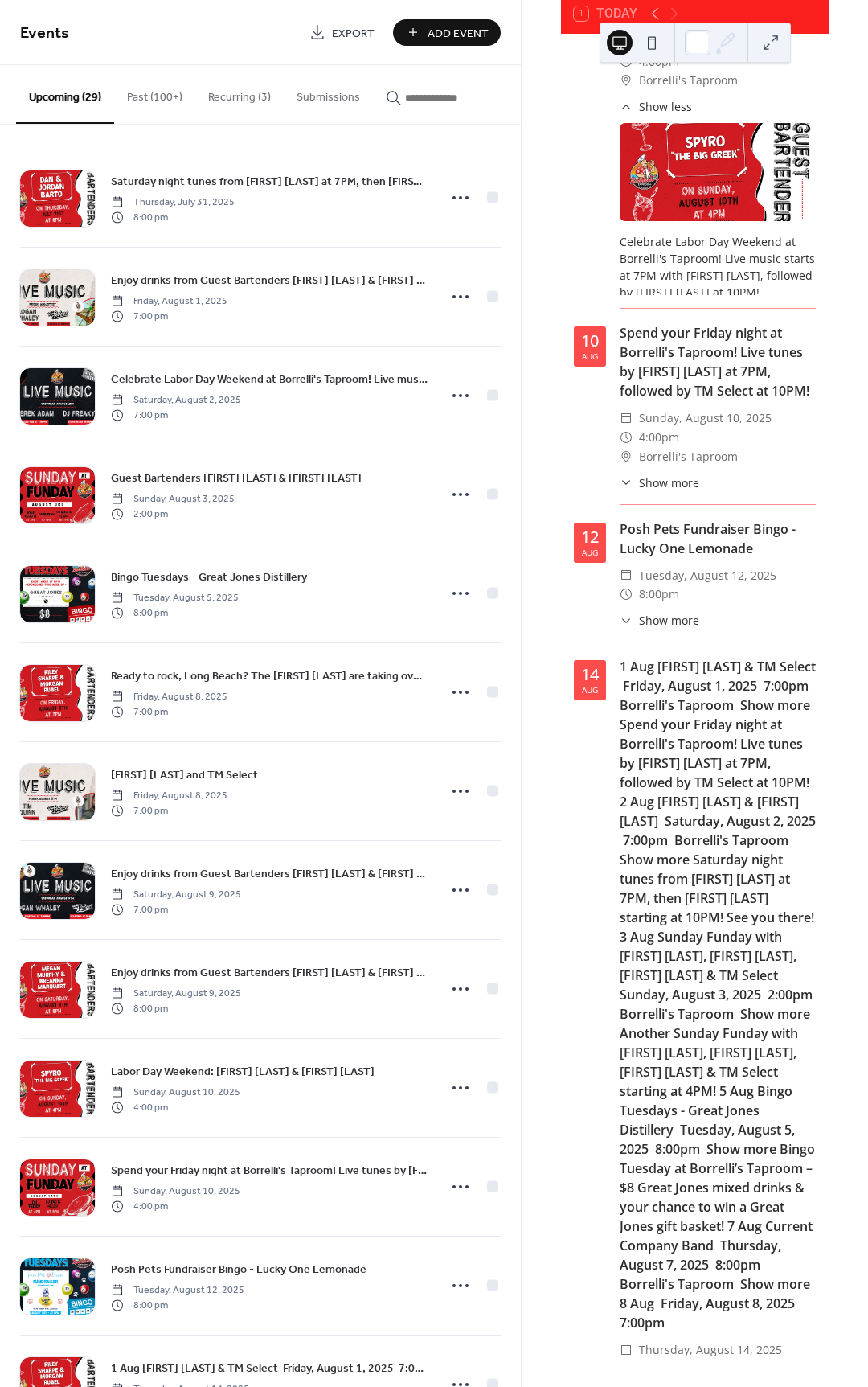 scroll, scrollTop: 1666, scrollLeft: 0, axis: vertical 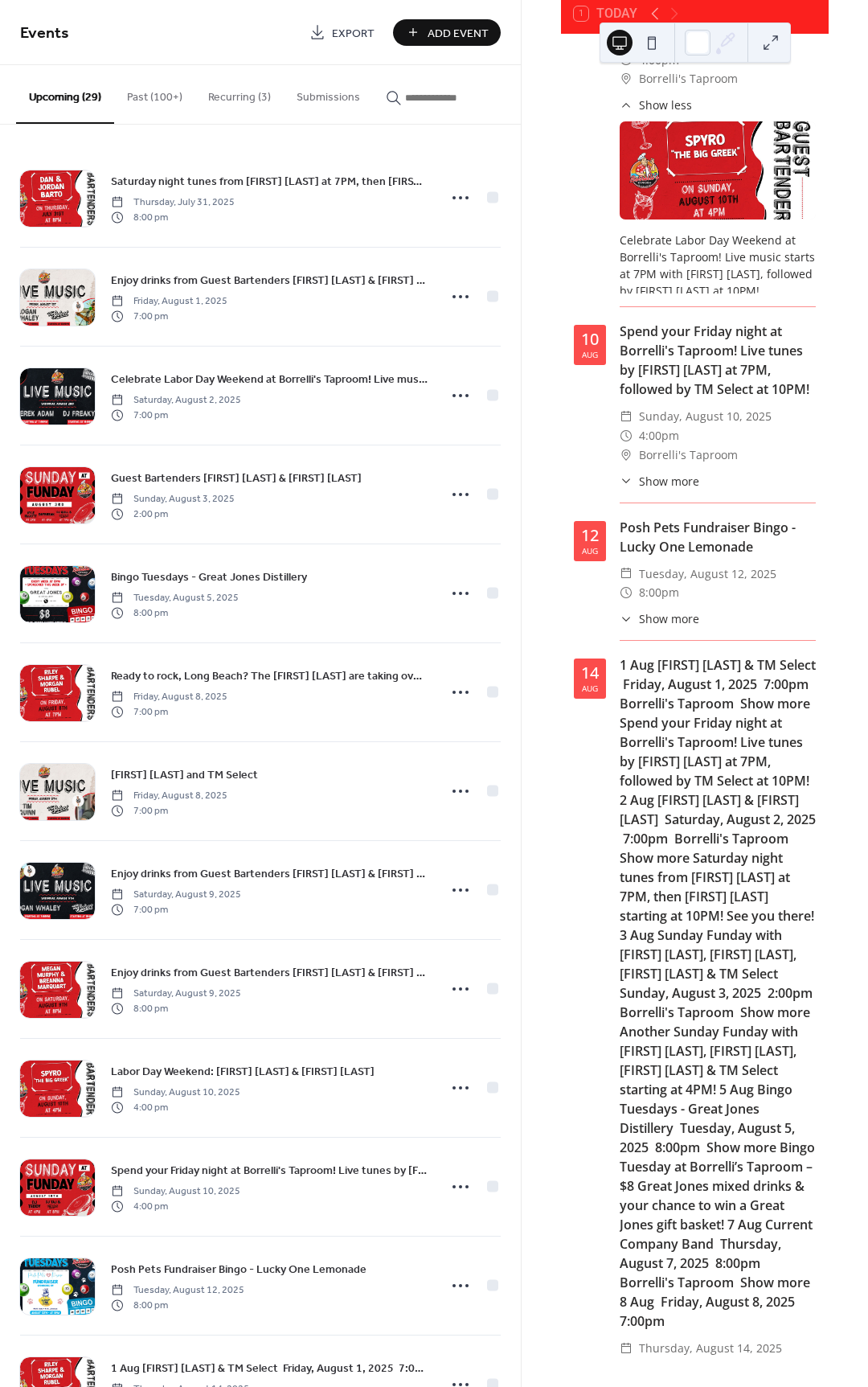 click at bounding box center [718, 1478] 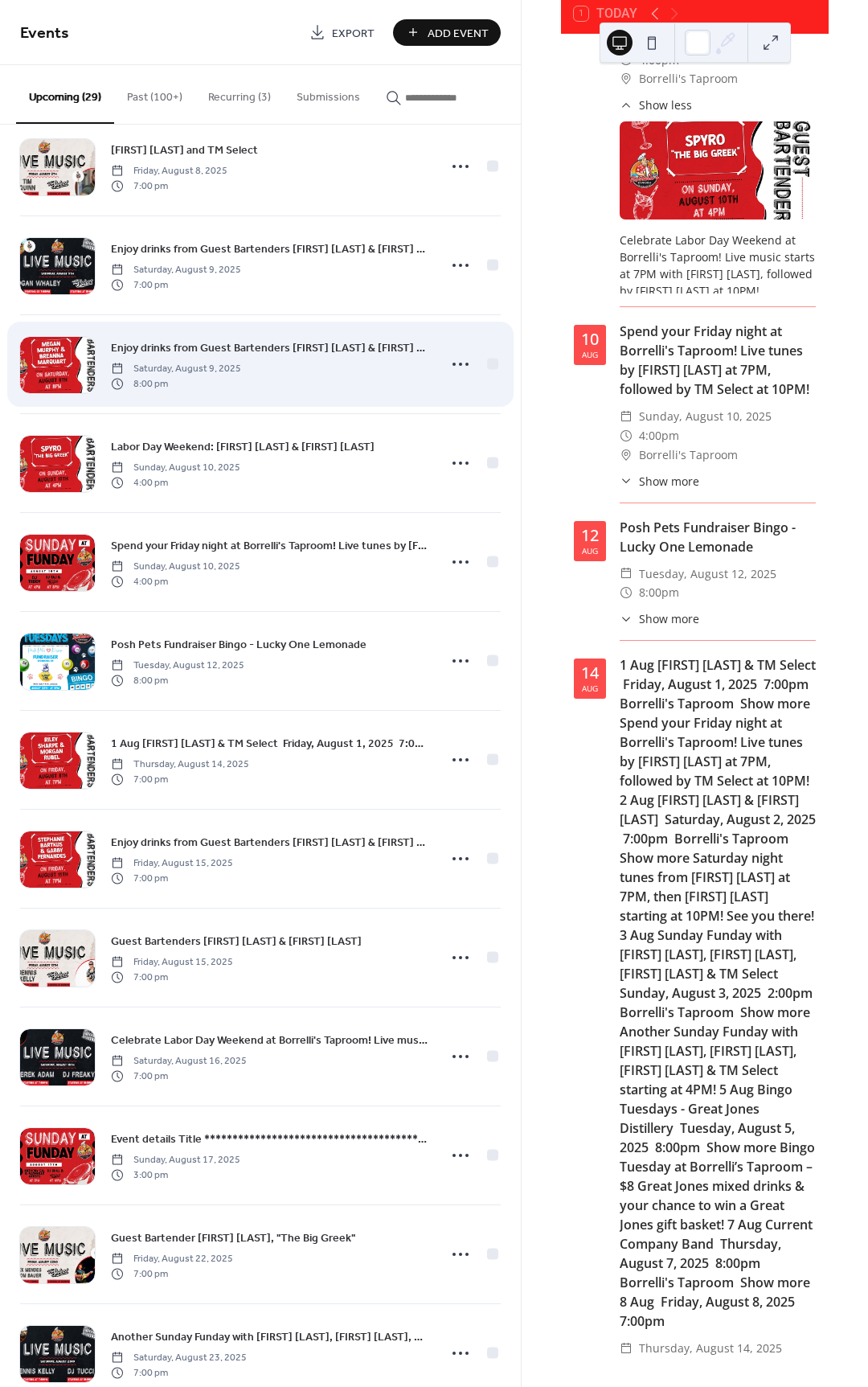 scroll, scrollTop: 696, scrollLeft: 0, axis: vertical 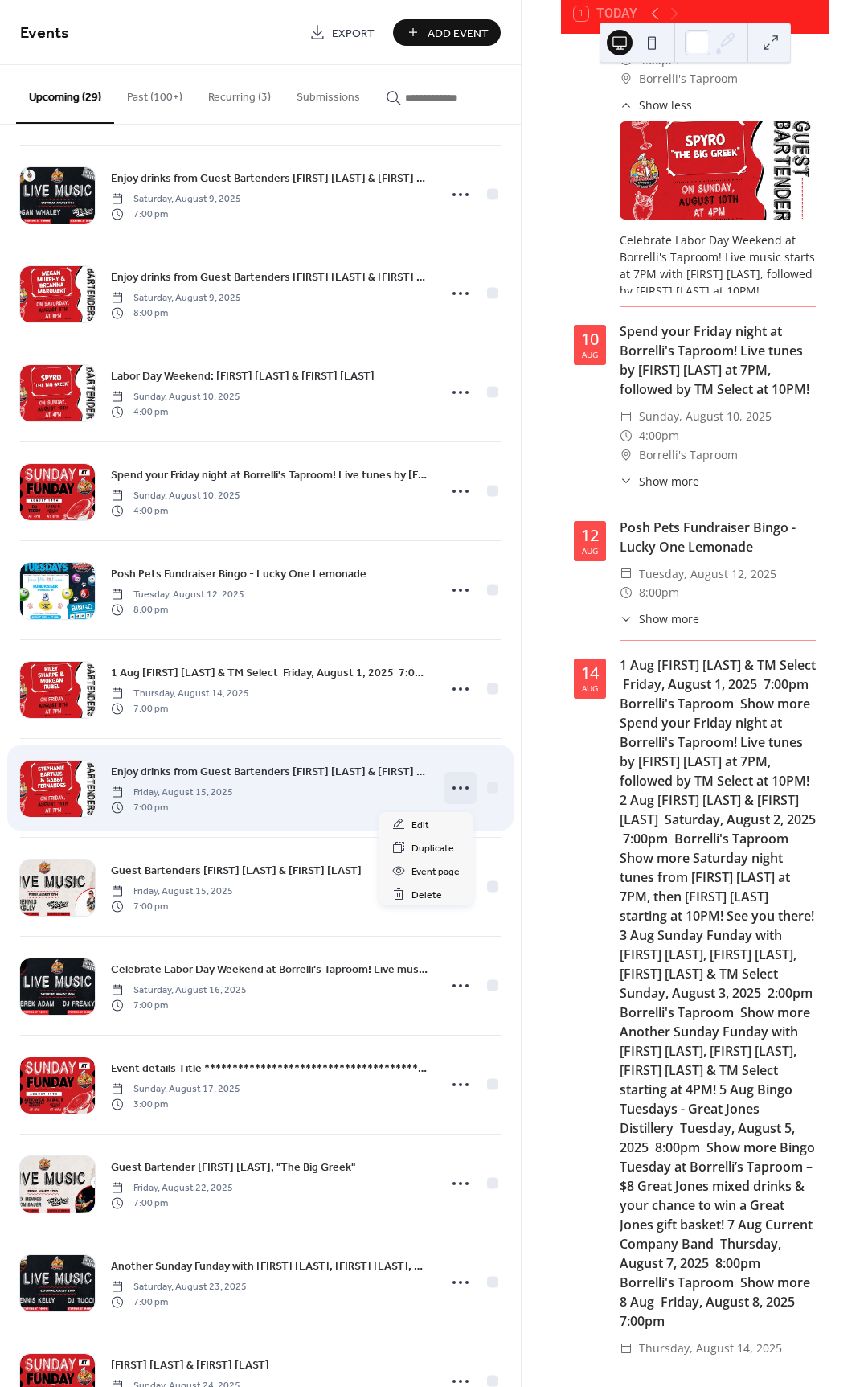 click 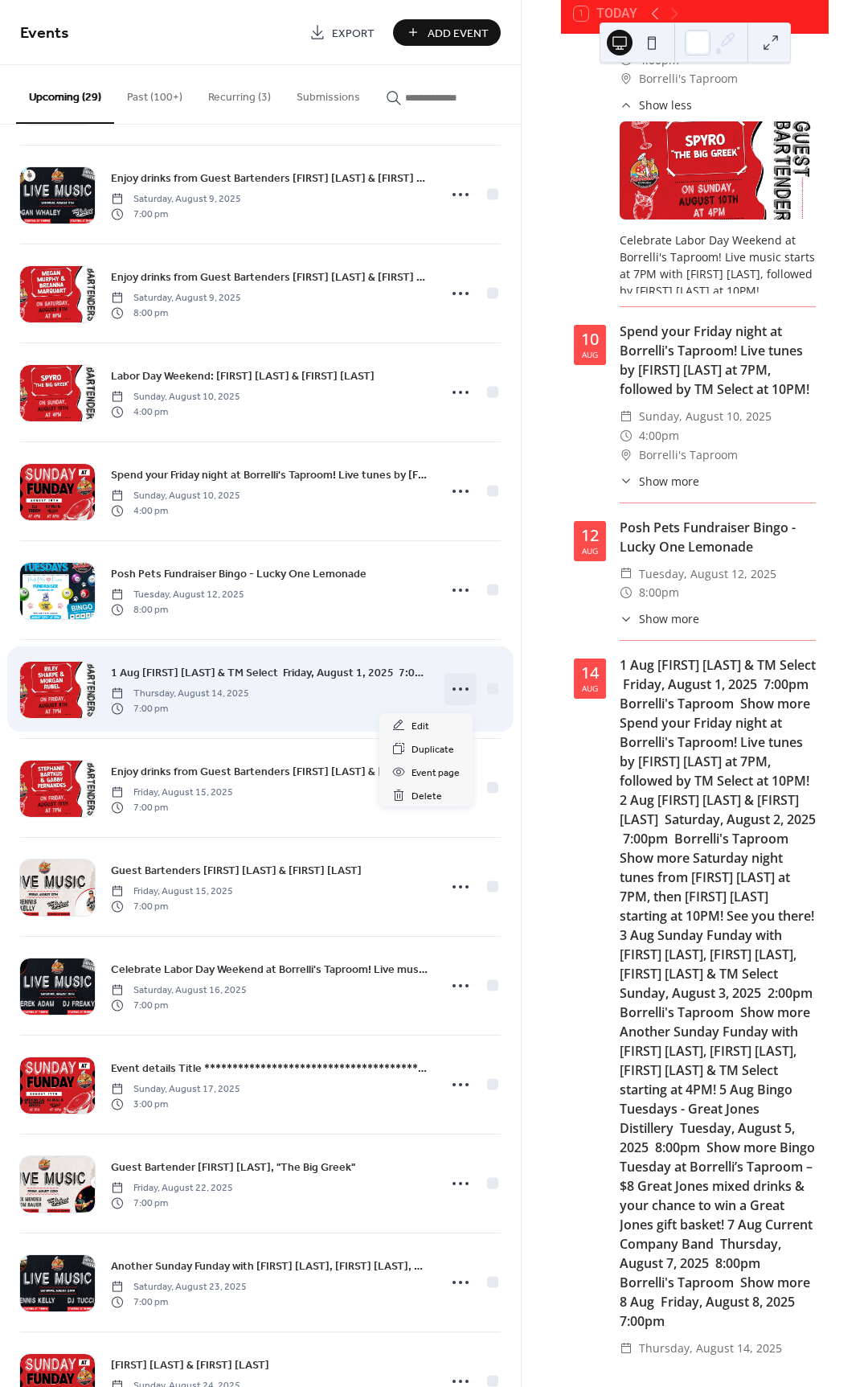 click 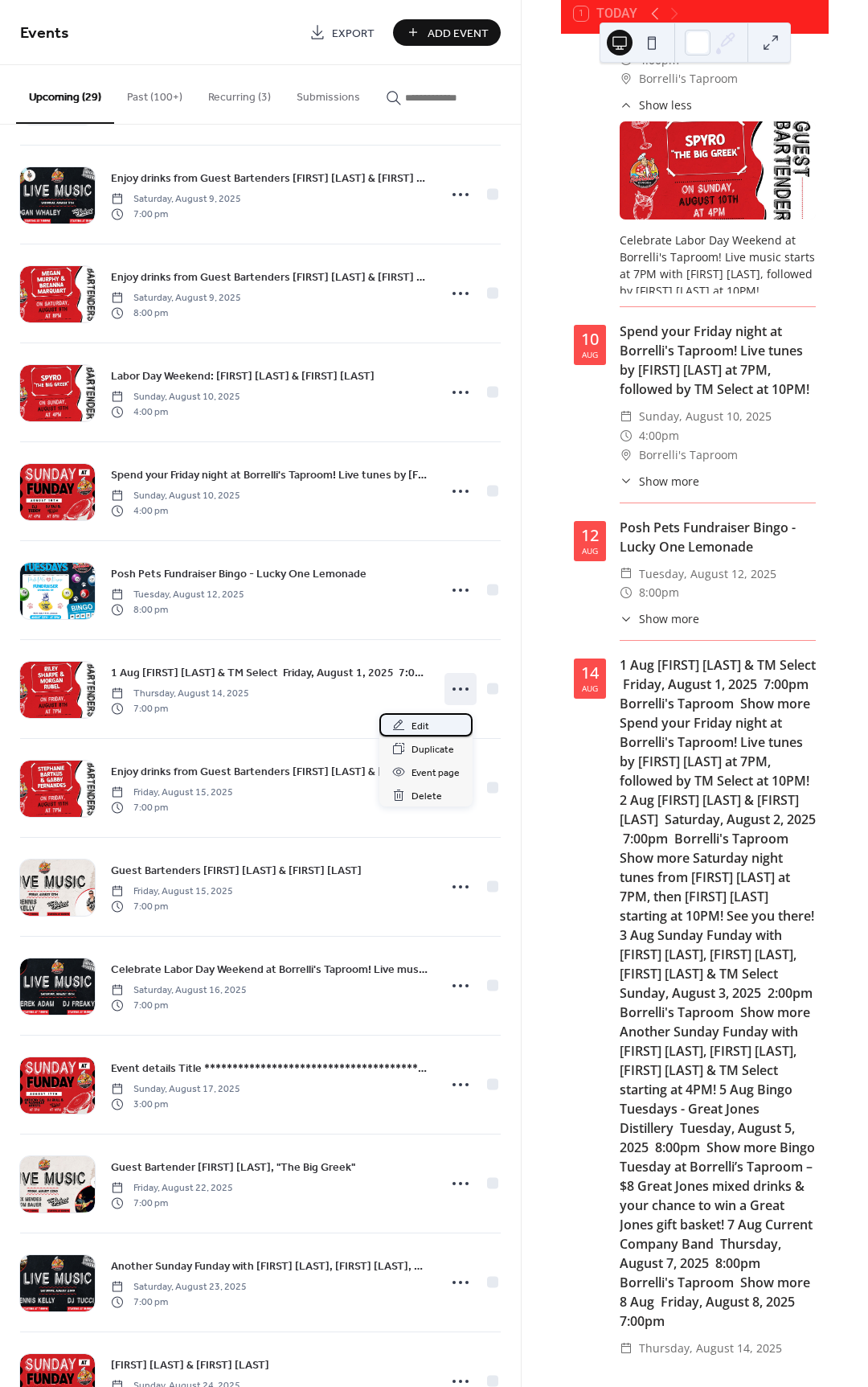click on "Edit" at bounding box center [426, 724] 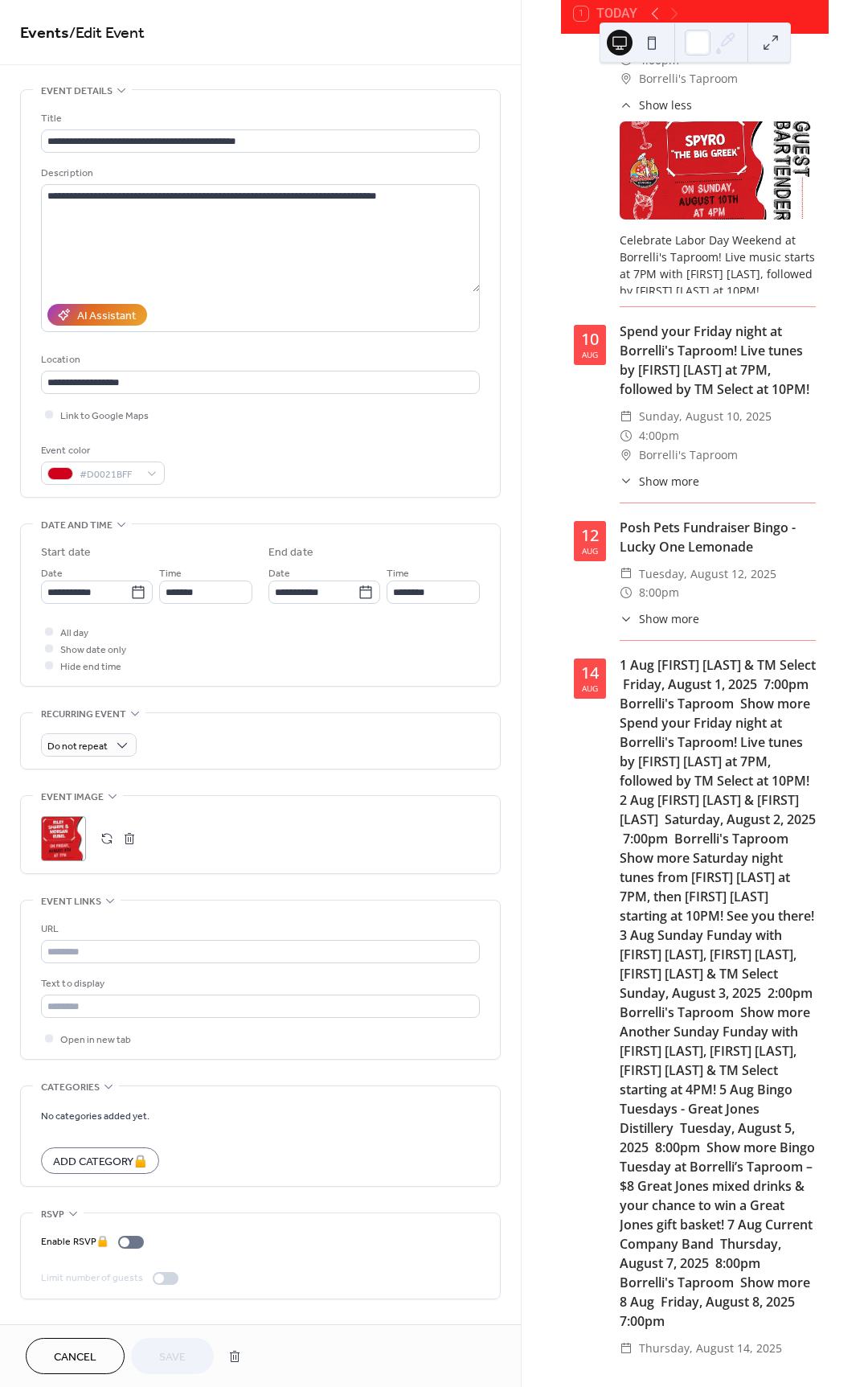 click on ";" at bounding box center [63, 839] 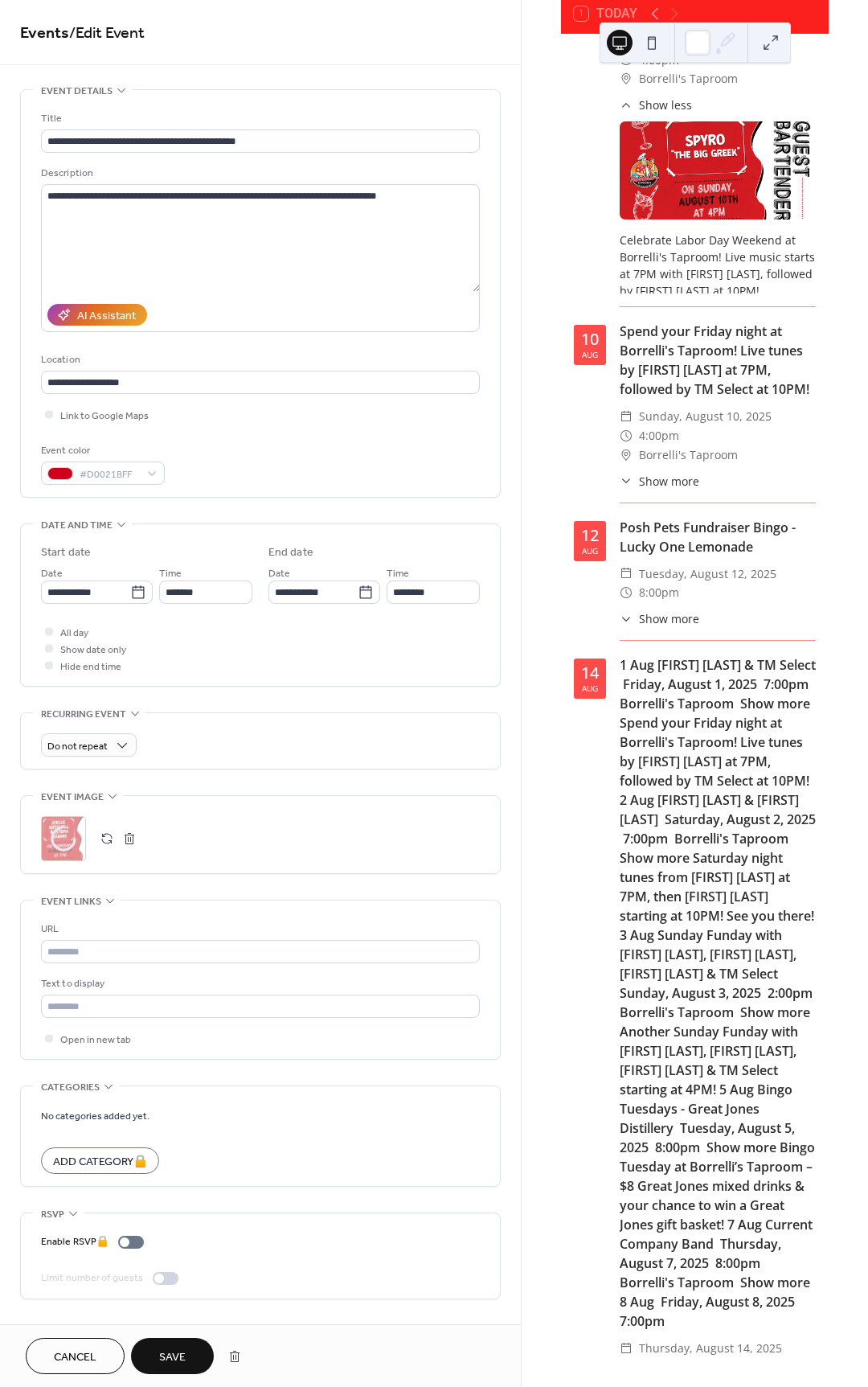 click on "Save" at bounding box center [172, 1357] 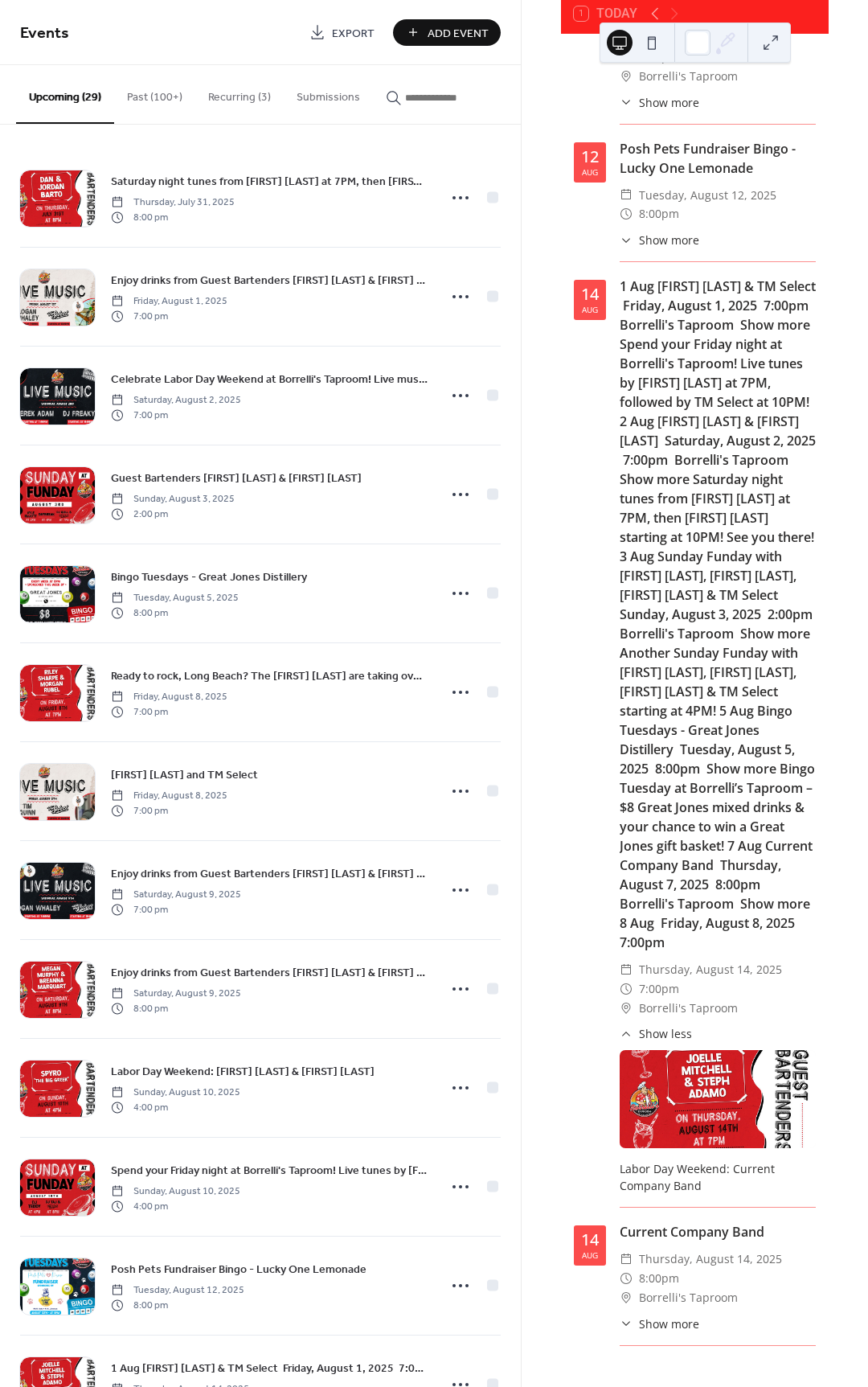 scroll, scrollTop: 2044, scrollLeft: 0, axis: vertical 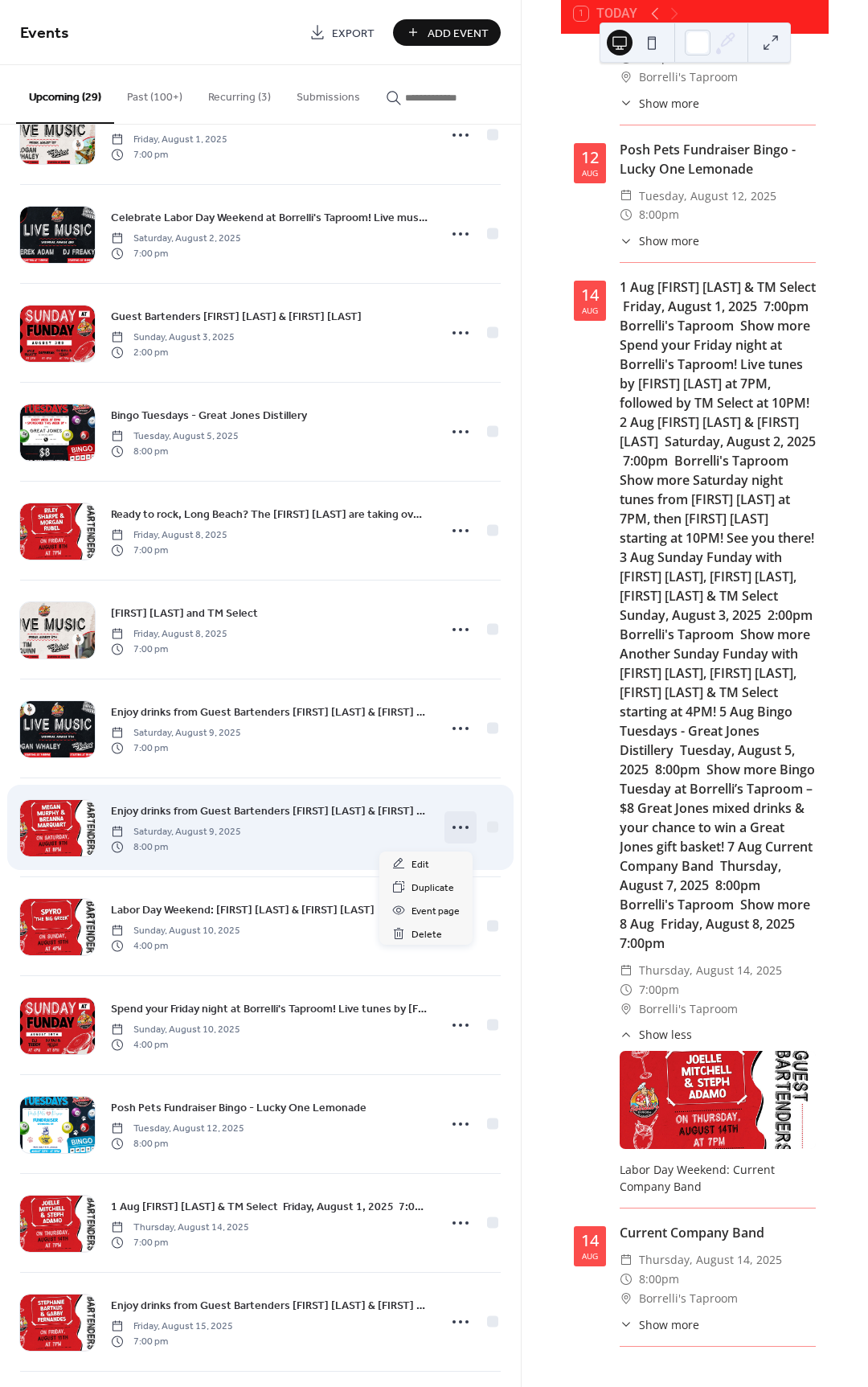 click 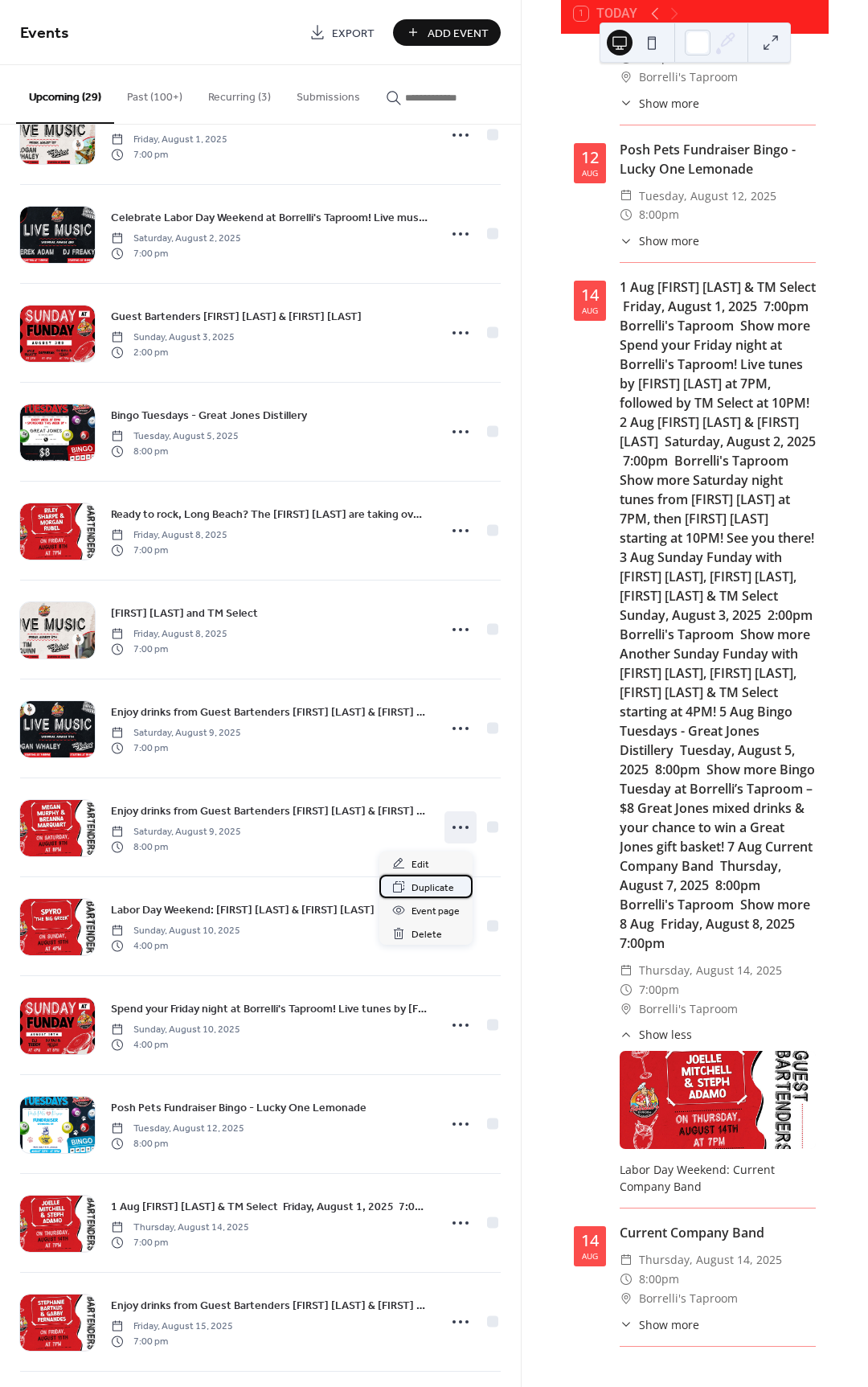 click on "Duplicate" at bounding box center [426, 886] 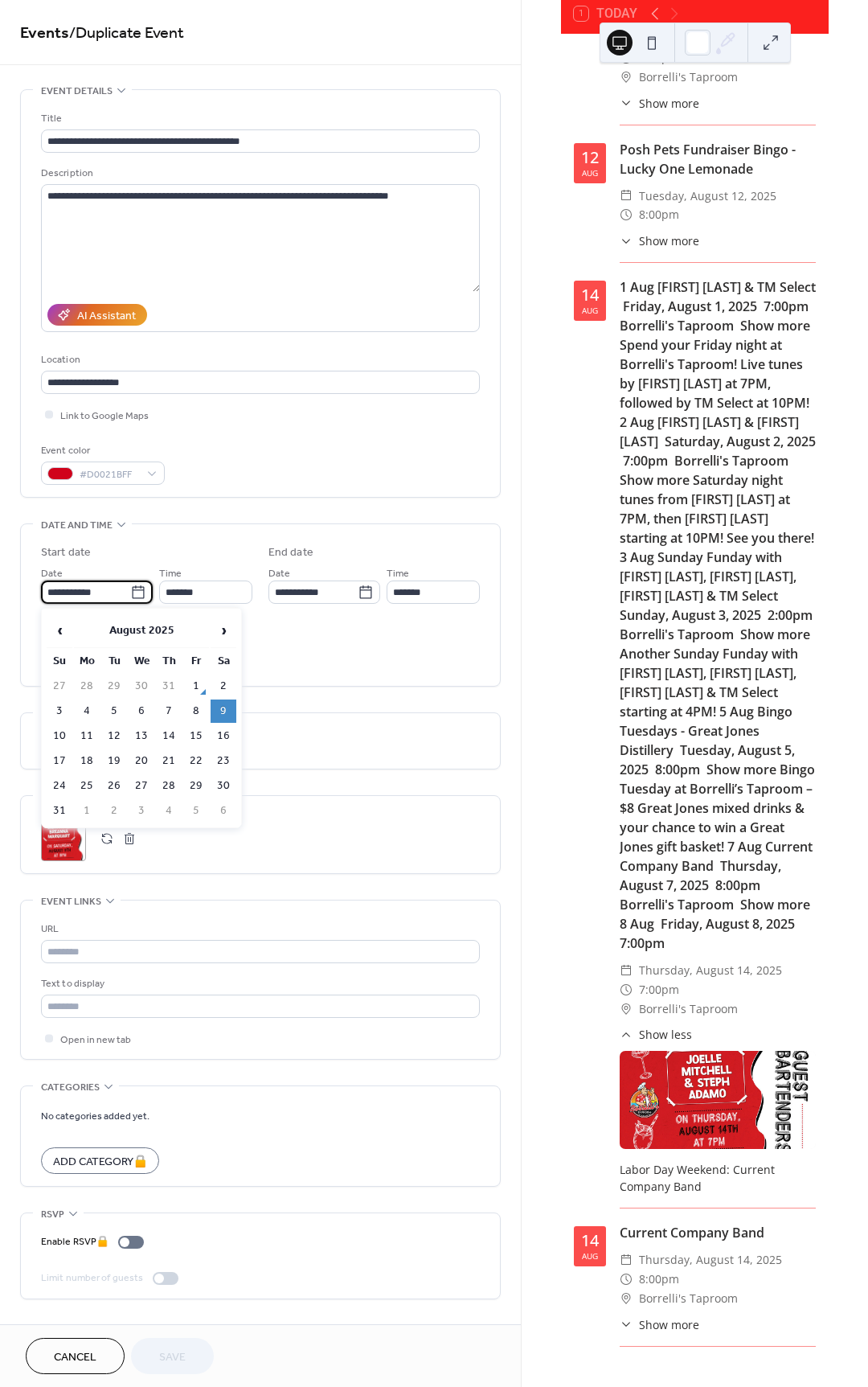 click on "**********" at bounding box center (85, 592) 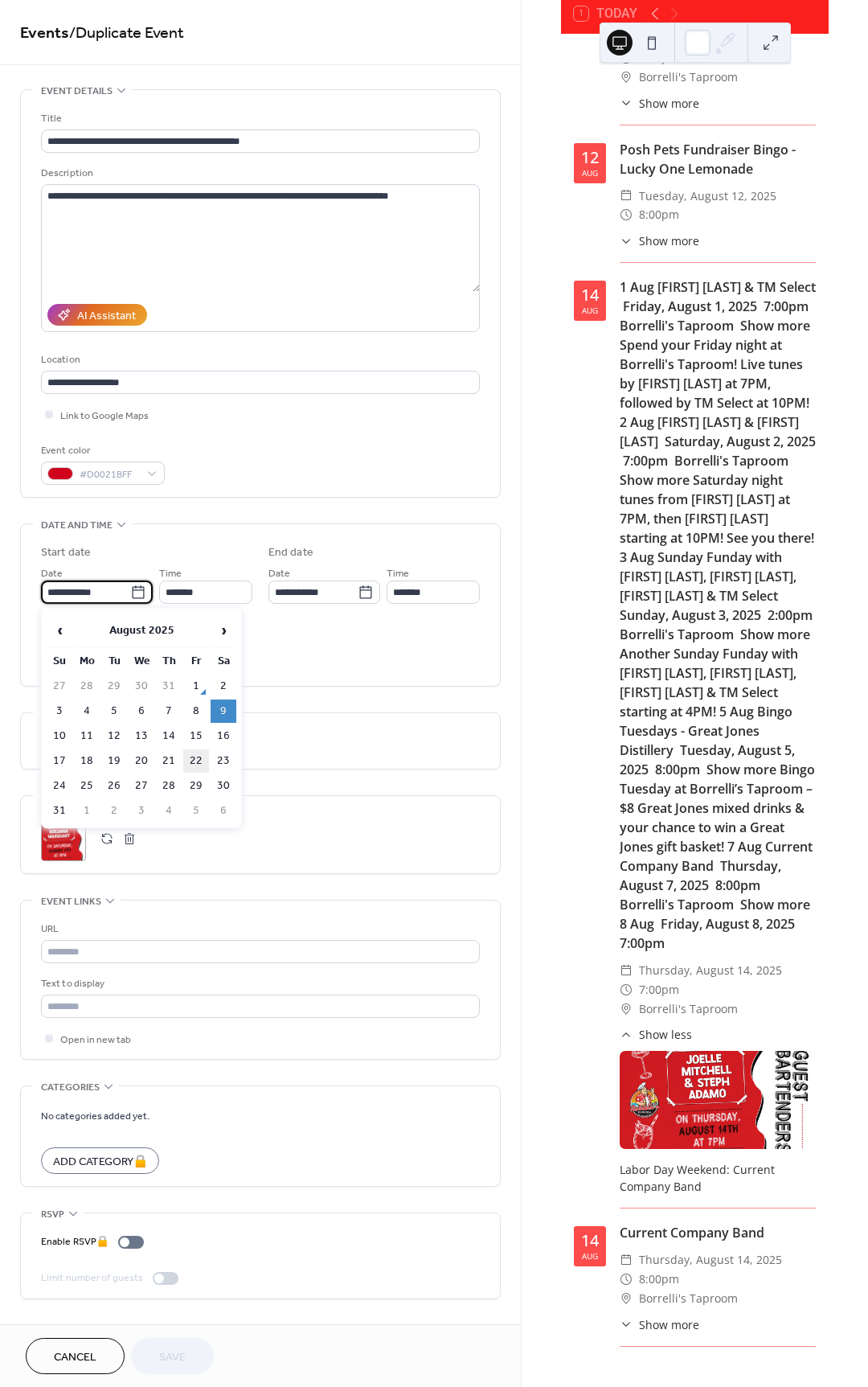 click on "22" at bounding box center (196, 761) 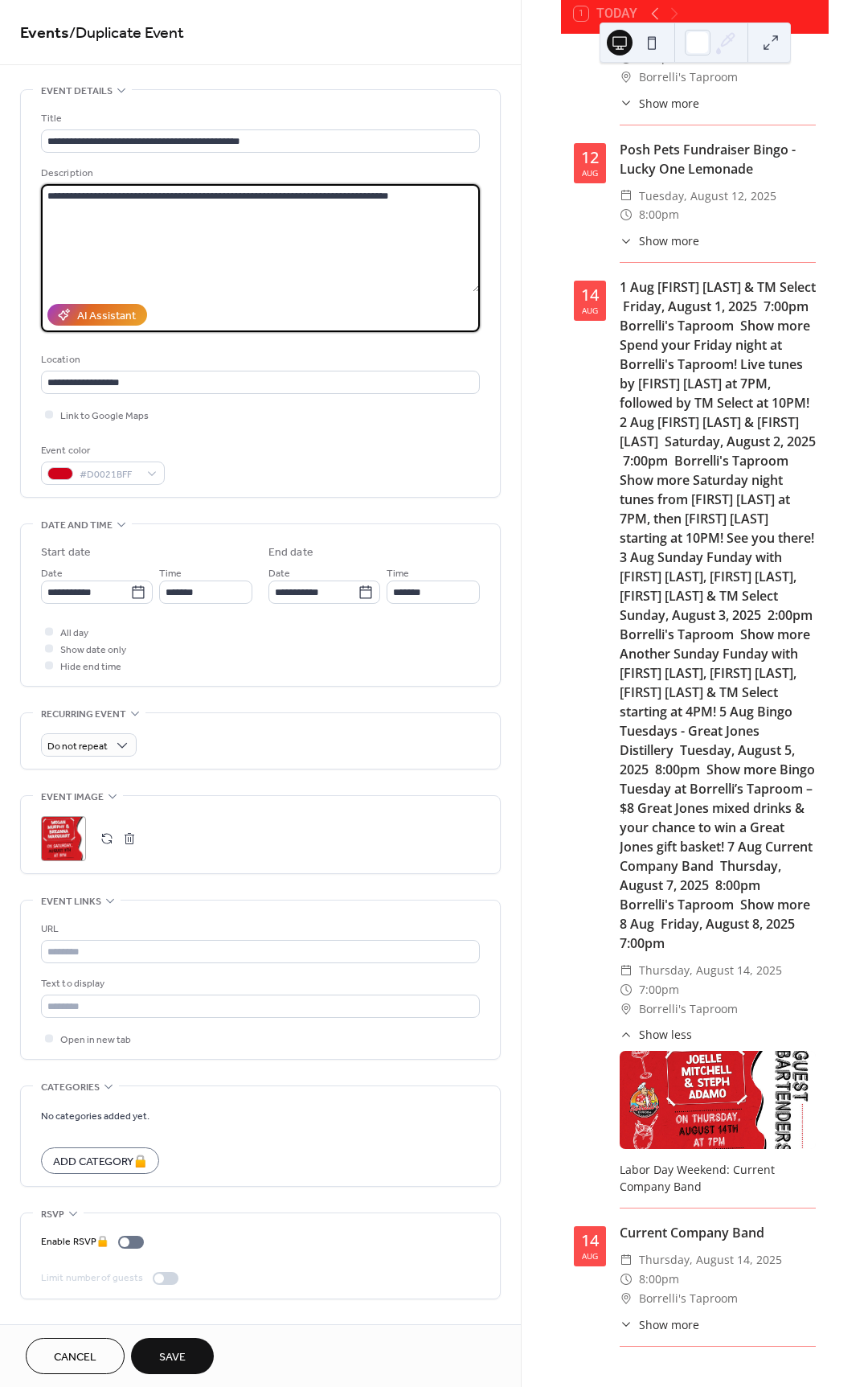 drag, startPoint x: 27, startPoint y: 196, endPoint x: 0, endPoint y: 188, distance: 28.16026 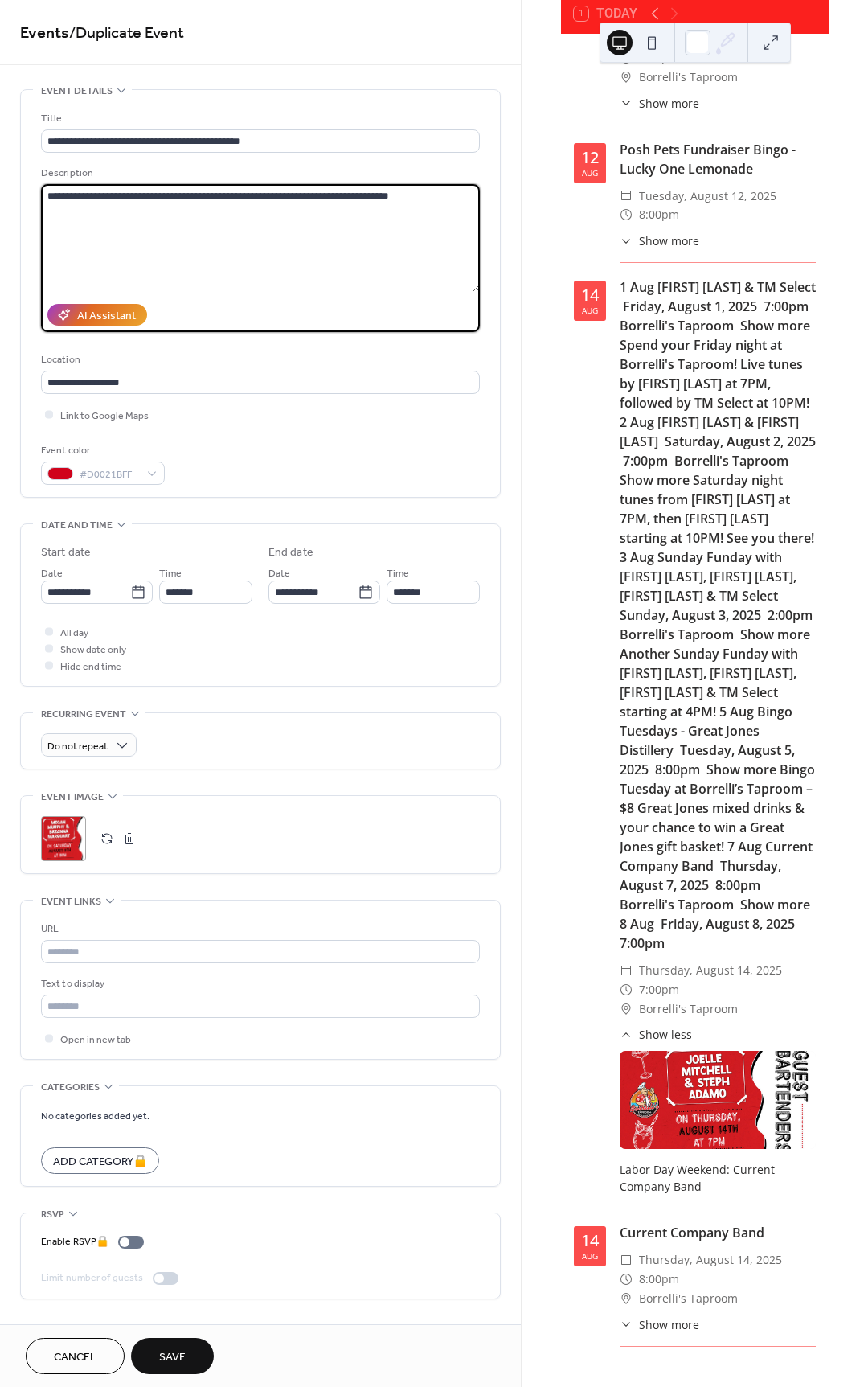 click on "Guest Bartenders [FIRST] [LAST] & [FIRST] [LAST] ​ Friday, August 15, 2025 ​ 7:00pm ​ Borrelli's Taproom ​ Show more Enjoy drinks from  Guest Bartenders [FIRST] [LAST] & [FIRST] [LAST], starting at 7PM!" at bounding box center [260, 702] 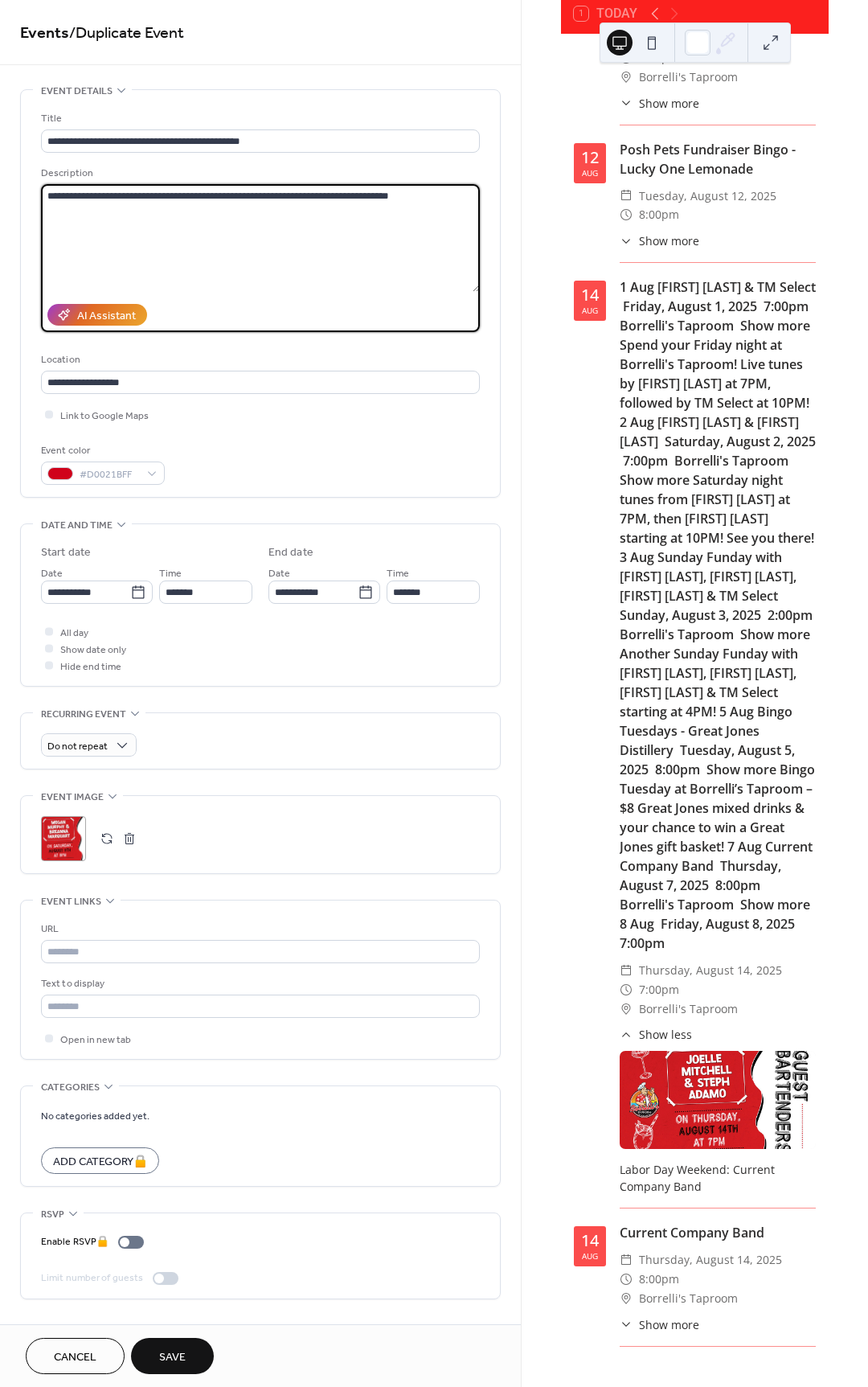 drag, startPoint x: 122, startPoint y: 198, endPoint x: 349, endPoint y: 201, distance: 227.01982 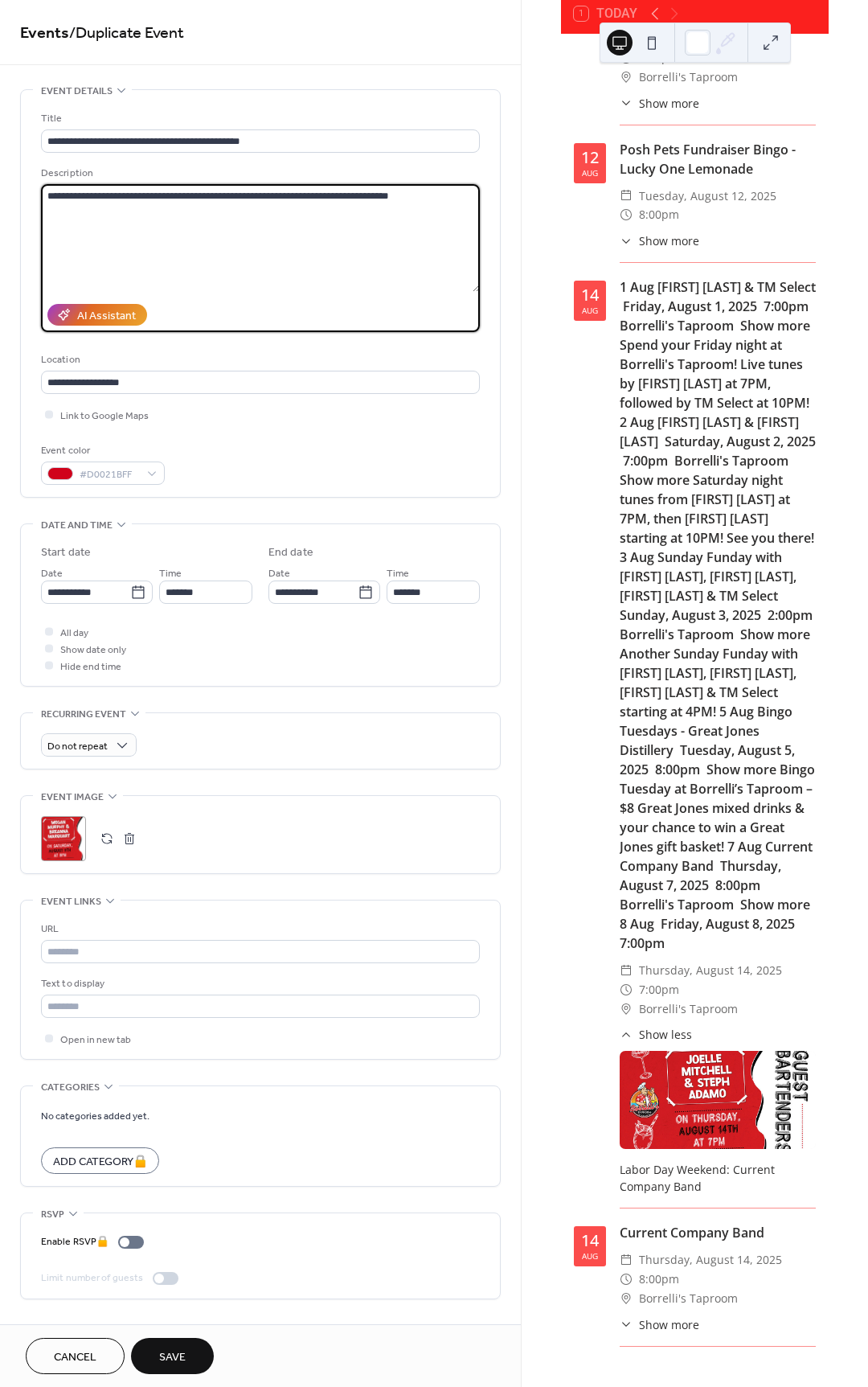 click on "**********" at bounding box center [260, 238] 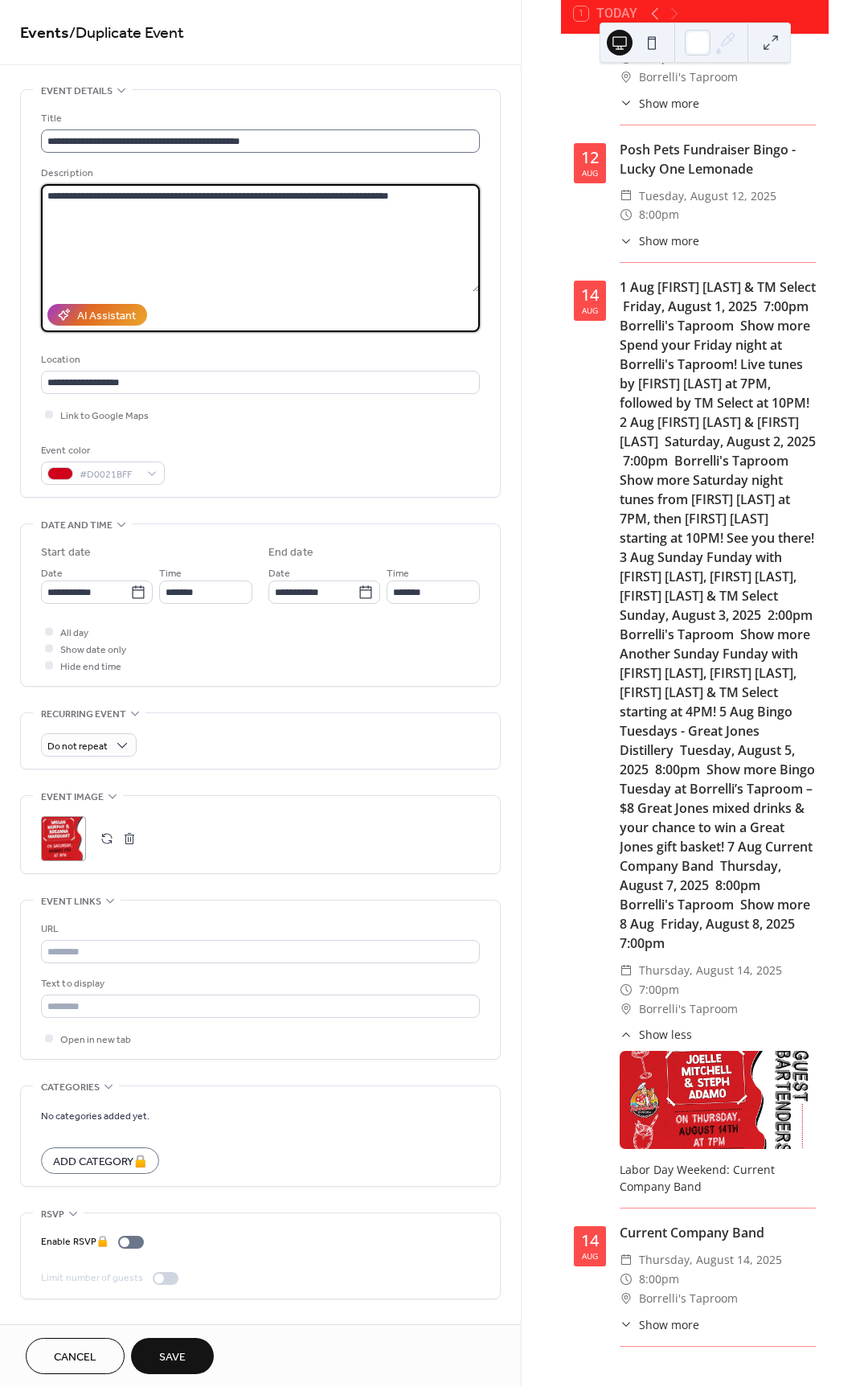 type on "**********" 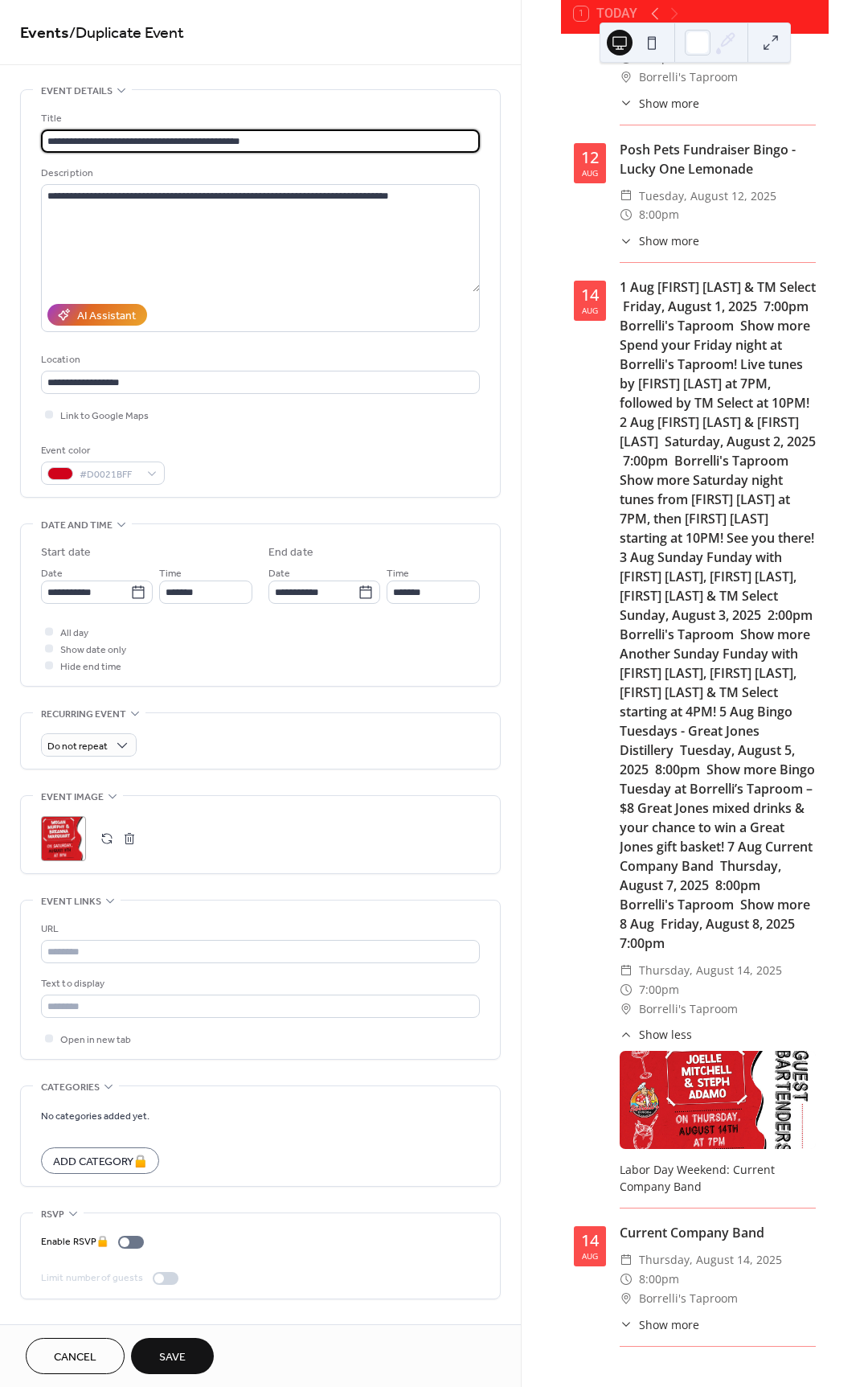 paste on "*" 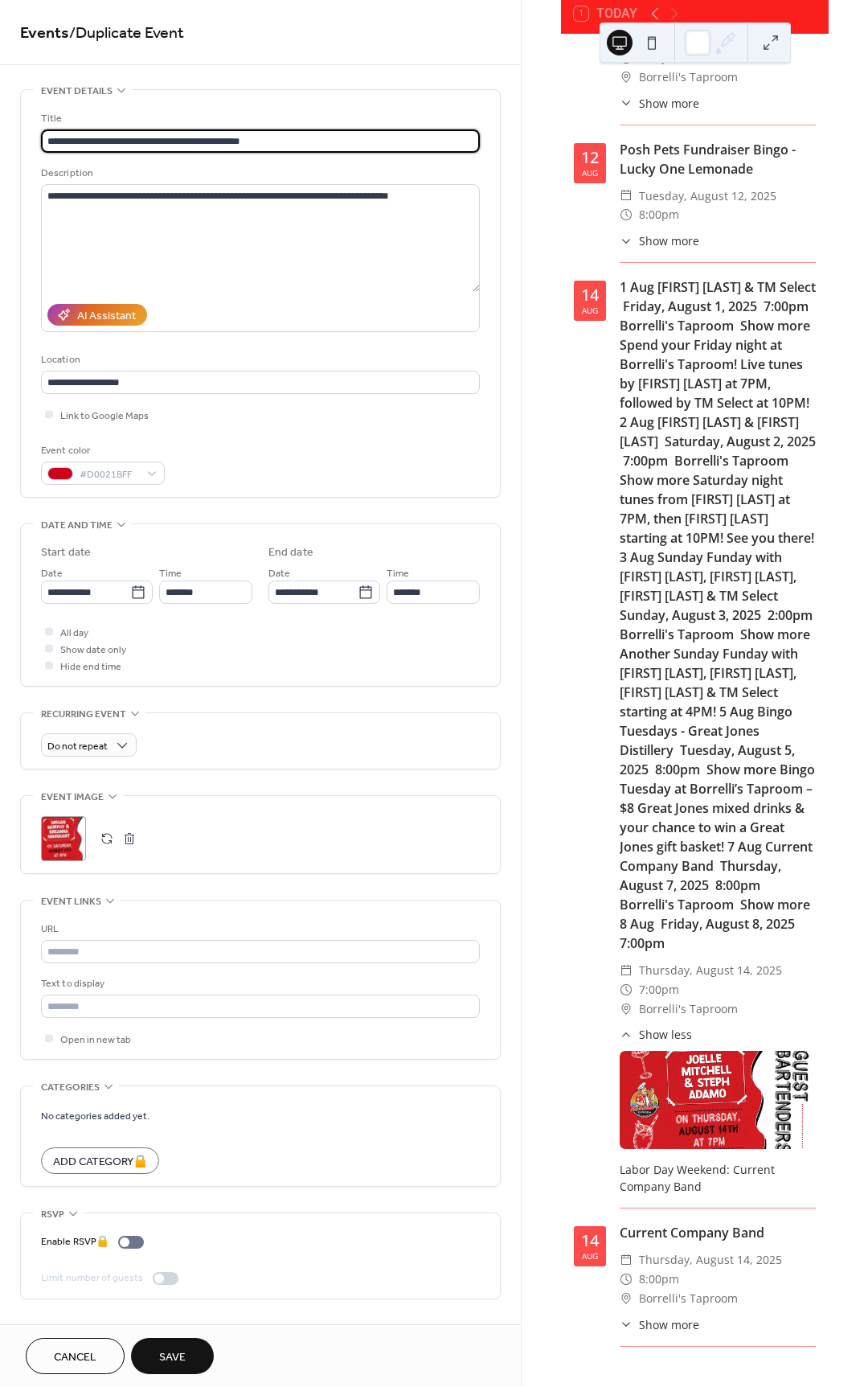 drag, startPoint x: 352, startPoint y: 142, endPoint x: 27, endPoint y: 136, distance: 325.0554 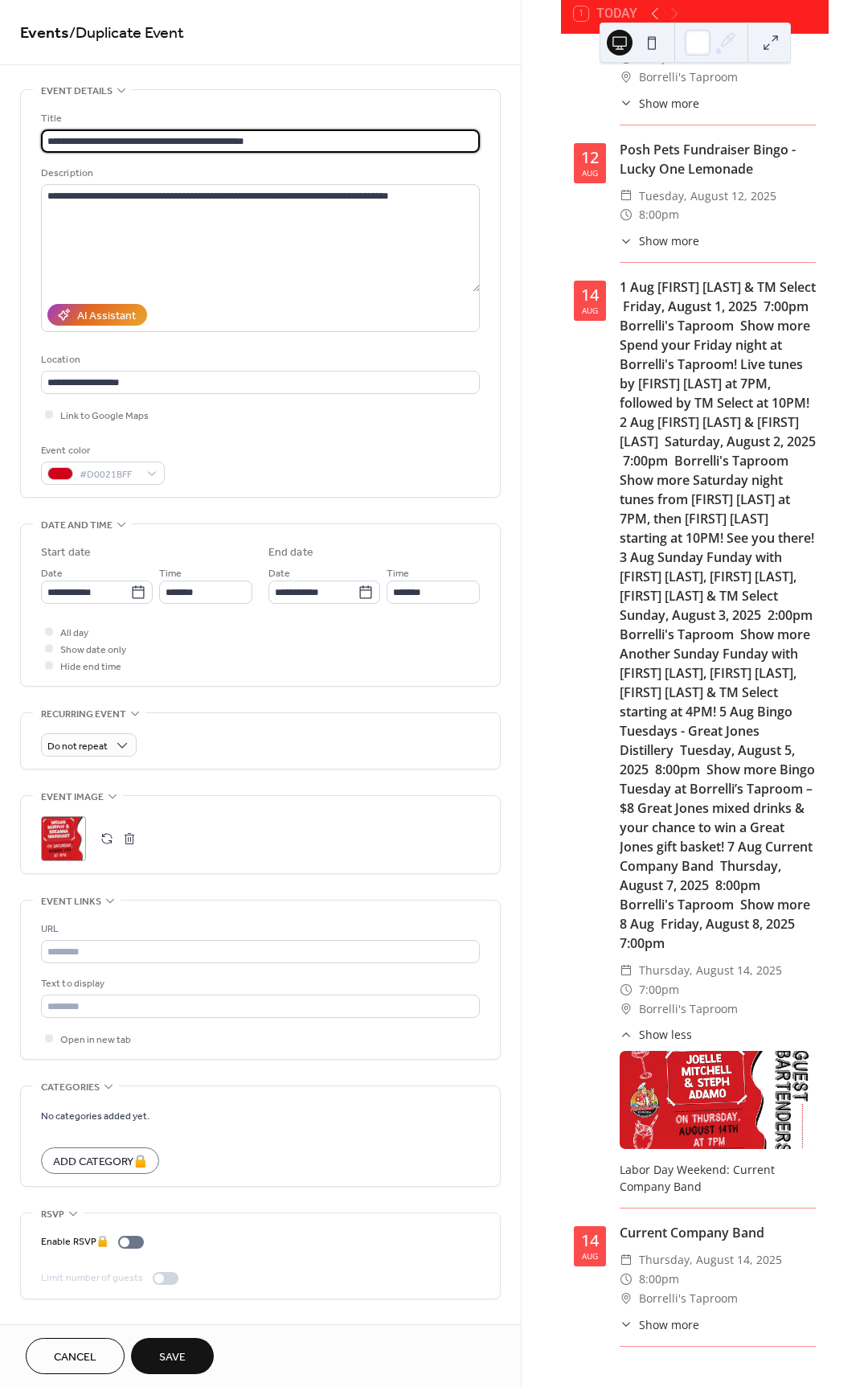 type on "**********" 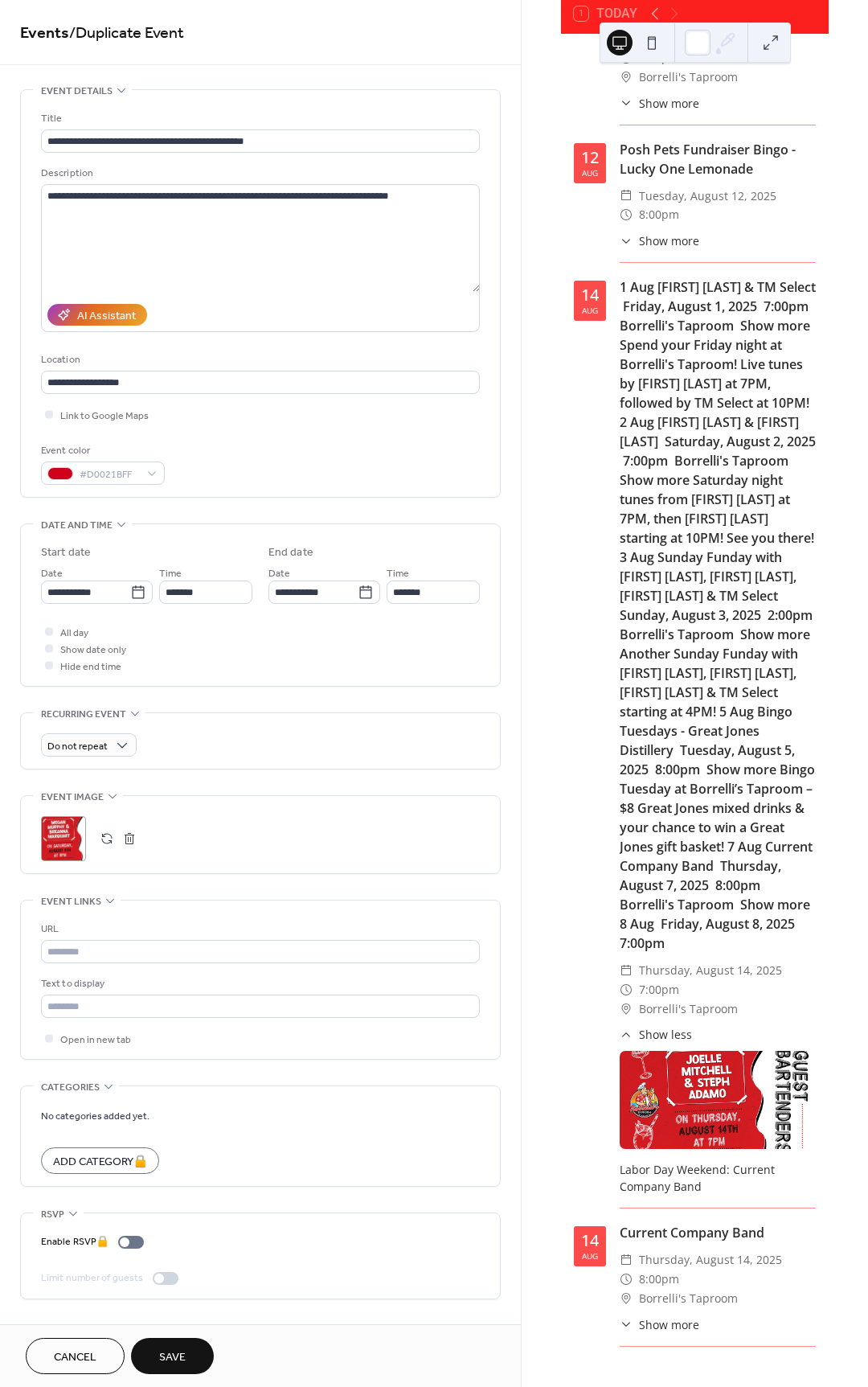 click on ";" at bounding box center (63, 839) 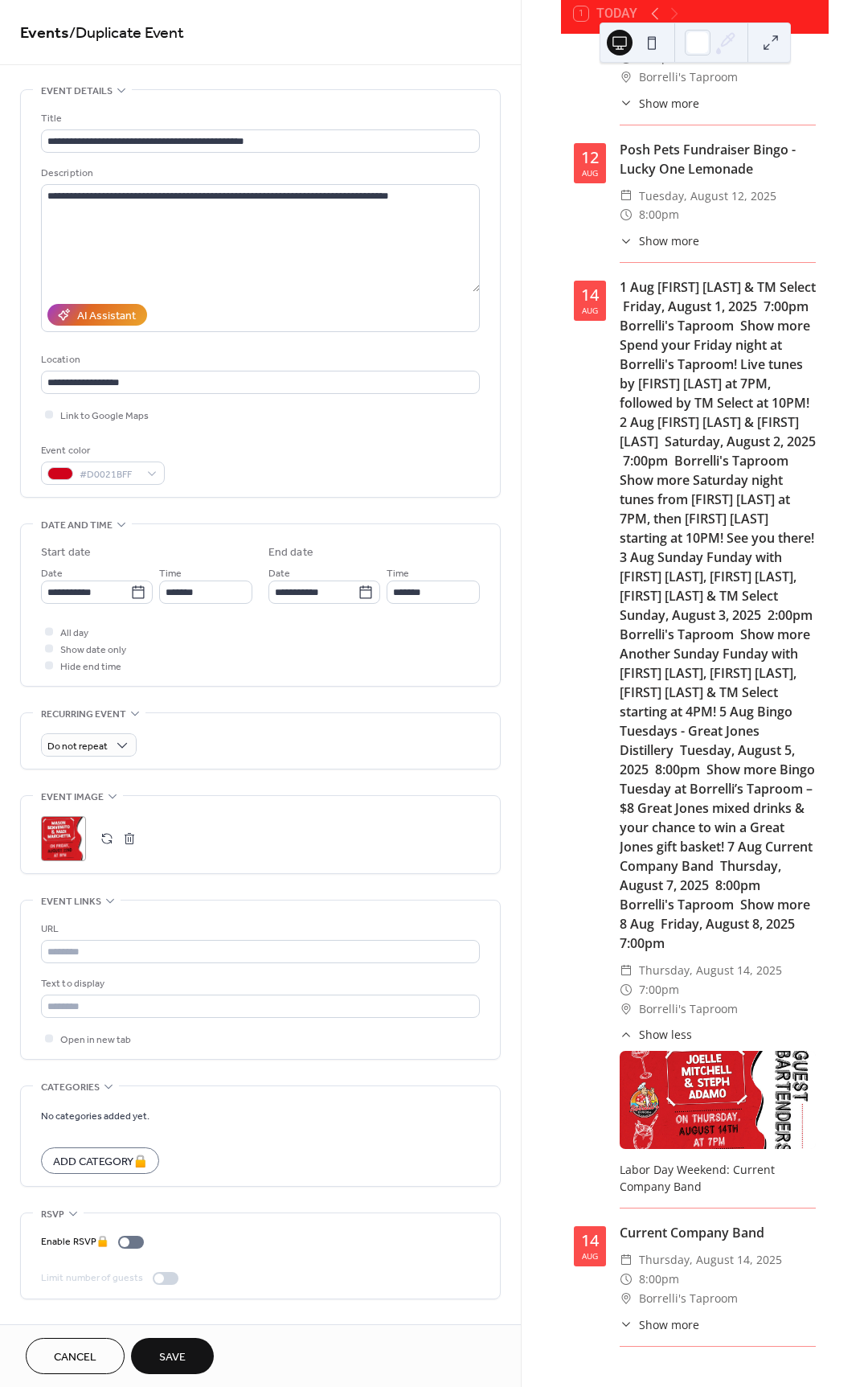 click on "Save" at bounding box center (172, 1357) 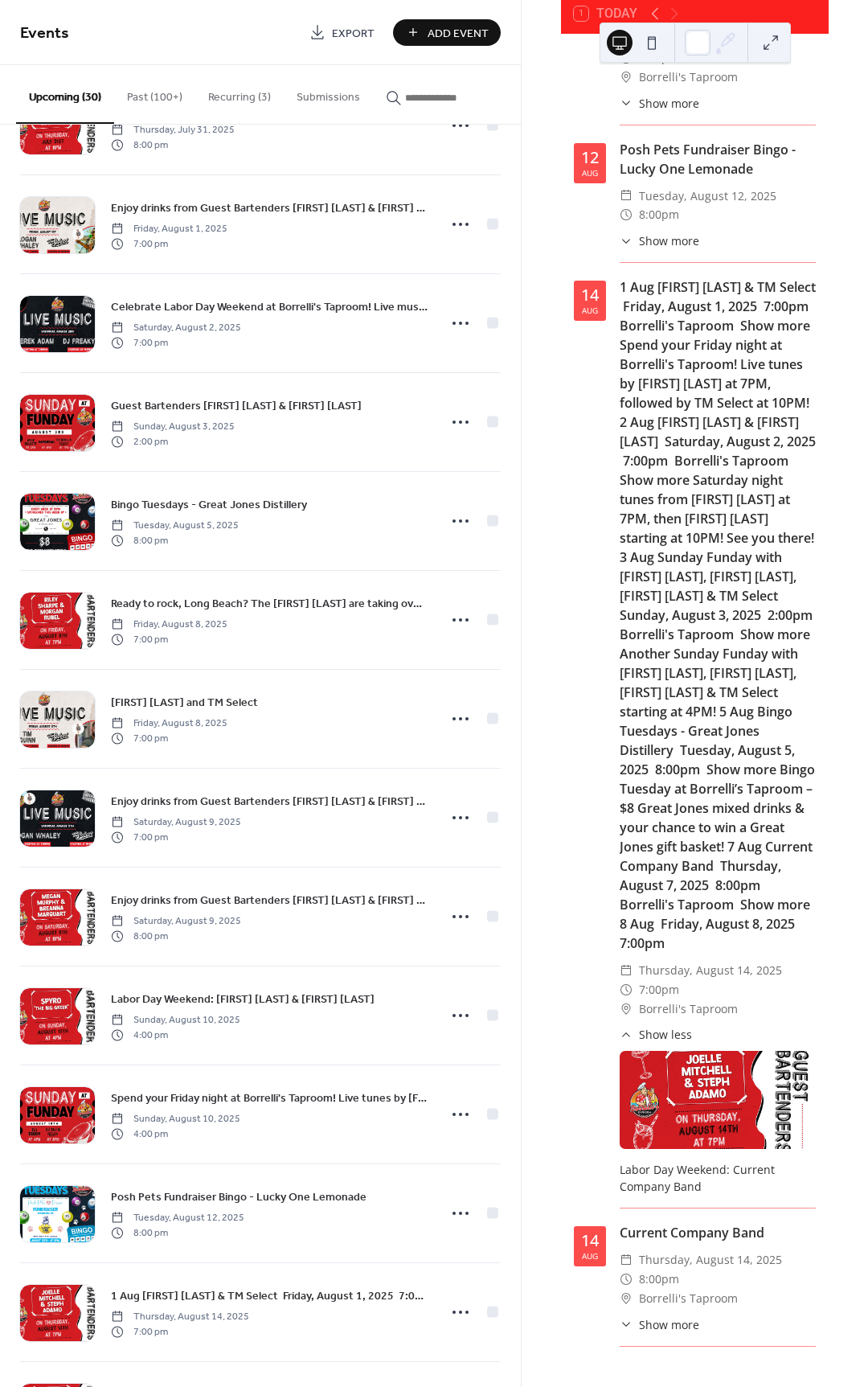 scroll, scrollTop: 122, scrollLeft: 0, axis: vertical 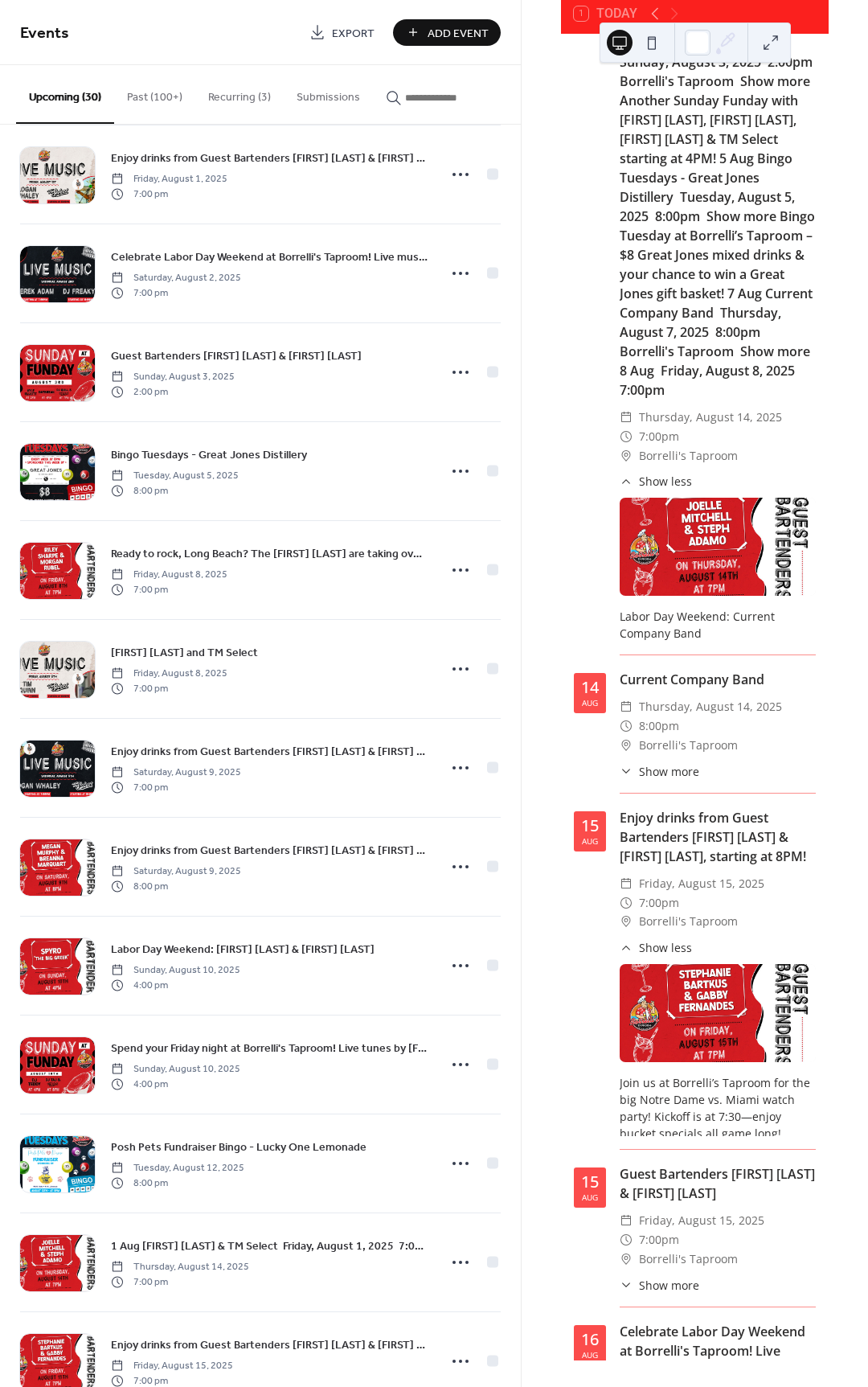 click on "Show more" at bounding box center (669, 2144) 